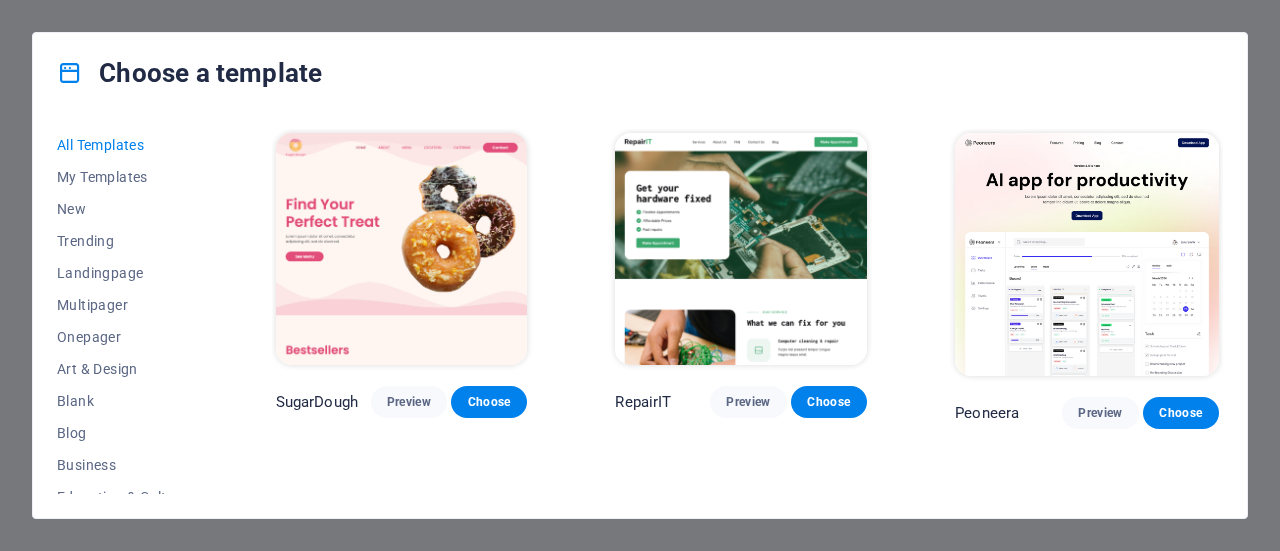 scroll, scrollTop: 0, scrollLeft: 0, axis: both 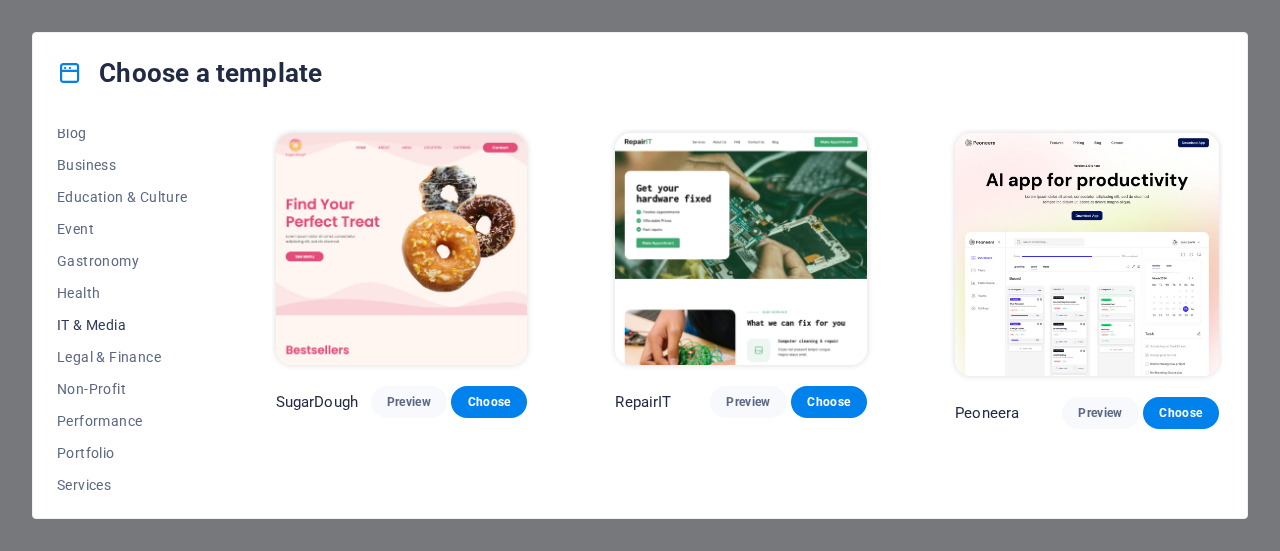 click on "IT & Media" at bounding box center (122, 325) 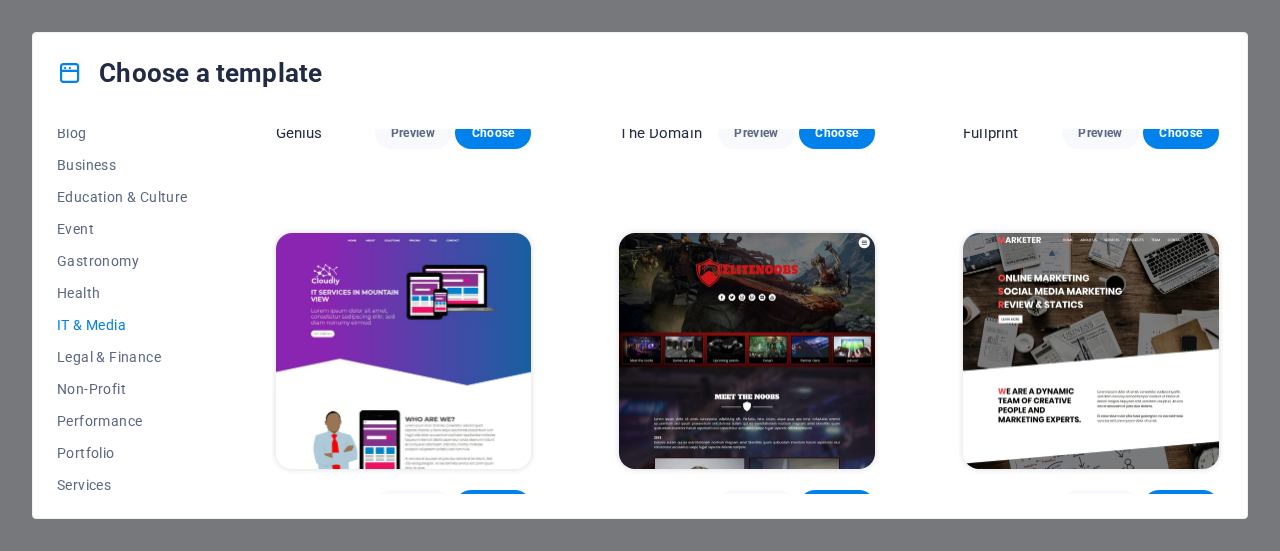 scroll, scrollTop: 1043, scrollLeft: 0, axis: vertical 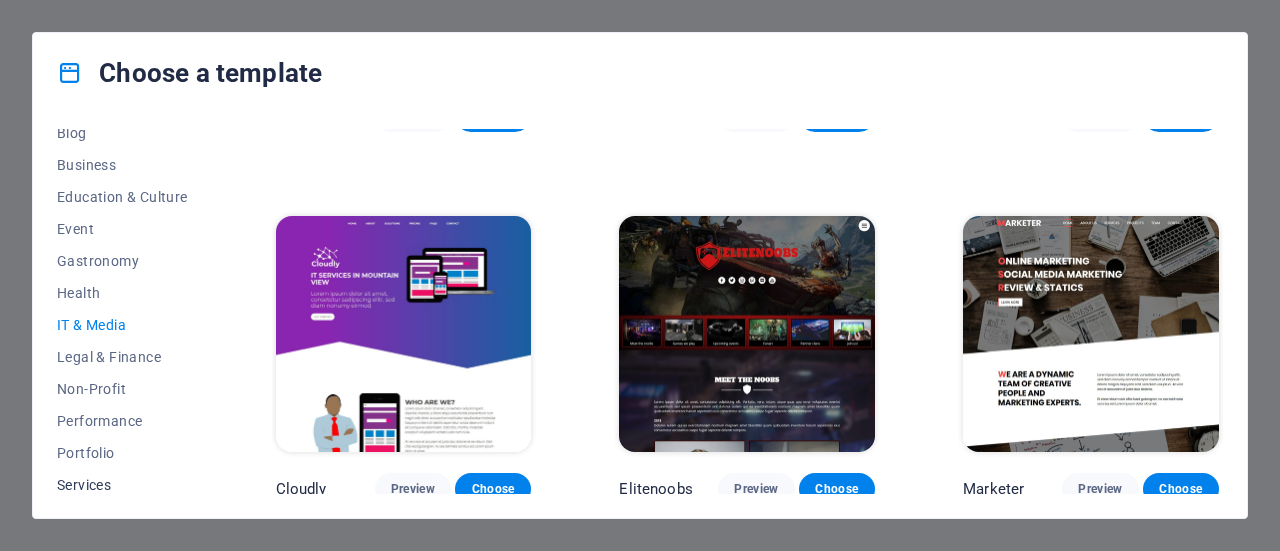click on "Services" at bounding box center [122, 485] 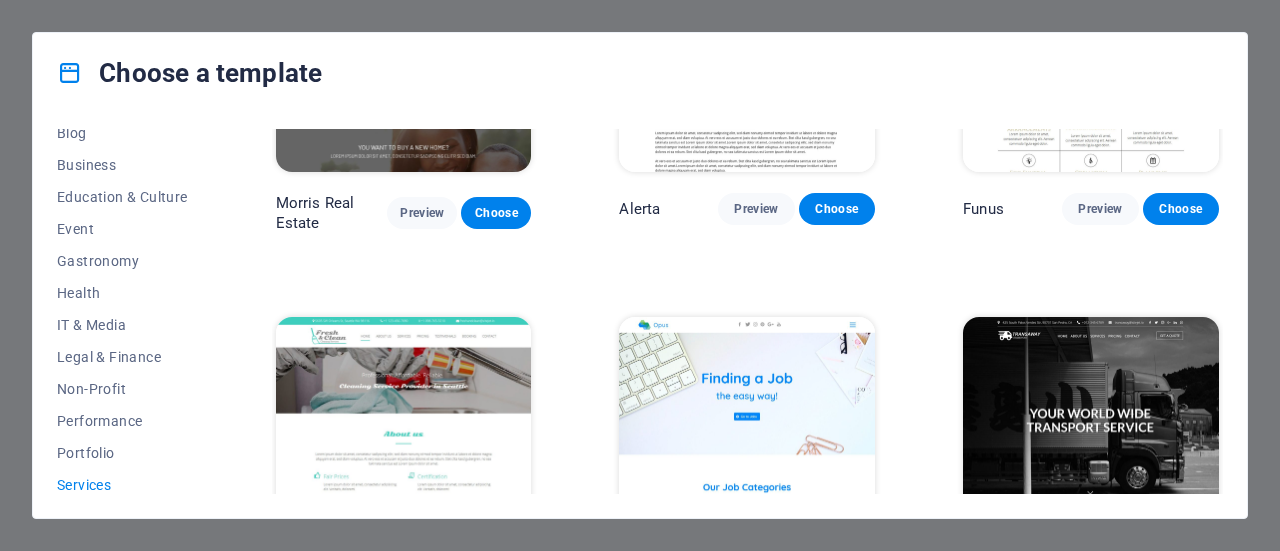 scroll, scrollTop: 1843, scrollLeft: 0, axis: vertical 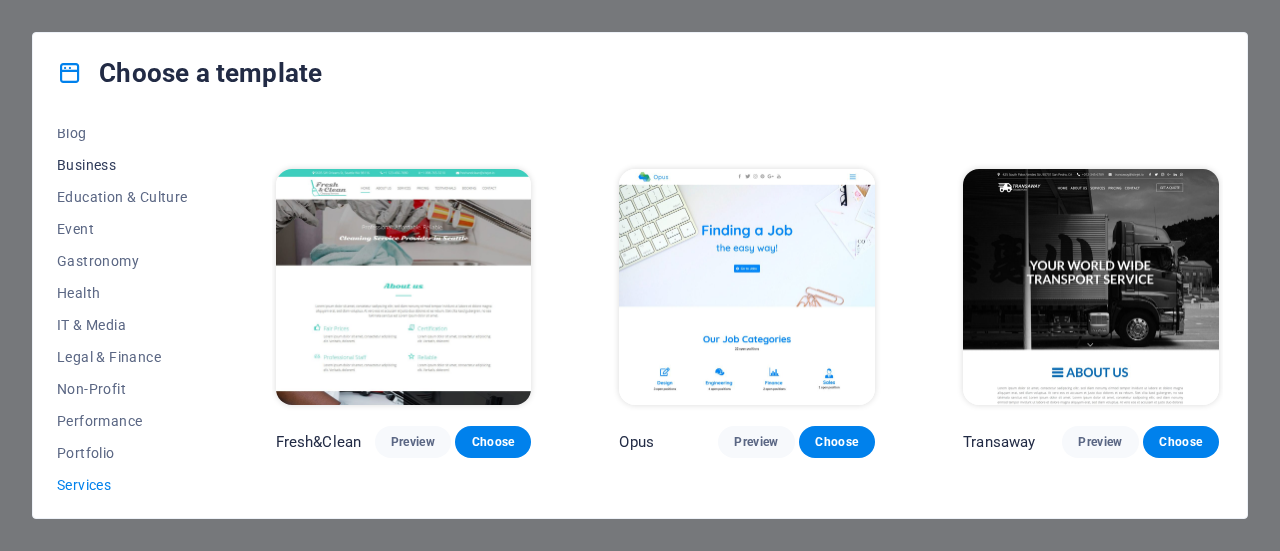 click on "Business" at bounding box center (122, 165) 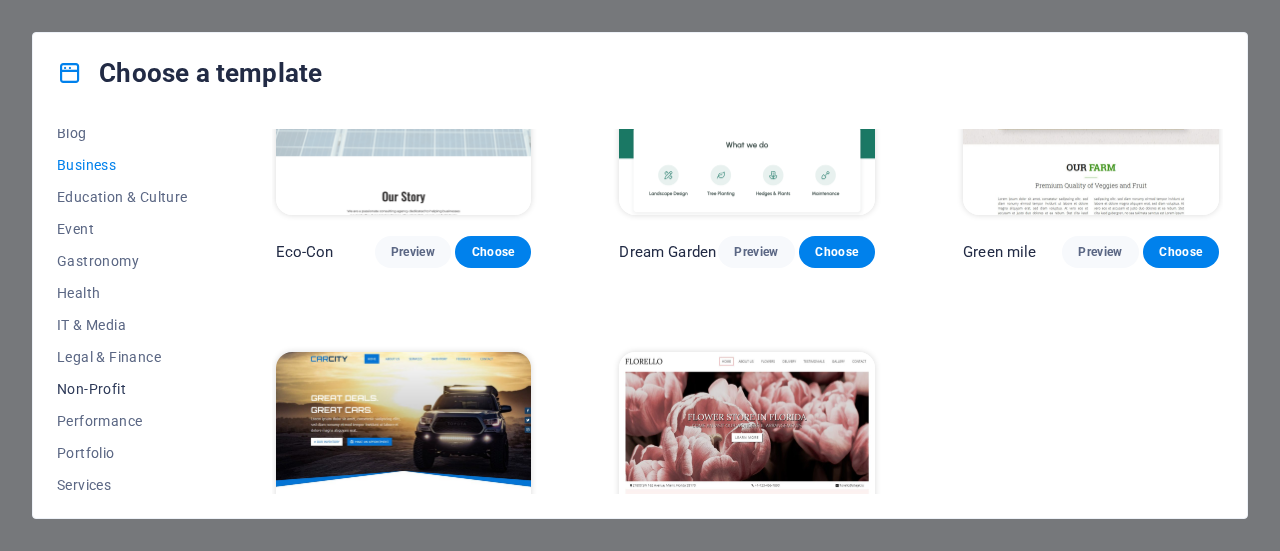 scroll, scrollTop: 0, scrollLeft: 0, axis: both 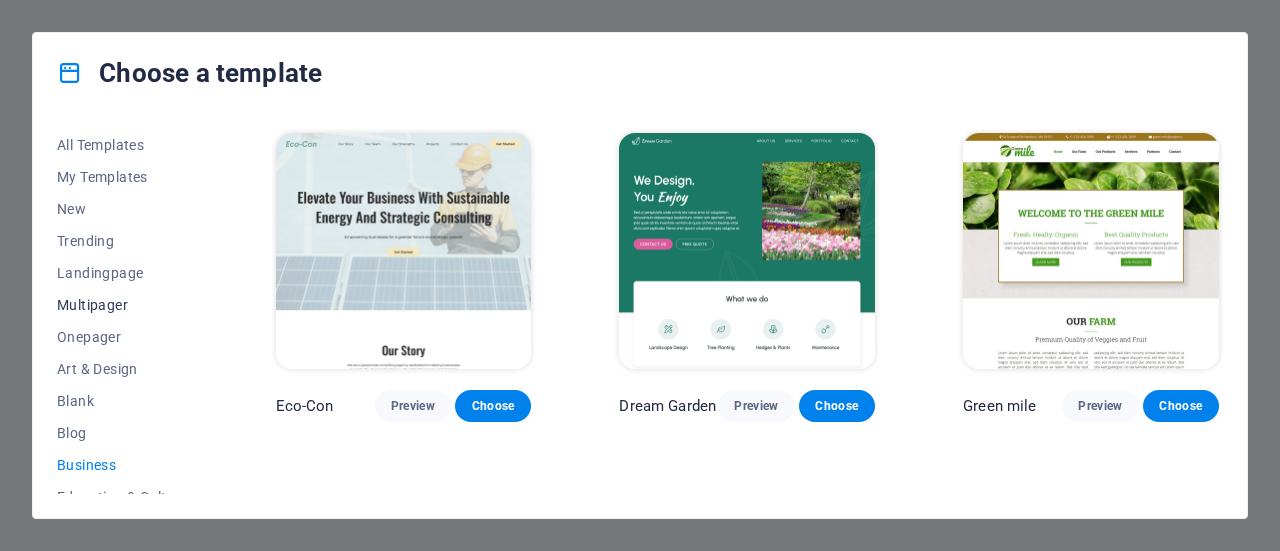 click on "Multipager" at bounding box center [122, 305] 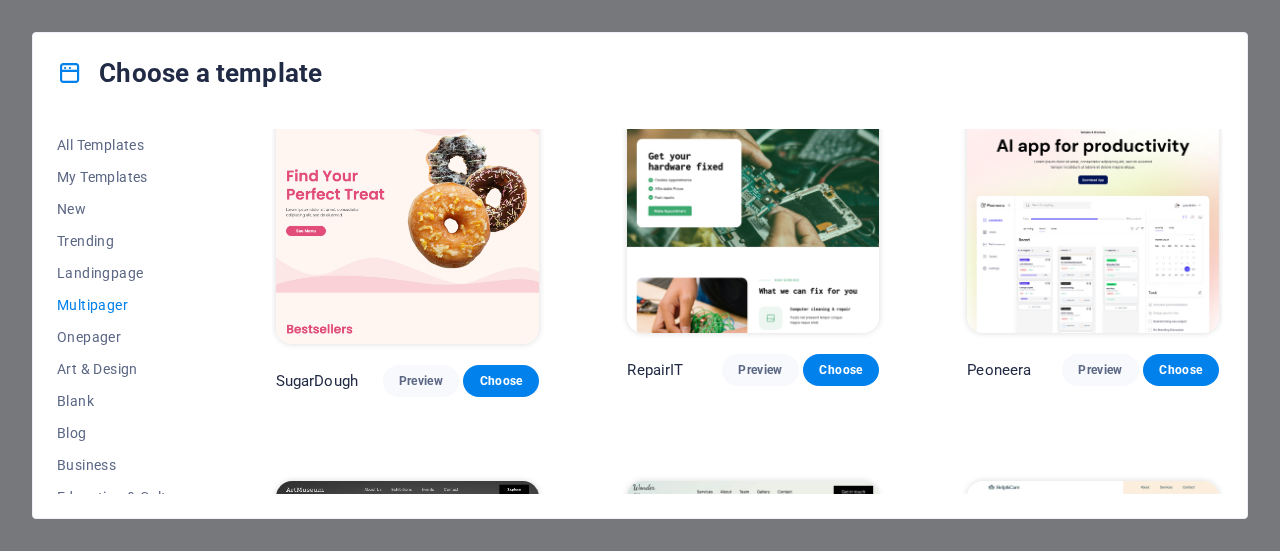 scroll, scrollTop: 0, scrollLeft: 0, axis: both 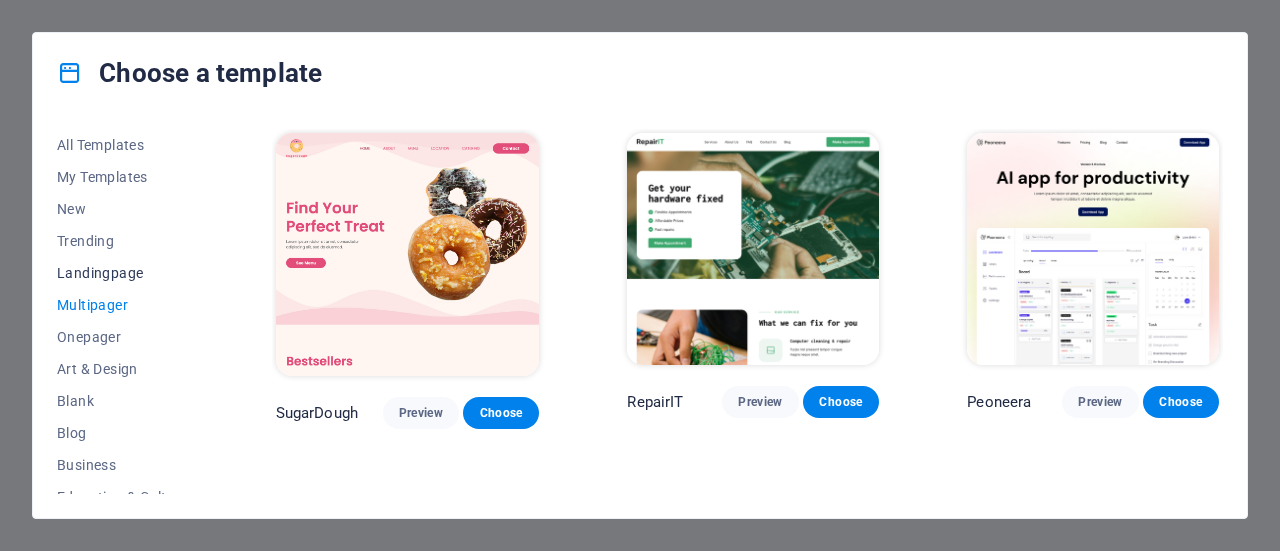 click on "Landingpage" at bounding box center [122, 273] 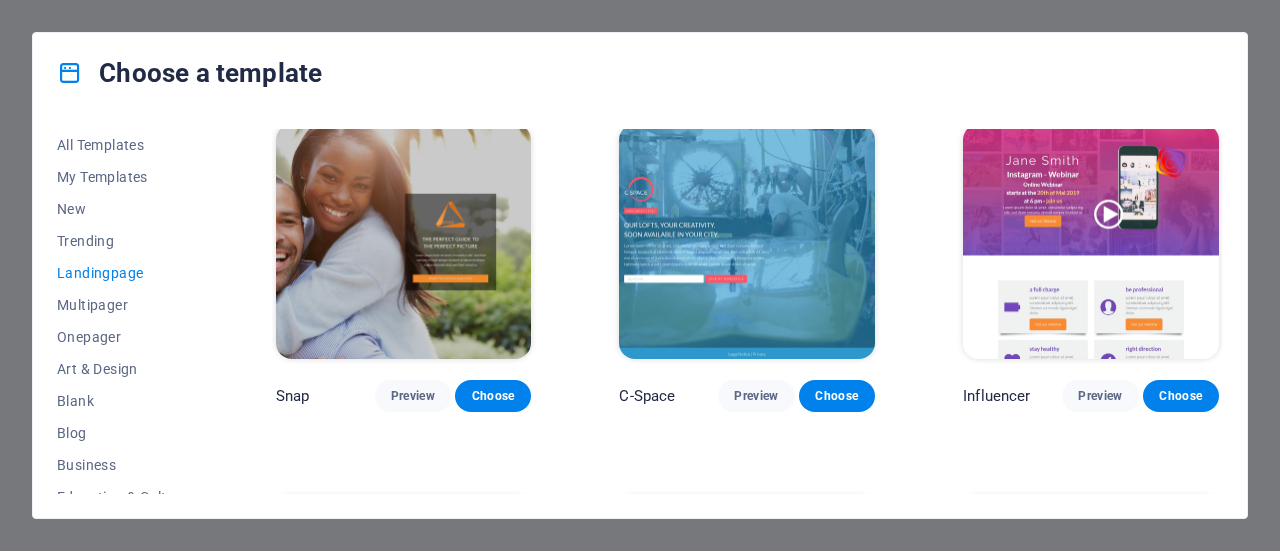 scroll, scrollTop: 1500, scrollLeft: 0, axis: vertical 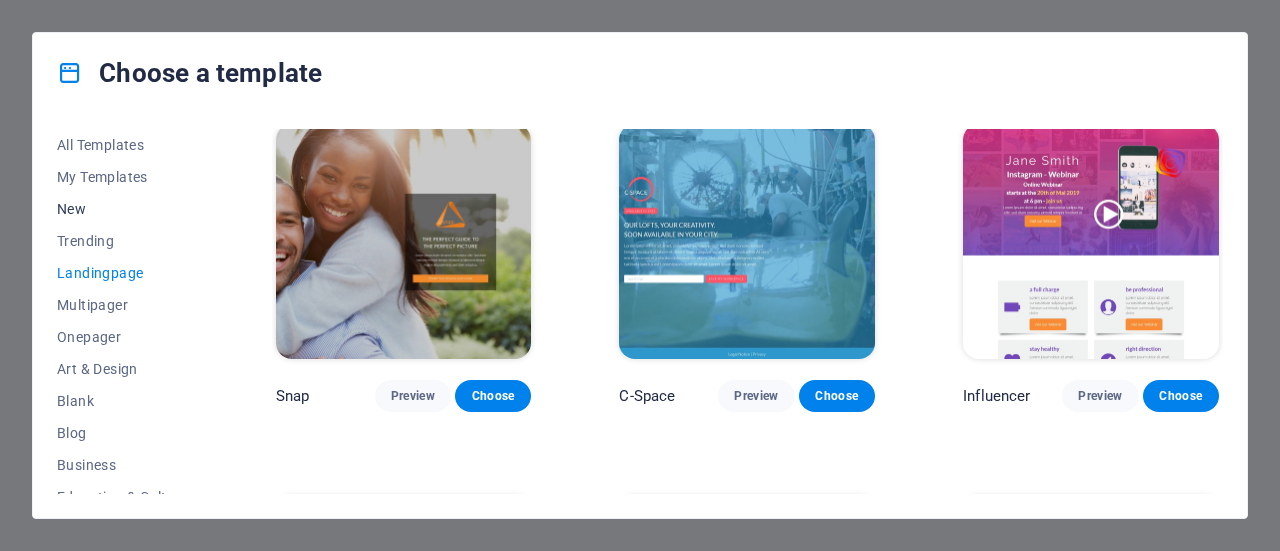 click on "New" at bounding box center (122, 209) 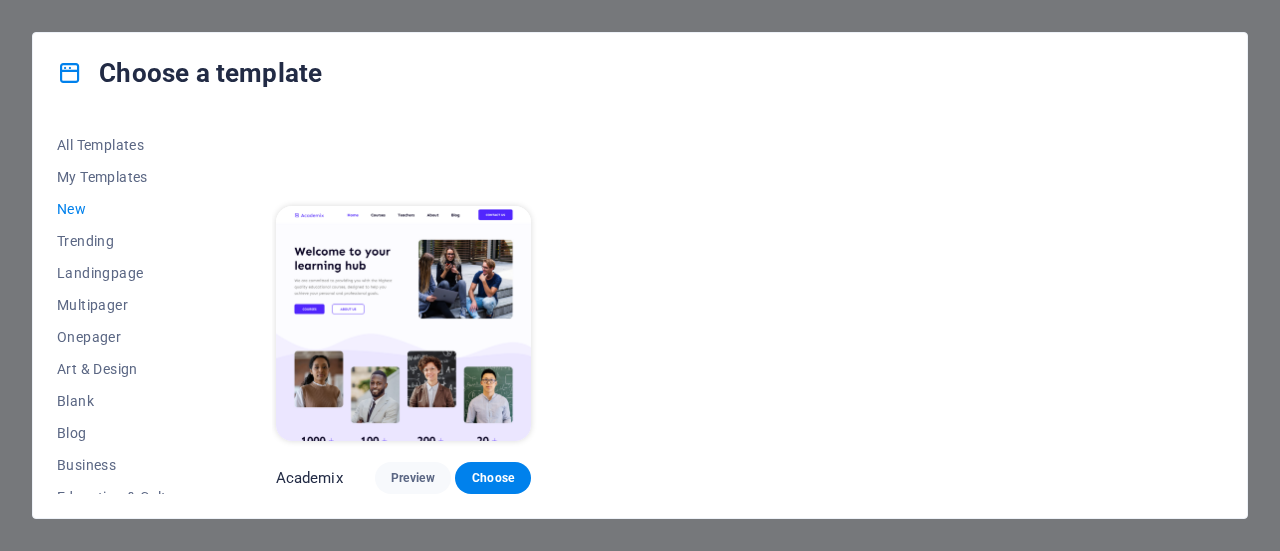 scroll, scrollTop: 1413, scrollLeft: 0, axis: vertical 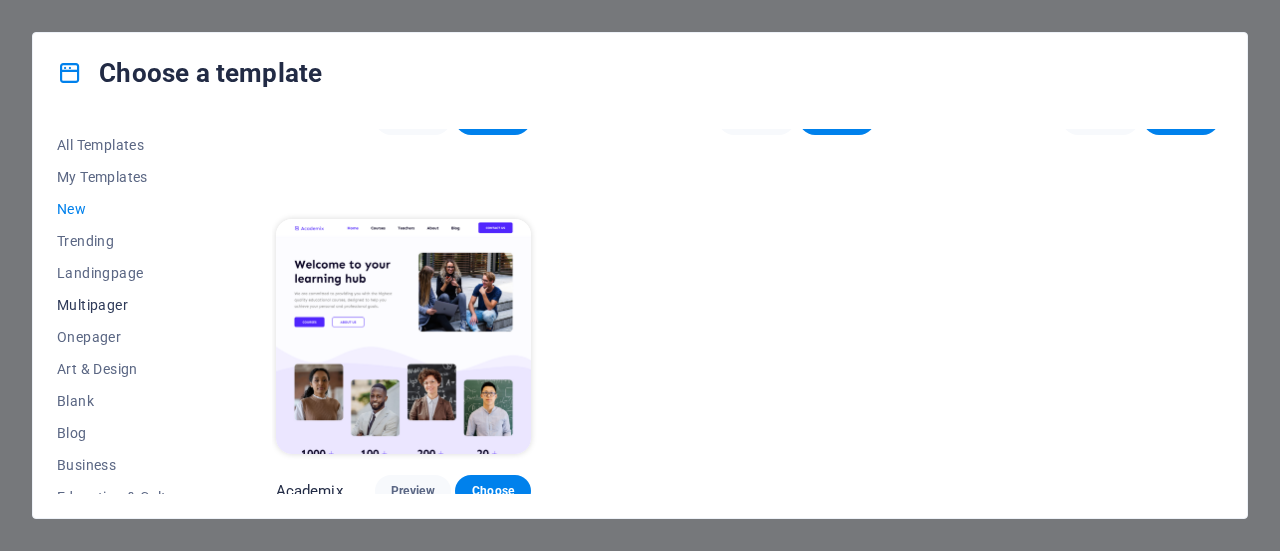 click on "Multipager" at bounding box center (122, 305) 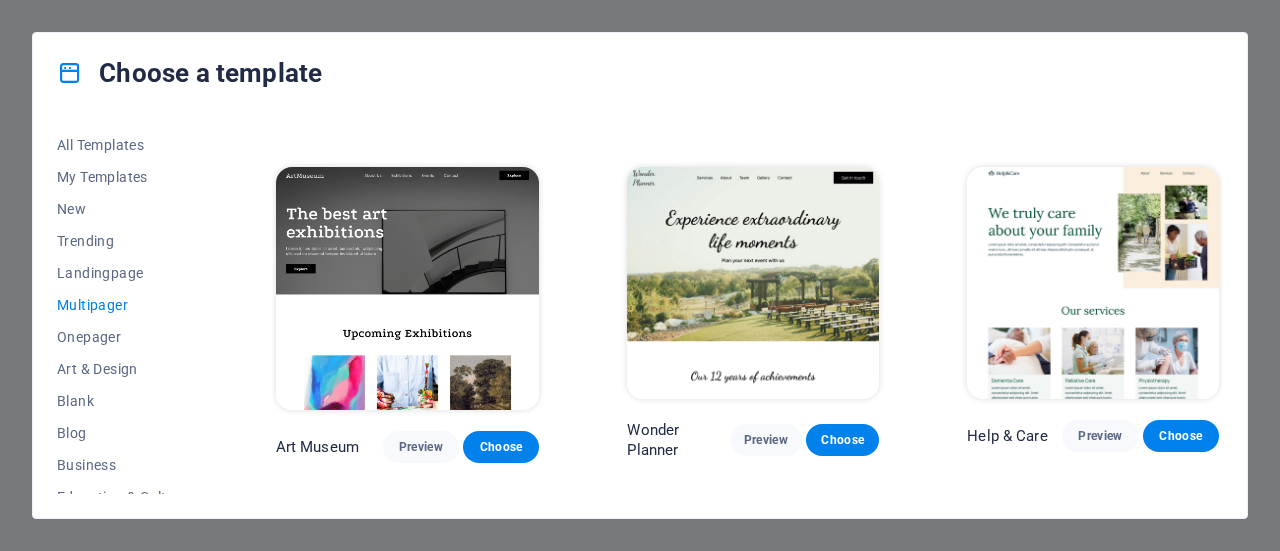 scroll, scrollTop: 0, scrollLeft: 0, axis: both 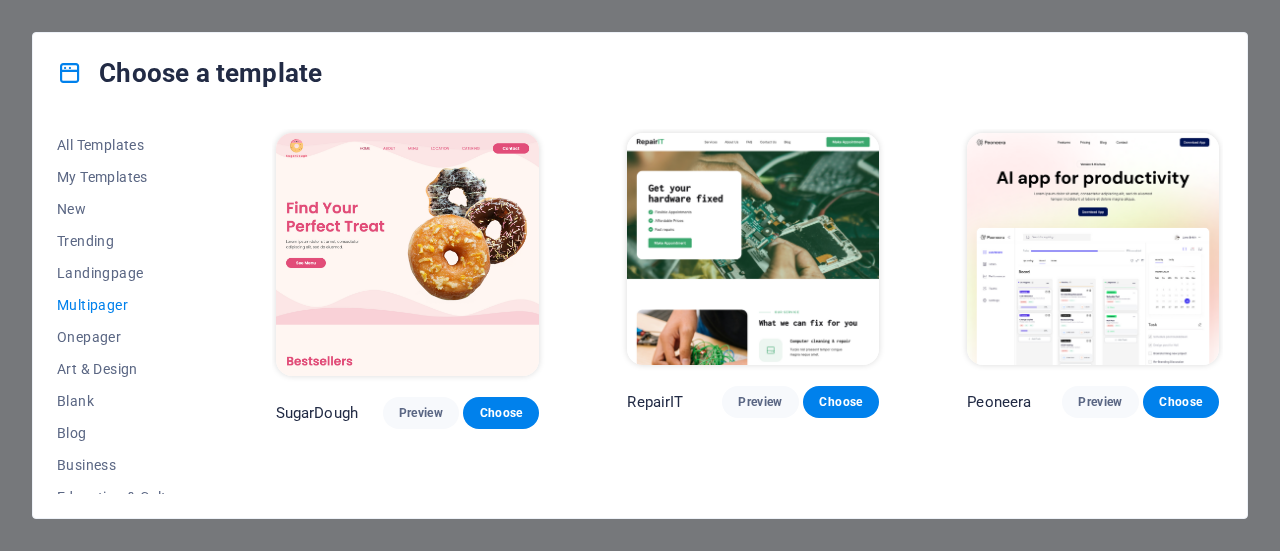 click at bounding box center (753, 249) 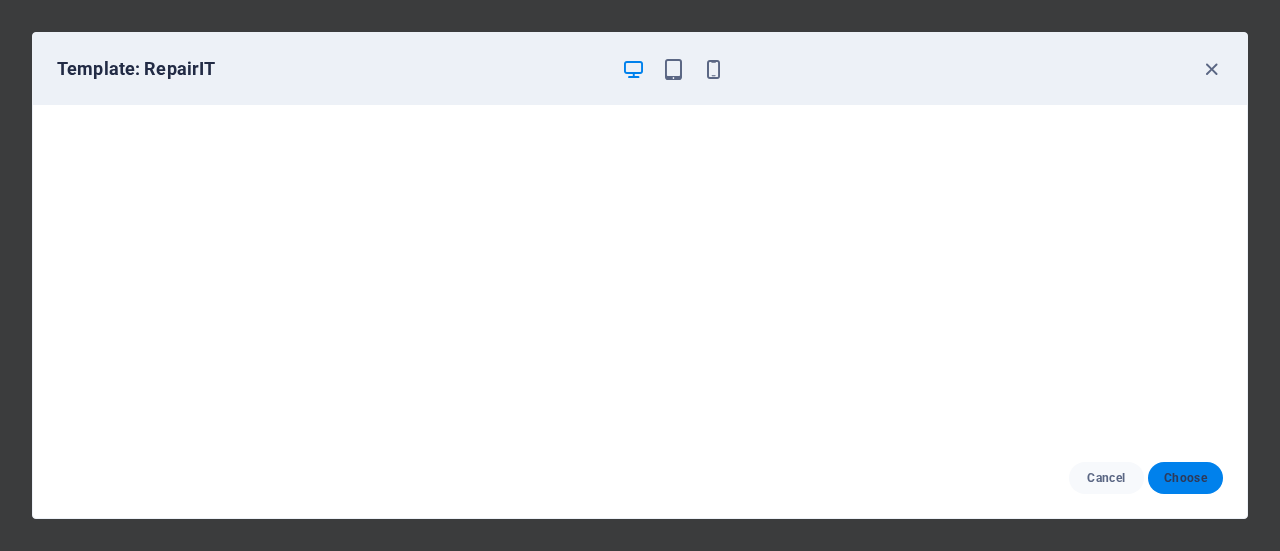 click on "Choose" at bounding box center [1185, 478] 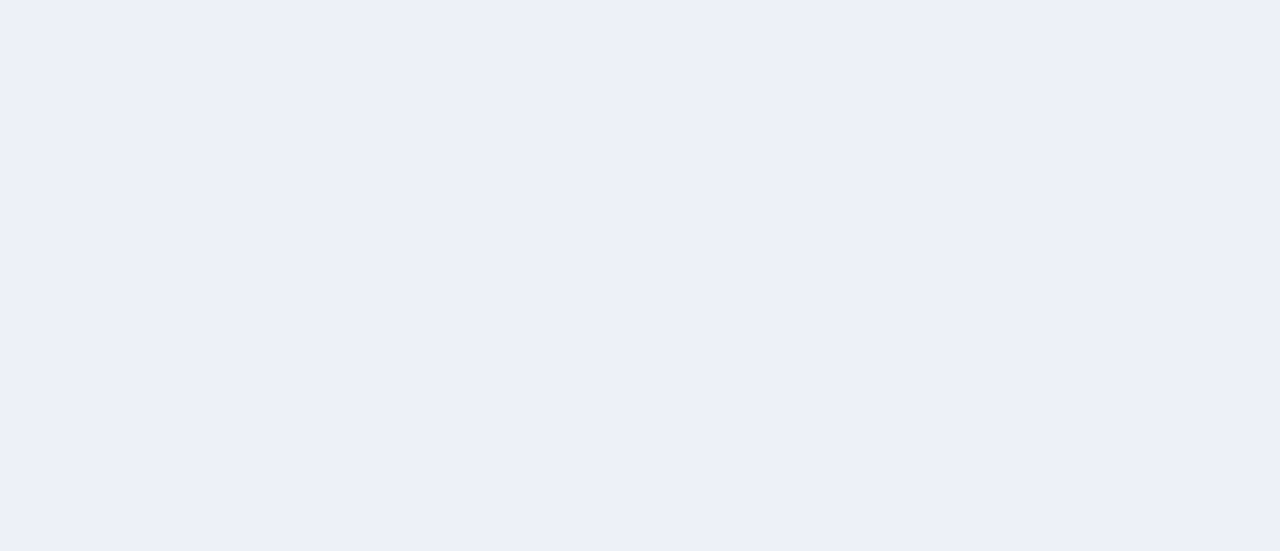 scroll, scrollTop: 0, scrollLeft: 0, axis: both 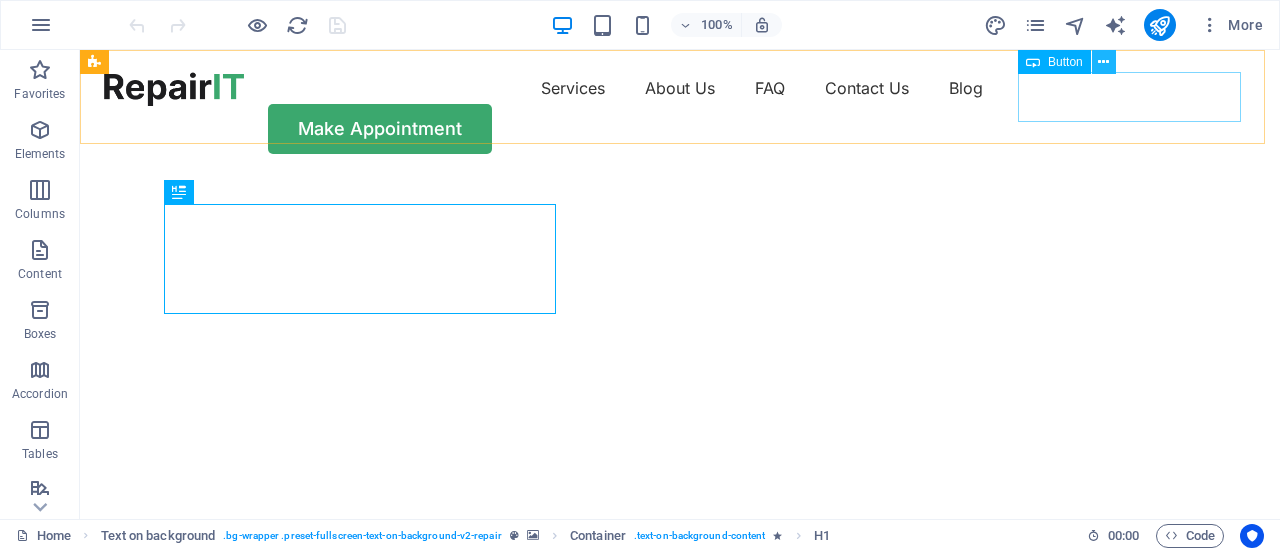 click at bounding box center (1103, 62) 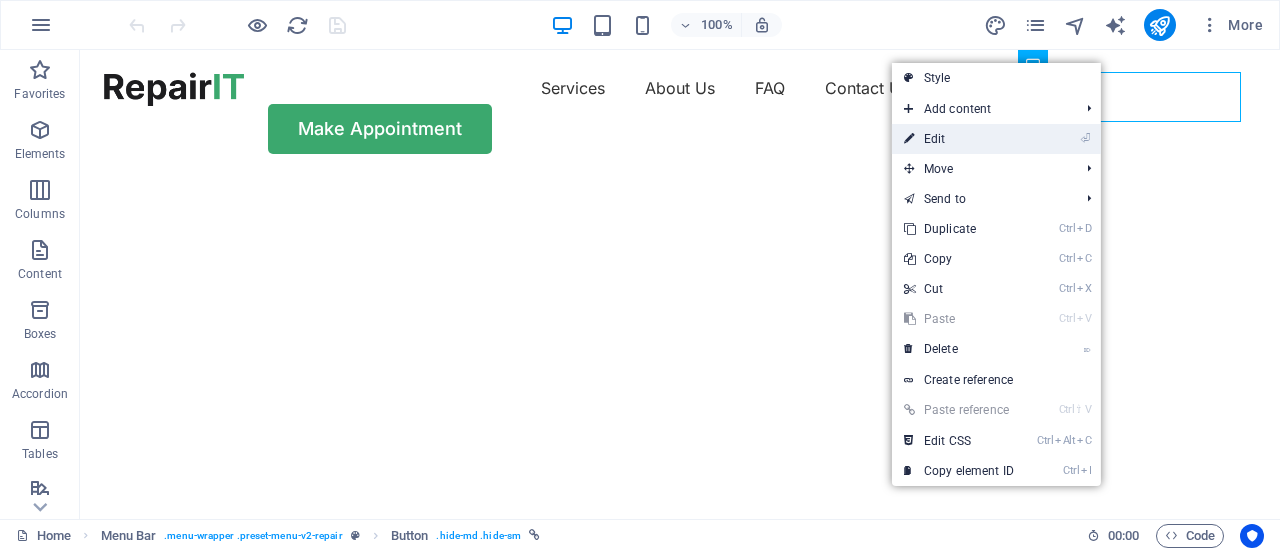 click on "⏎  Edit" at bounding box center [996, 139] 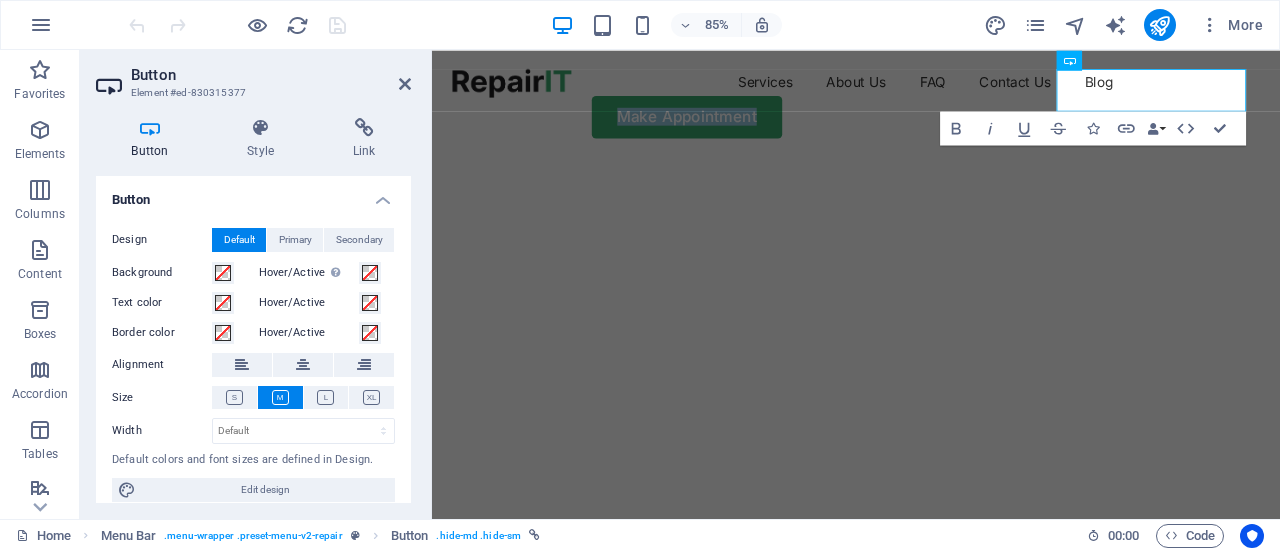 type 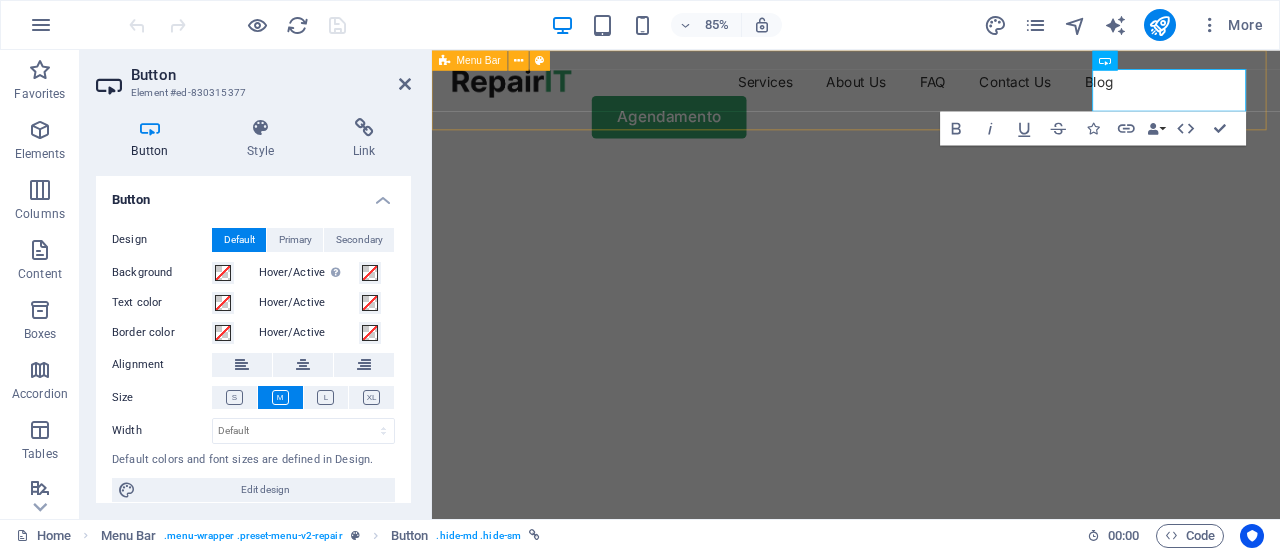 click on "Services About Us FAQ Contact Us Blog Agendamento" at bounding box center (931, 113) 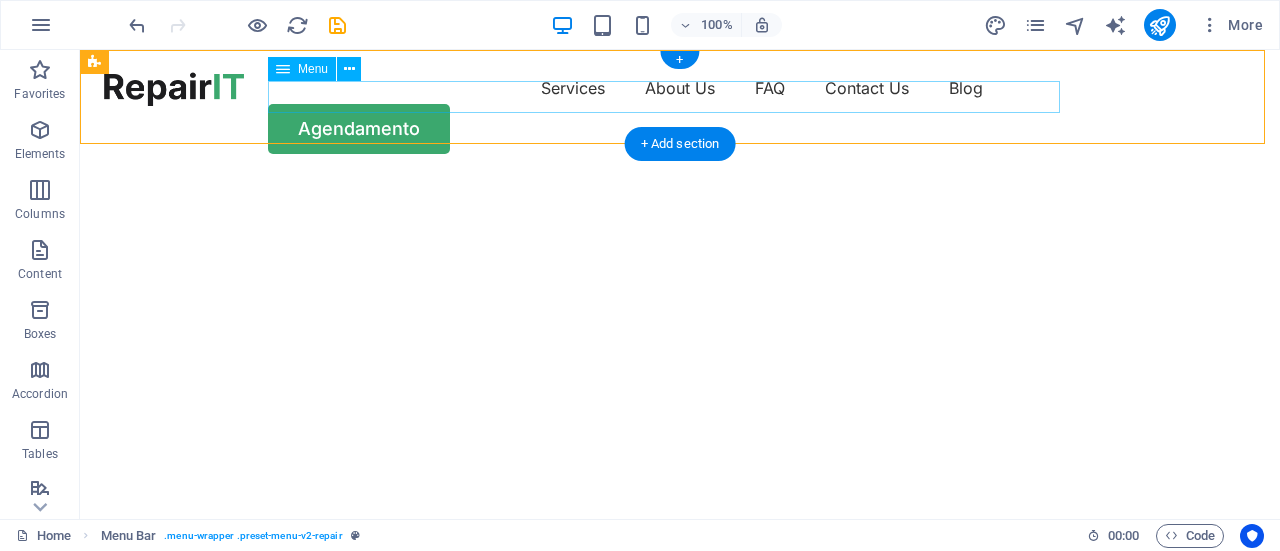 click on "Services About Us FAQ Contact Us Blog" at bounding box center (680, 88) 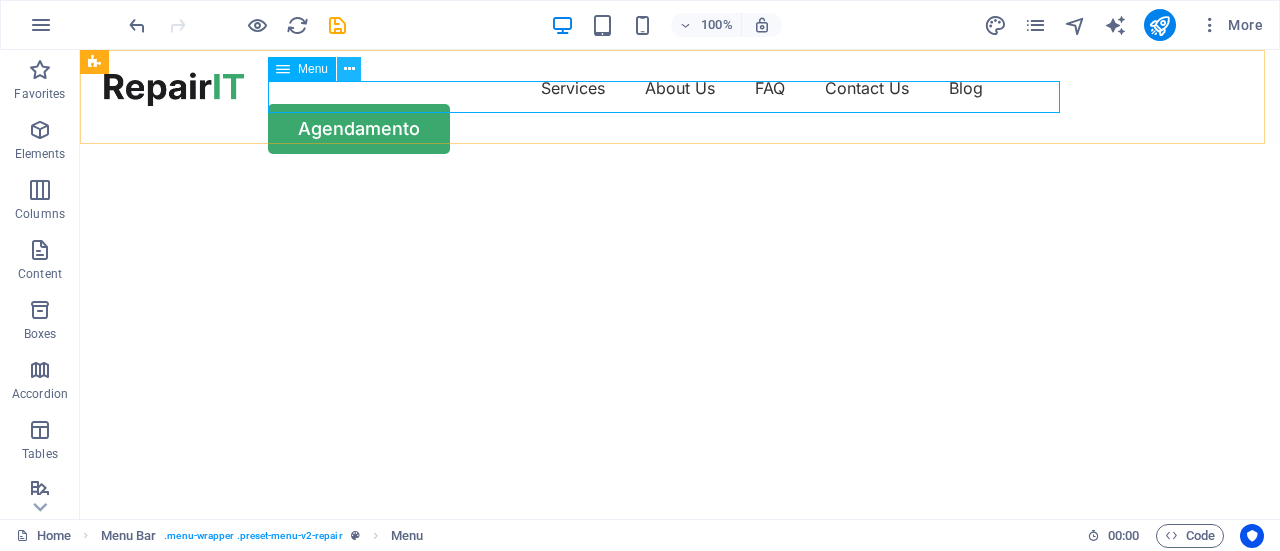 click at bounding box center (349, 69) 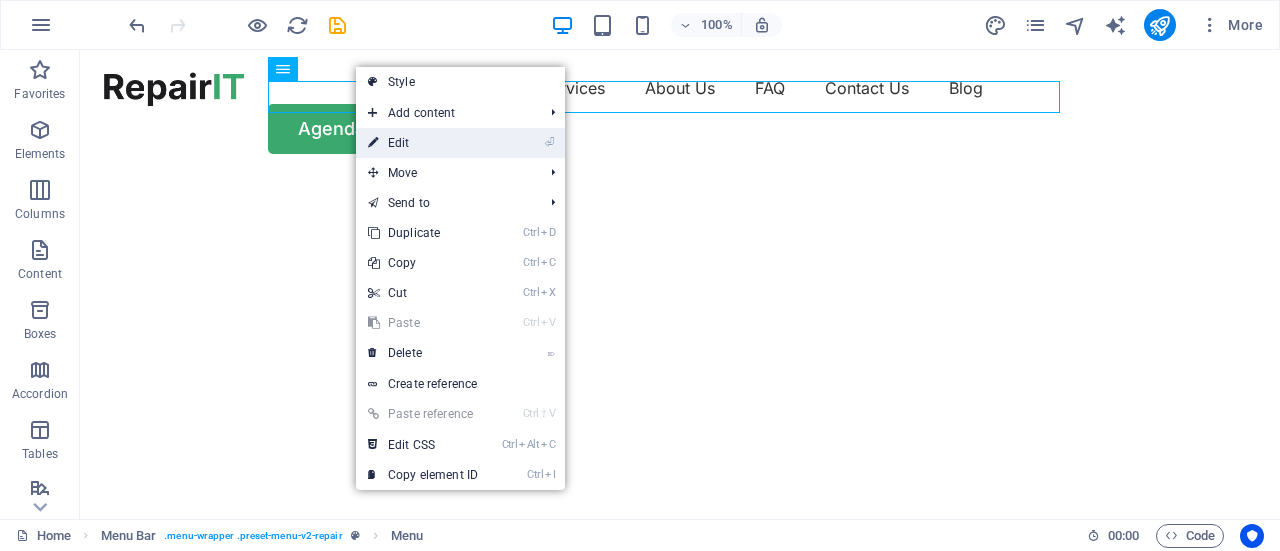 click on "⏎  Edit" at bounding box center (423, 143) 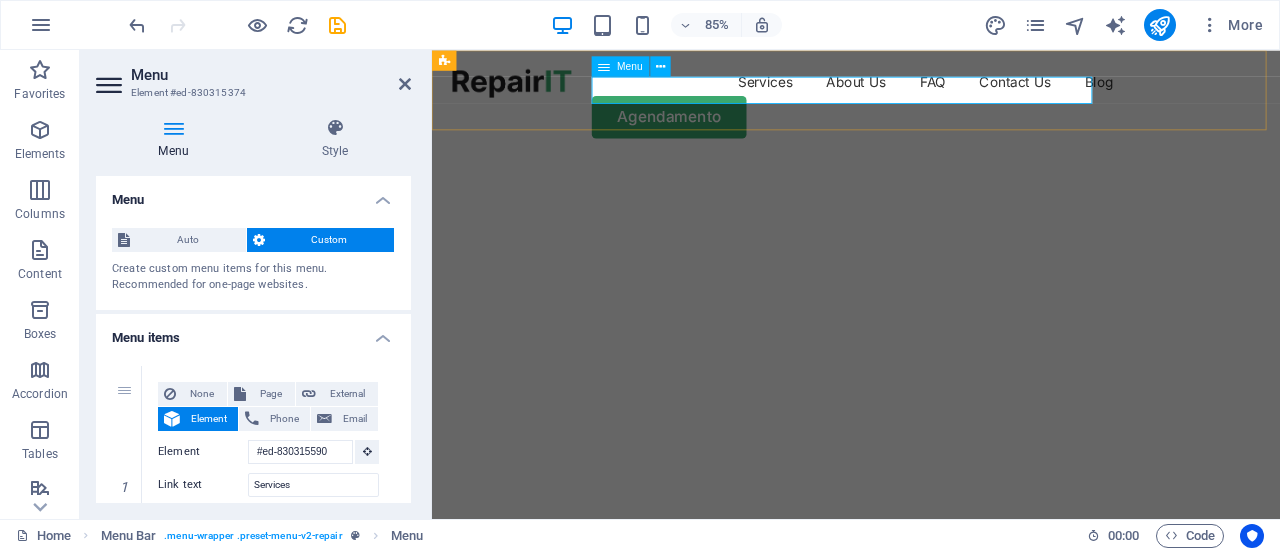 click on "Services About Us FAQ Contact Us Blog" at bounding box center (931, 88) 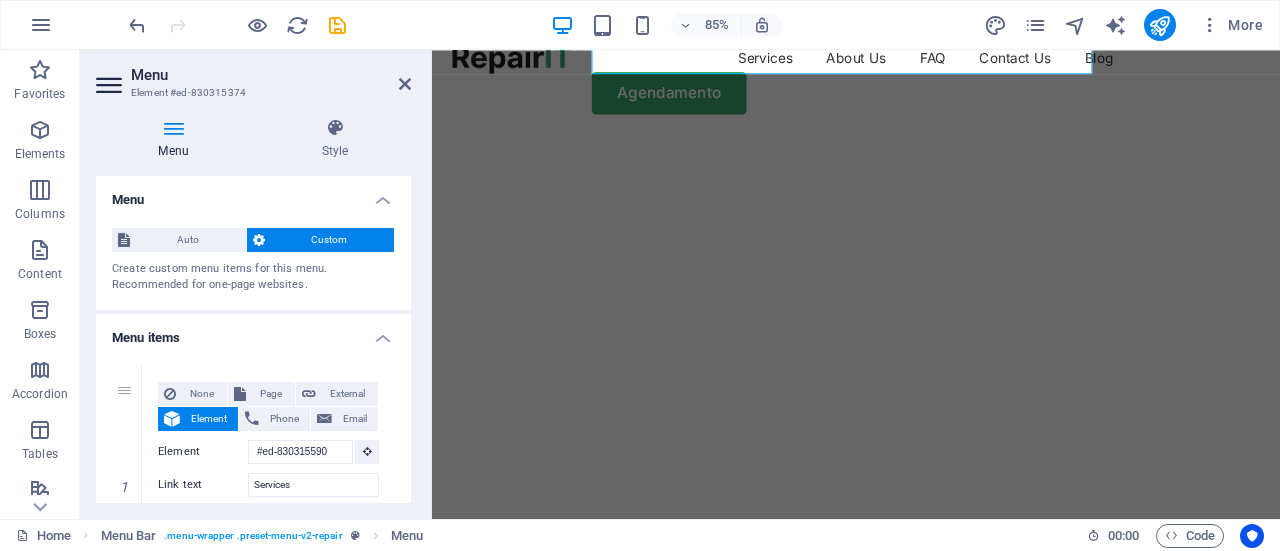 scroll, scrollTop: 0, scrollLeft: 0, axis: both 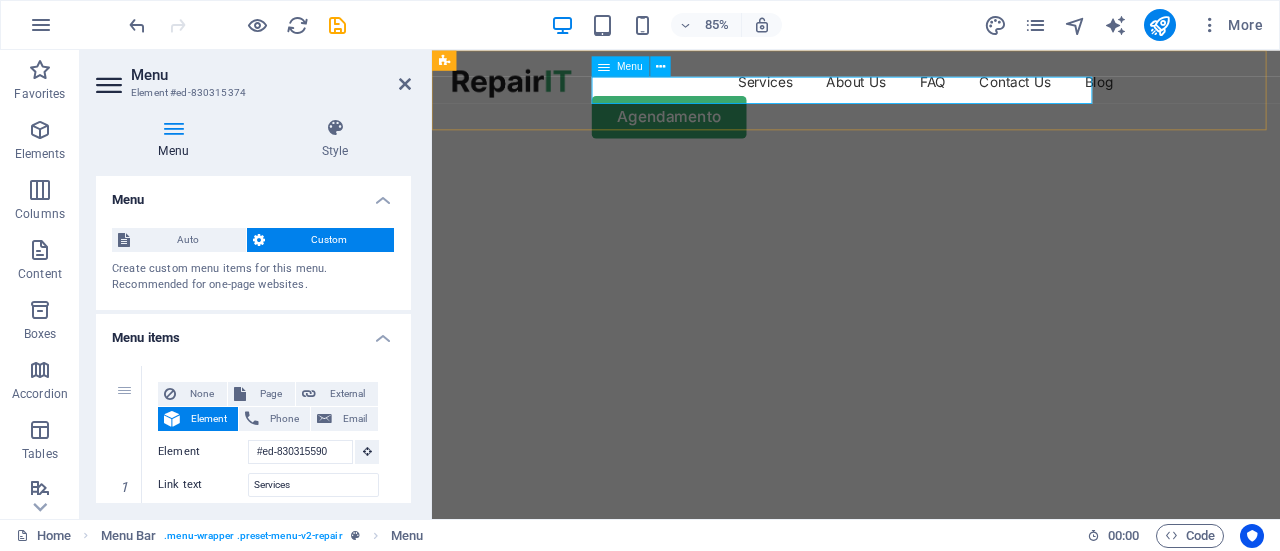 click on "Services About Us FAQ Contact Us Blog" at bounding box center (931, 88) 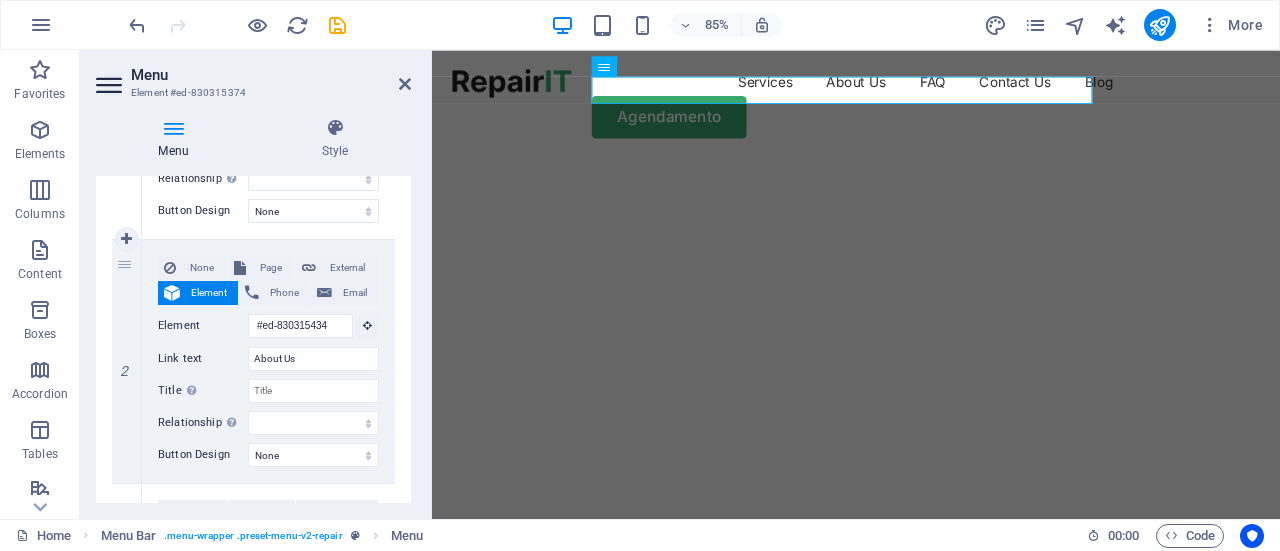 scroll, scrollTop: 400, scrollLeft: 0, axis: vertical 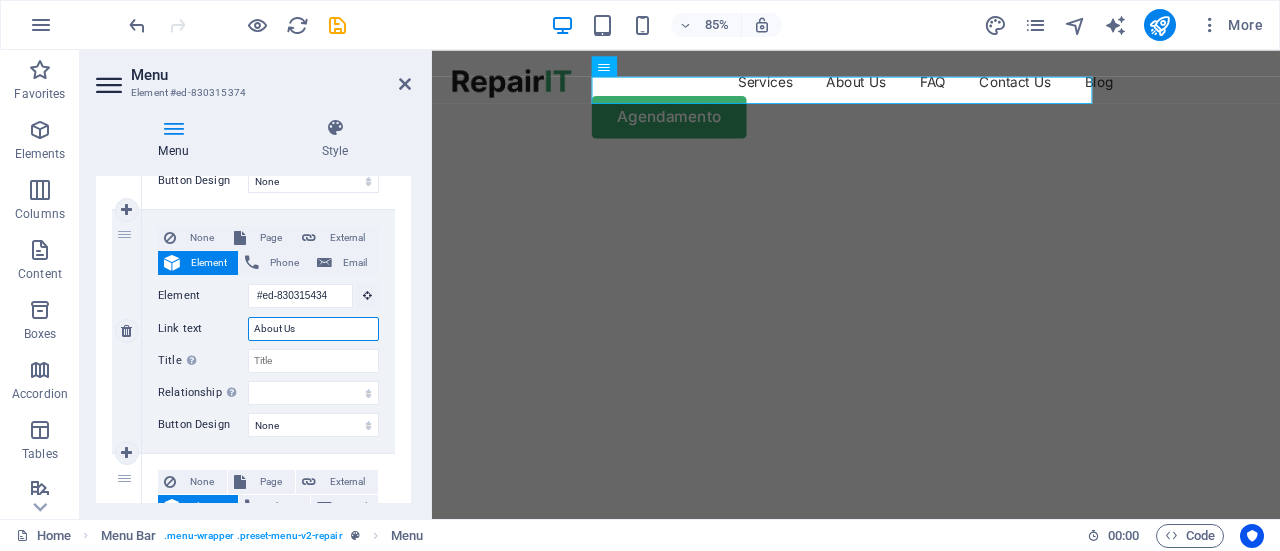 click on "About Us" at bounding box center [313, 329] 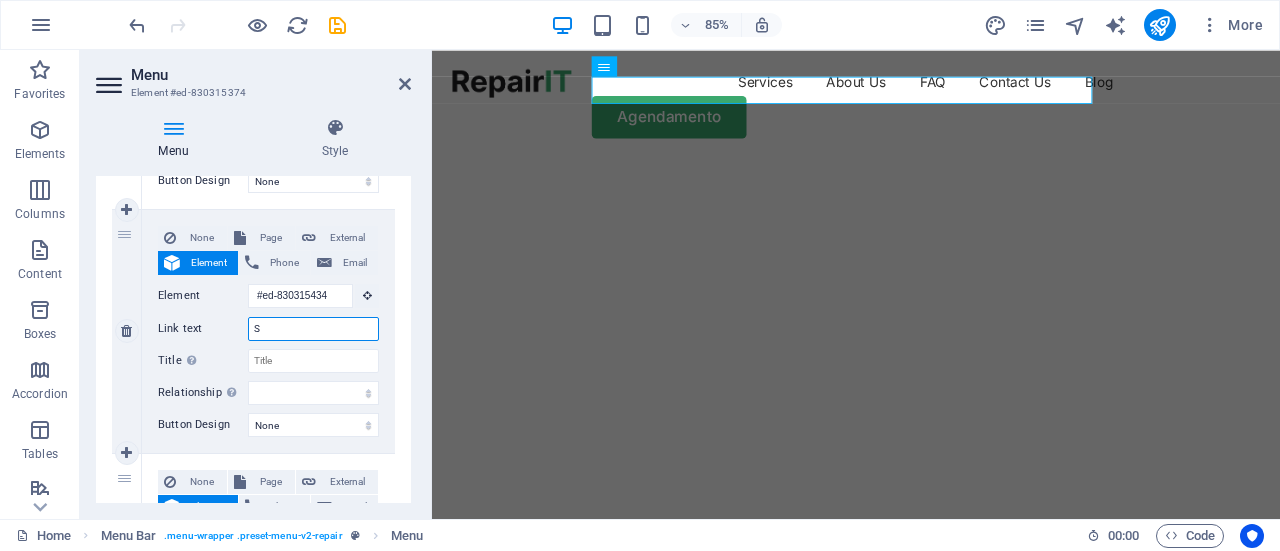 type on "So" 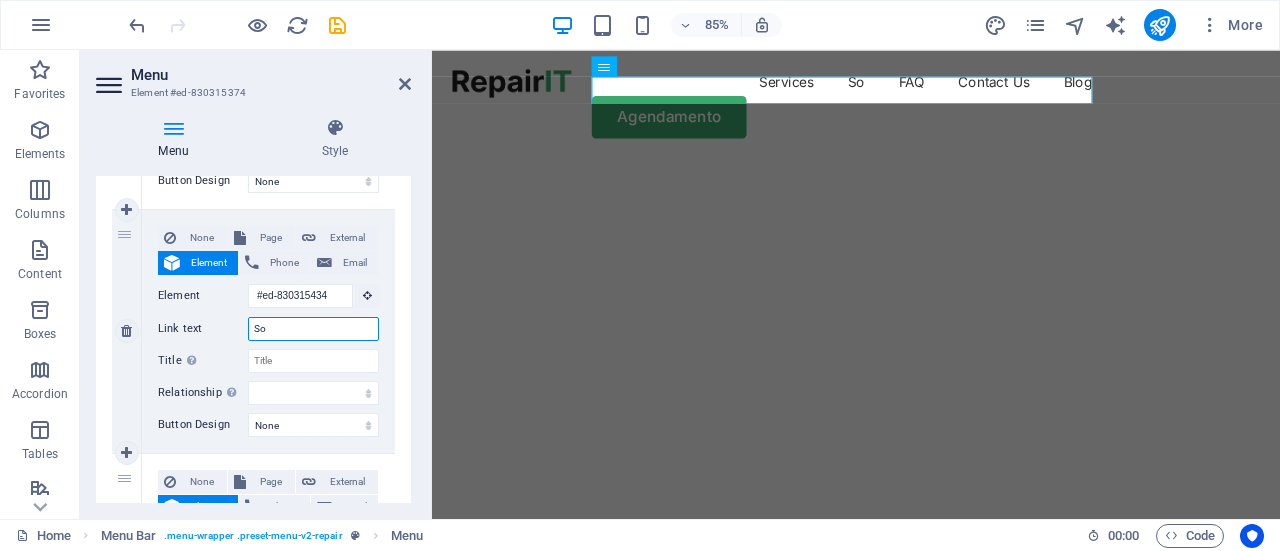 select 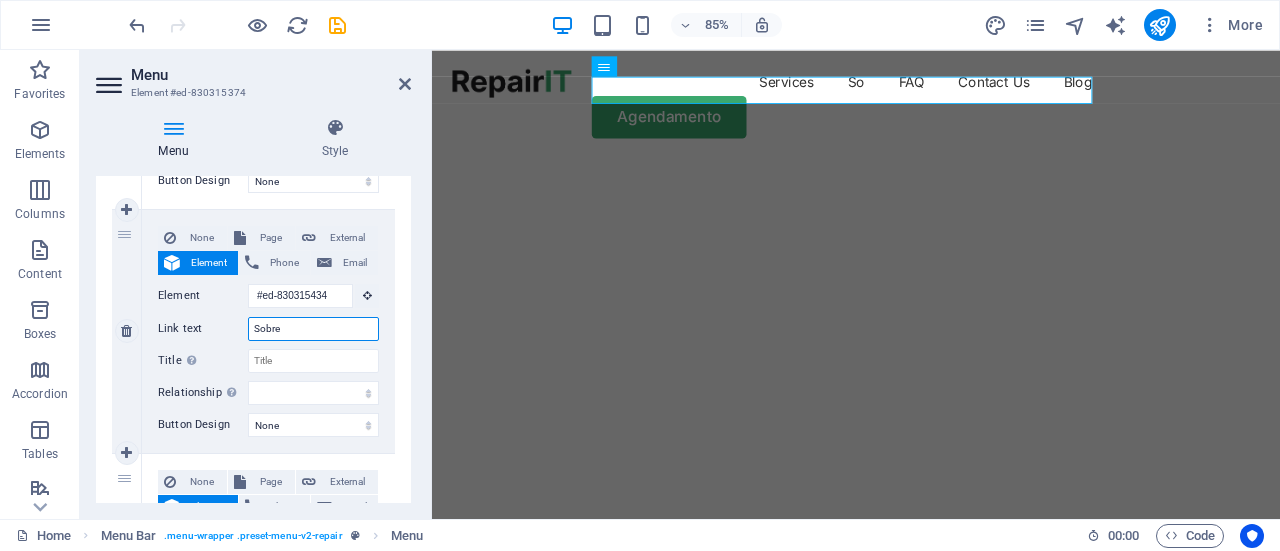 type on "Sobre" 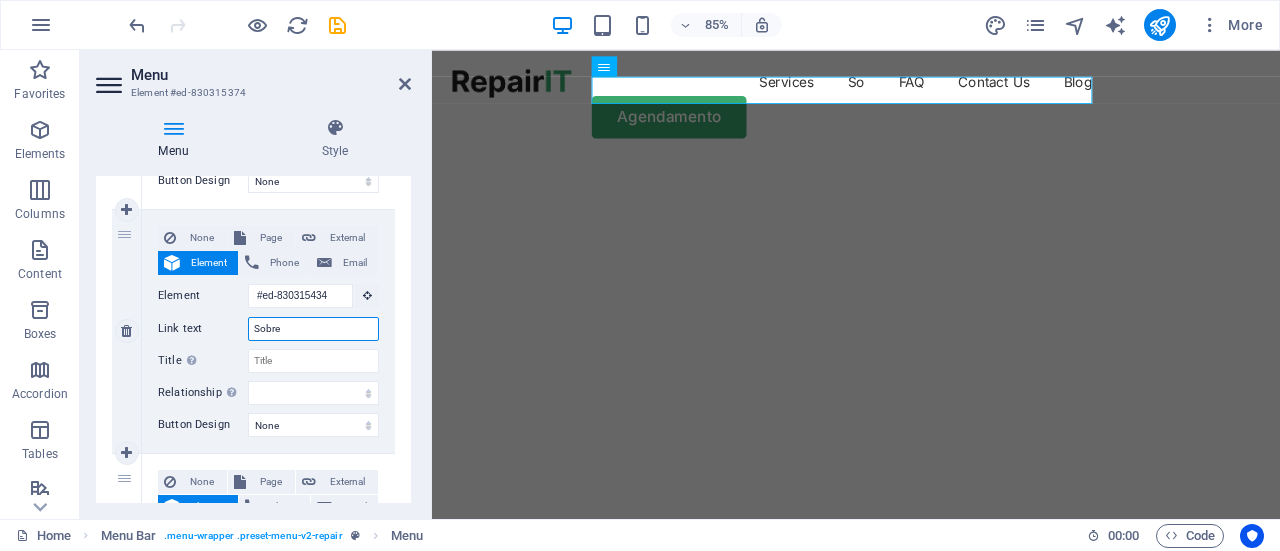 select 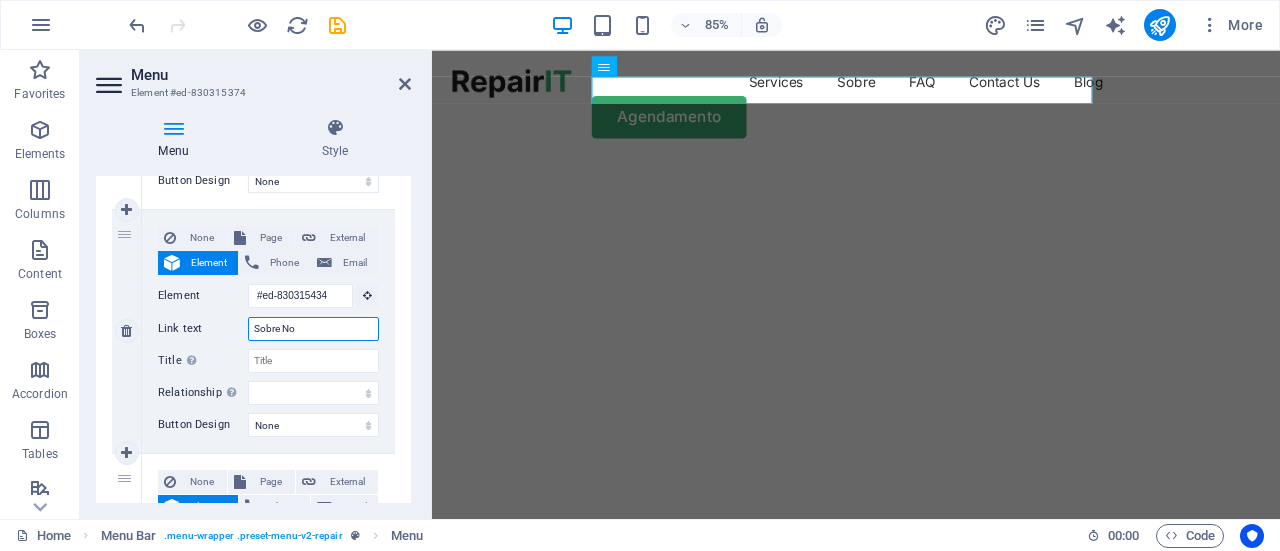 type on "Sobre Nos" 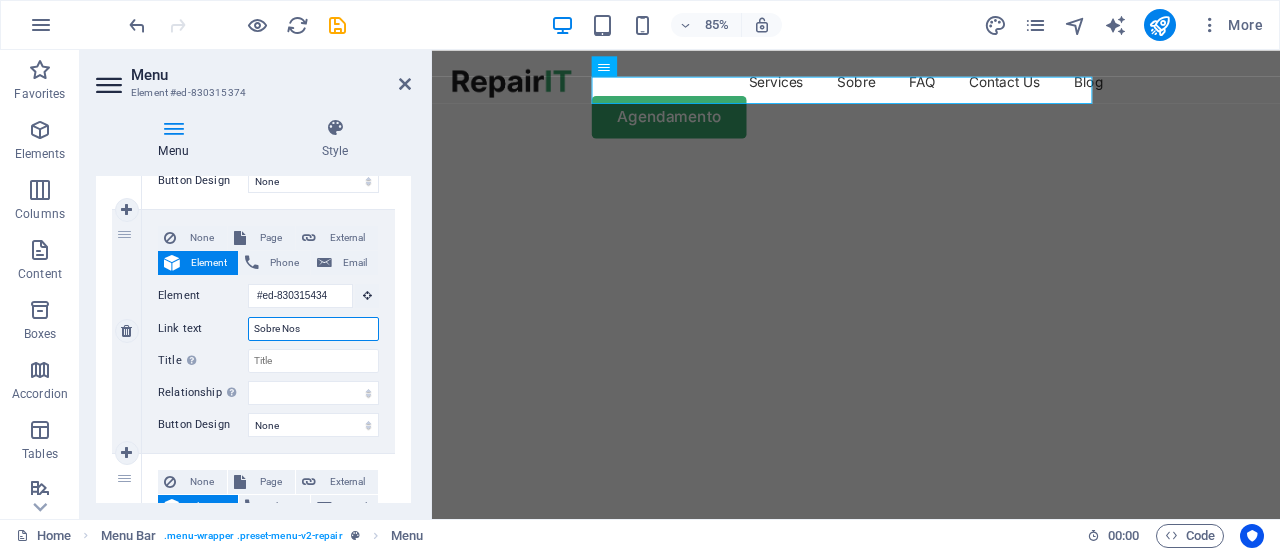 select 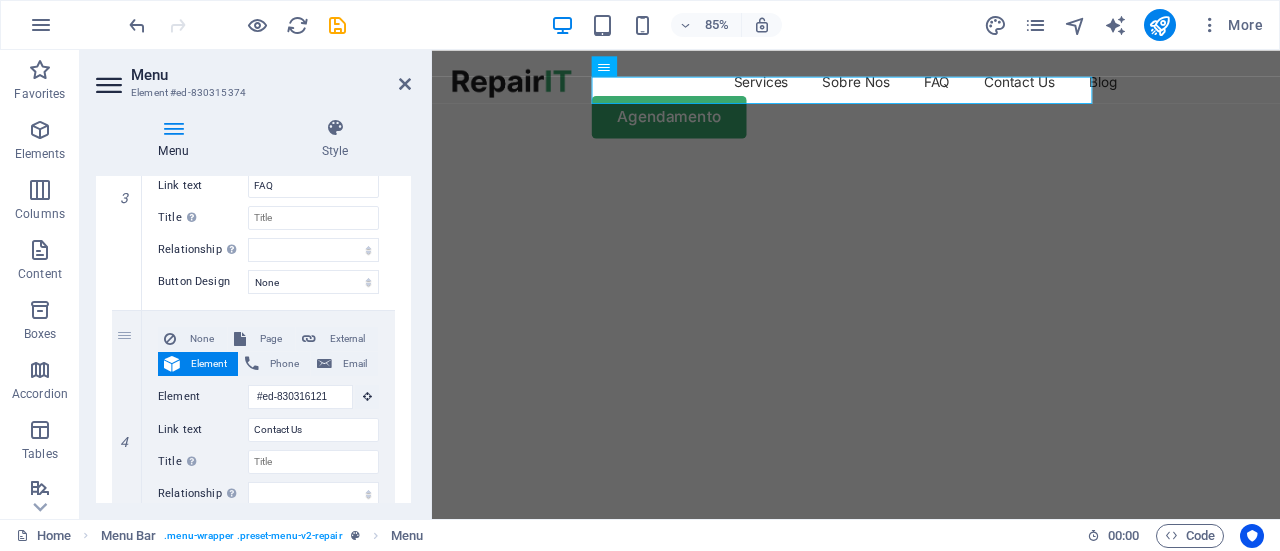 scroll, scrollTop: 800, scrollLeft: 0, axis: vertical 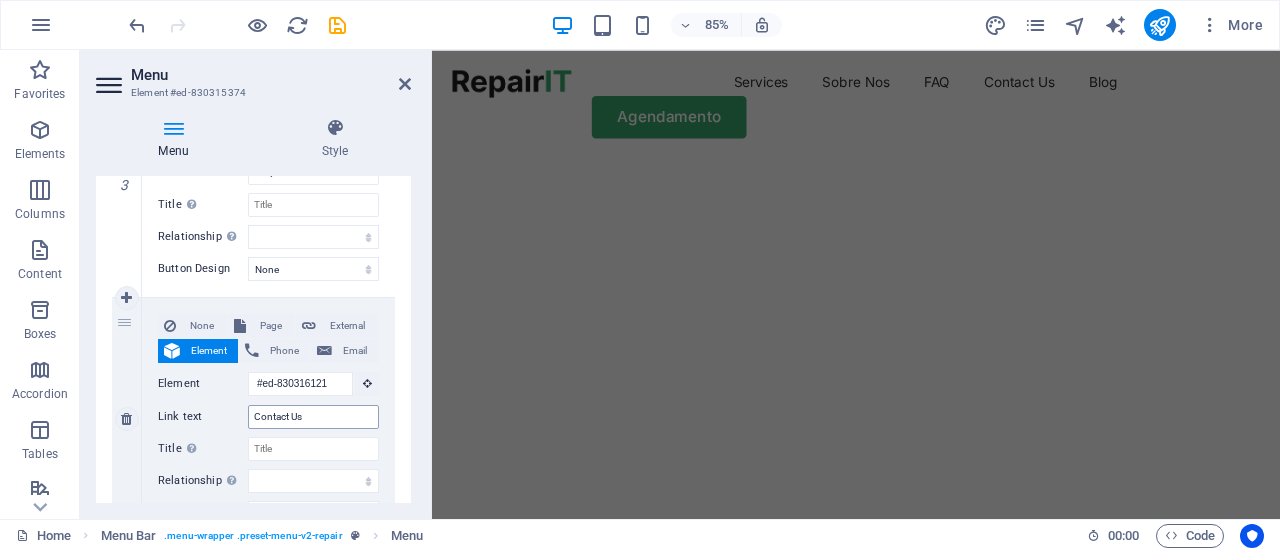 type on "Sobre Nos" 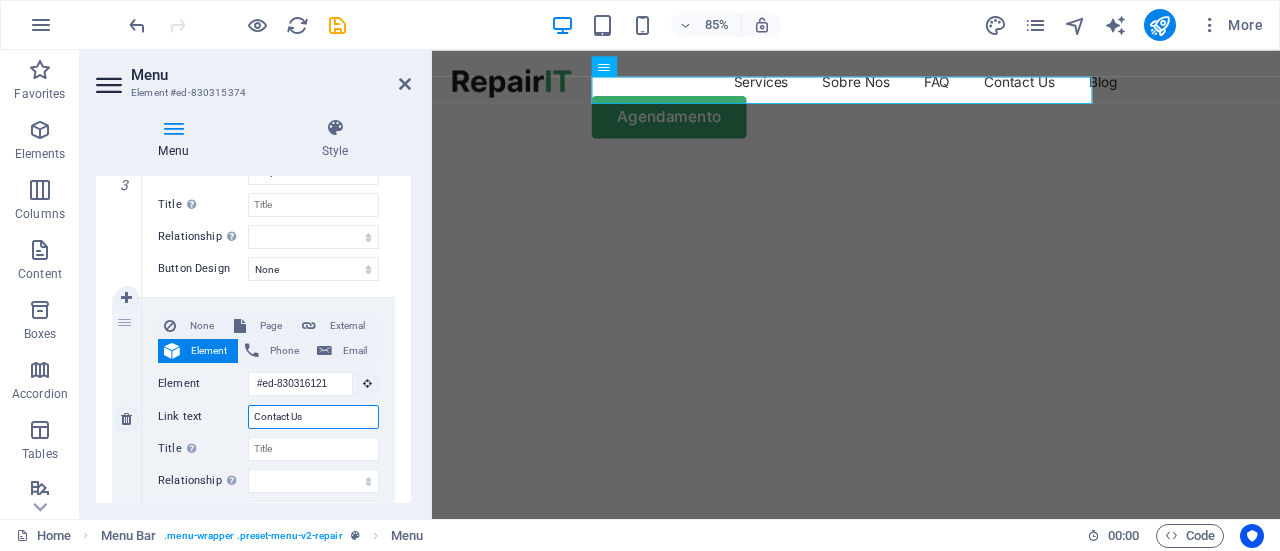 drag, startPoint x: 310, startPoint y: 415, endPoint x: 201, endPoint y: 412, distance: 109.041275 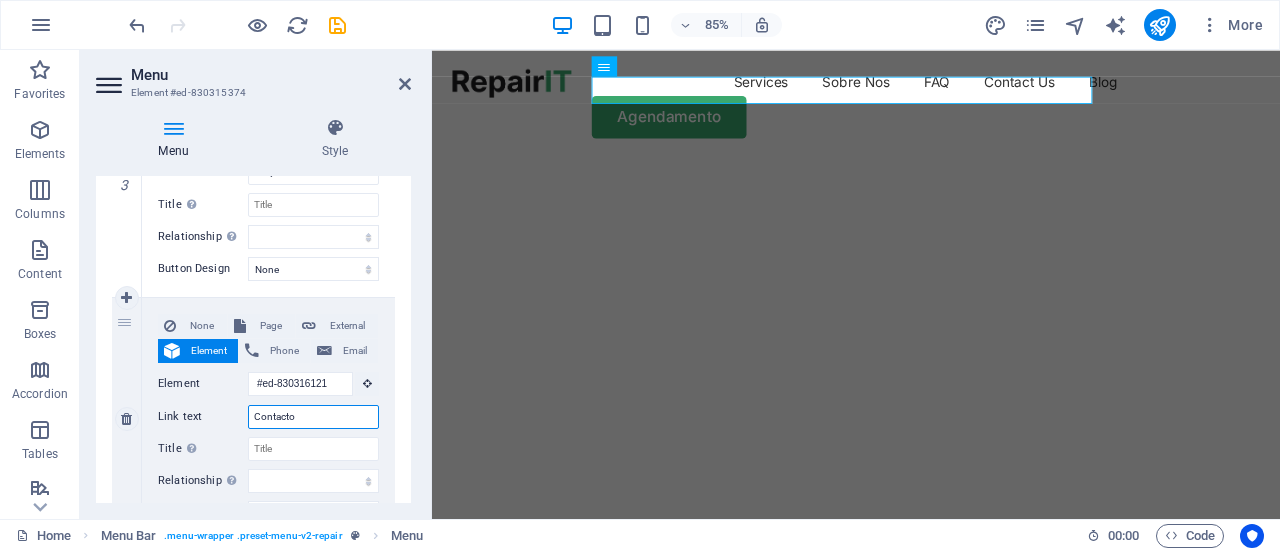 type on "Contactos" 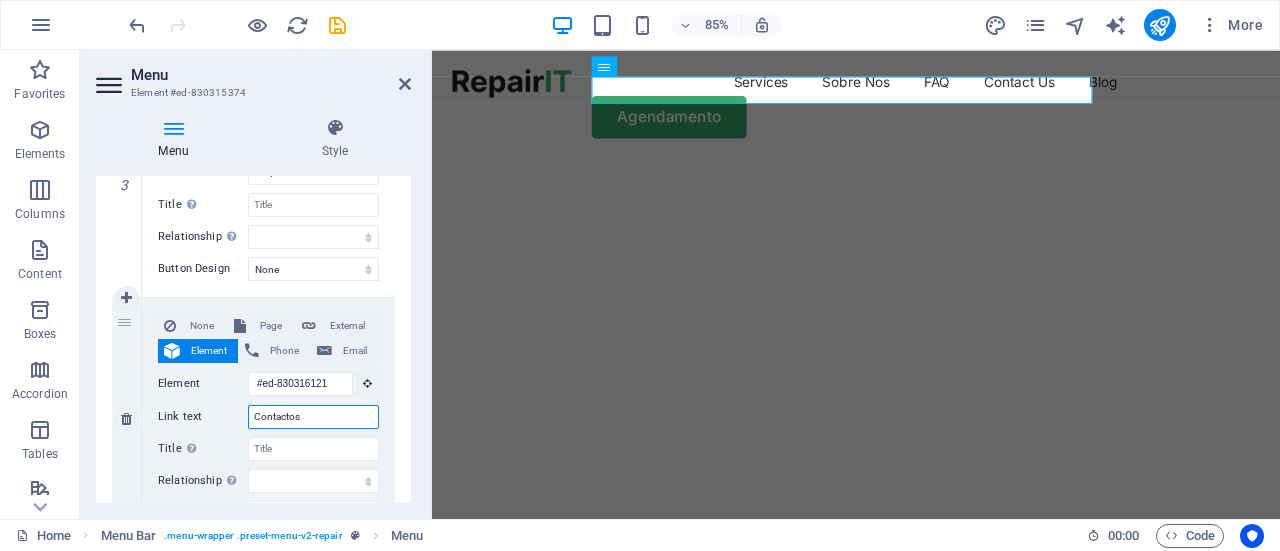 select 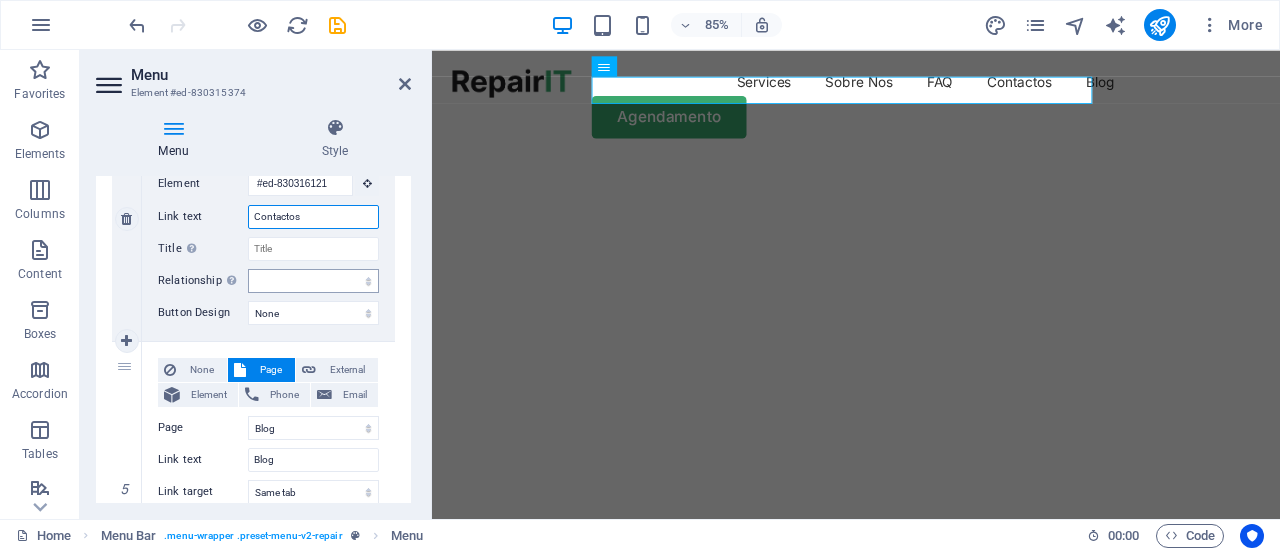 scroll, scrollTop: 1100, scrollLeft: 0, axis: vertical 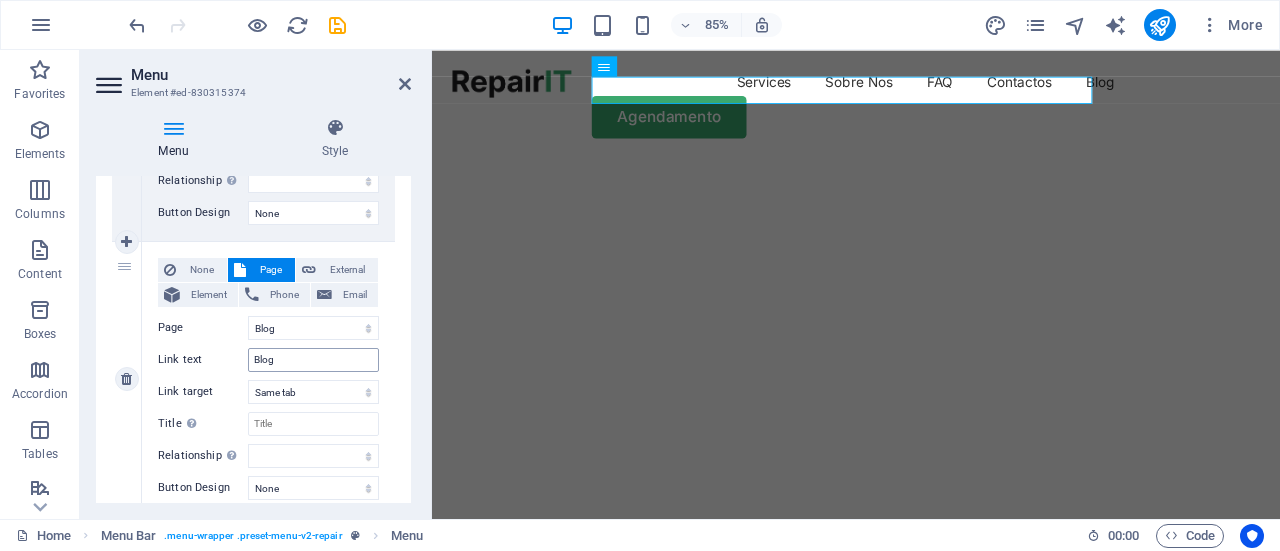 type on "Contactos" 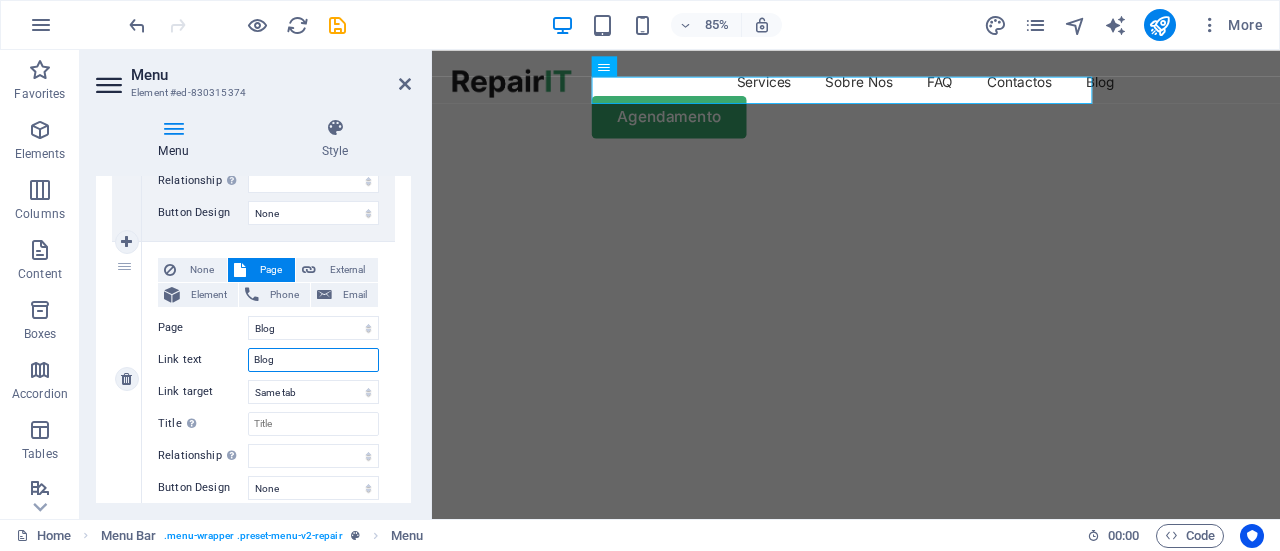 click on "Blog" at bounding box center [313, 360] 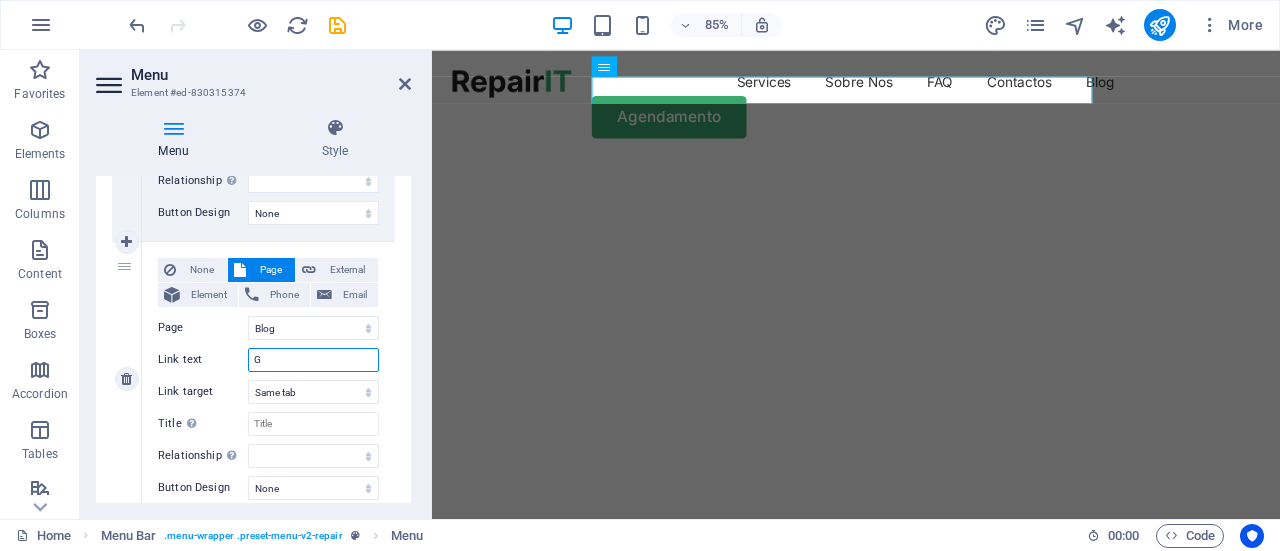 type on "Ga" 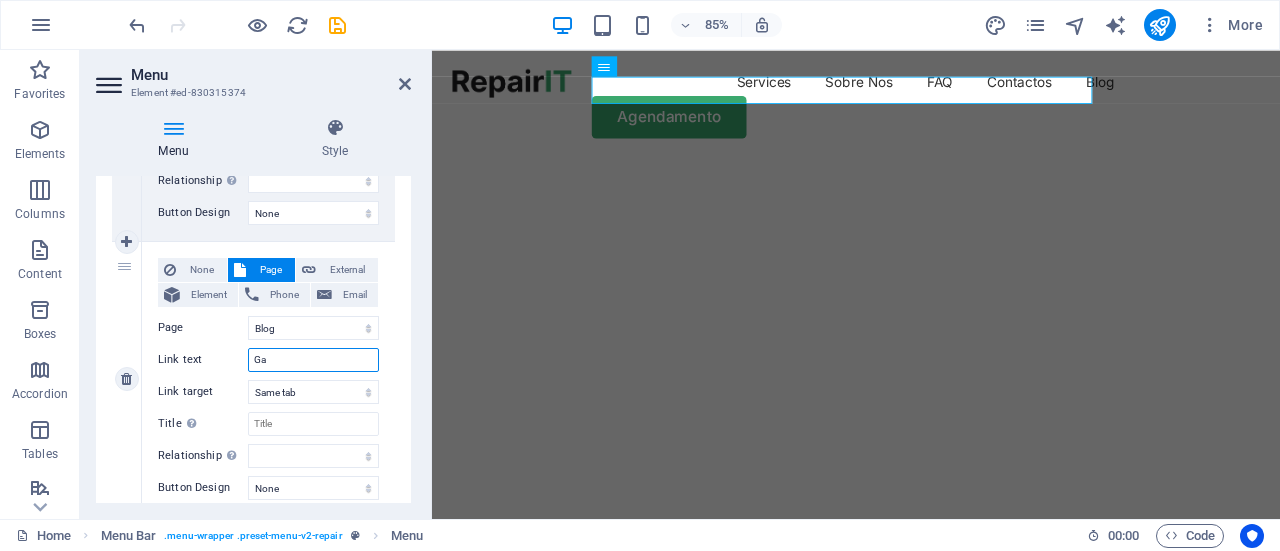 select 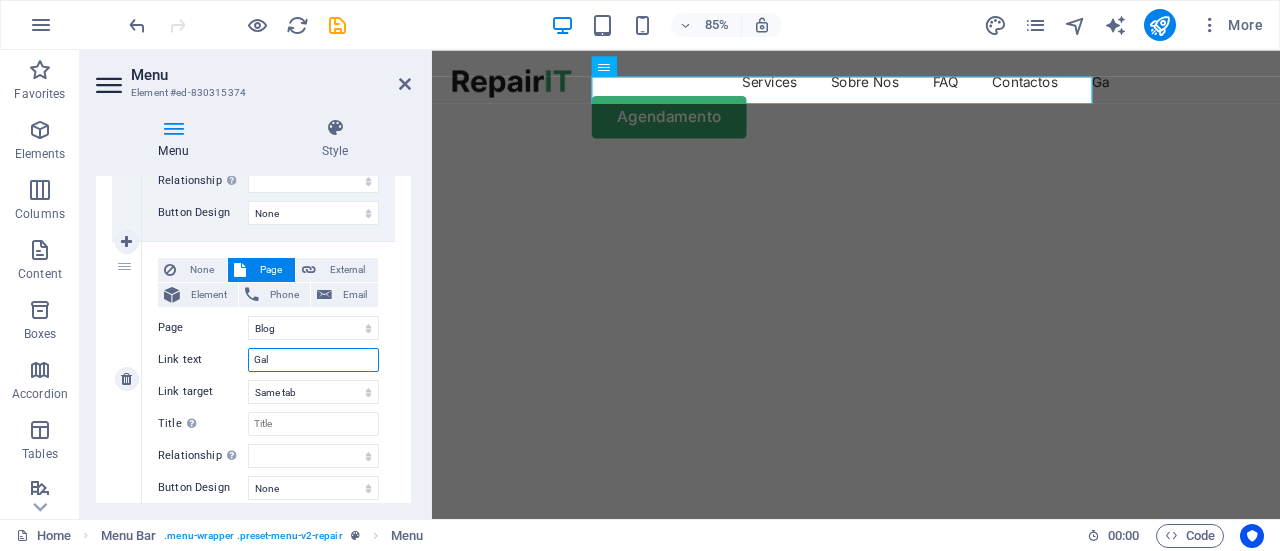 type on "Gale" 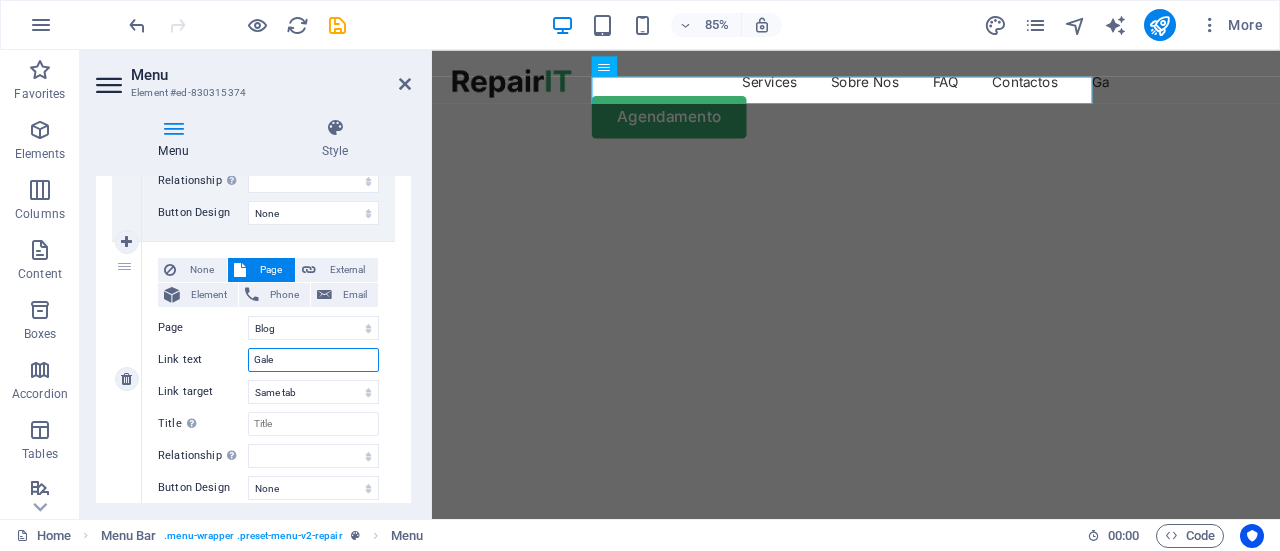 select 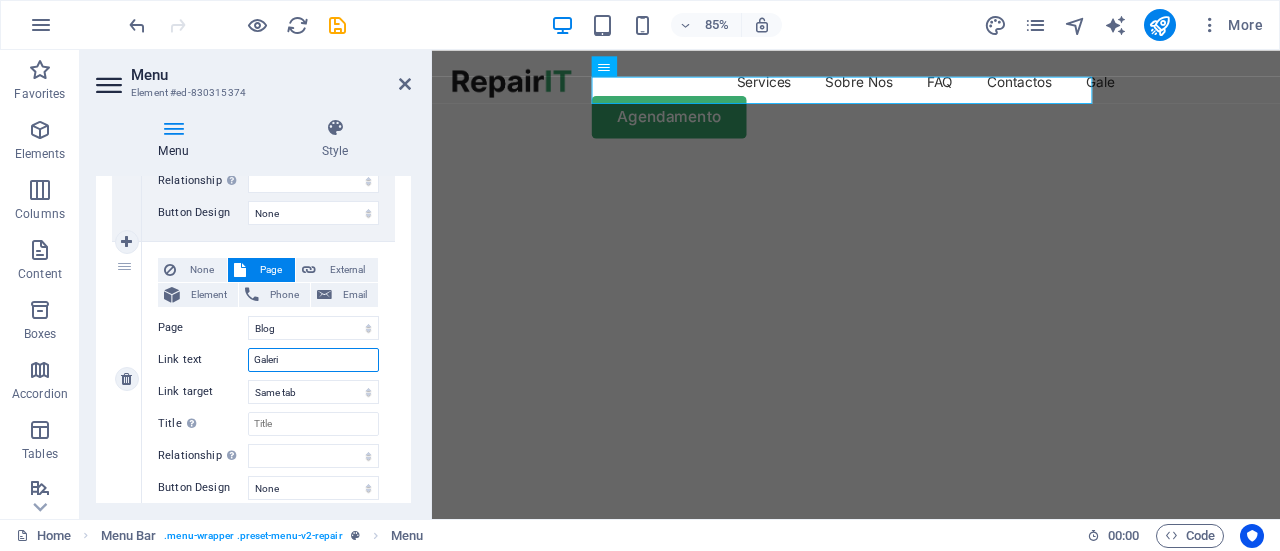 type on "Galeria" 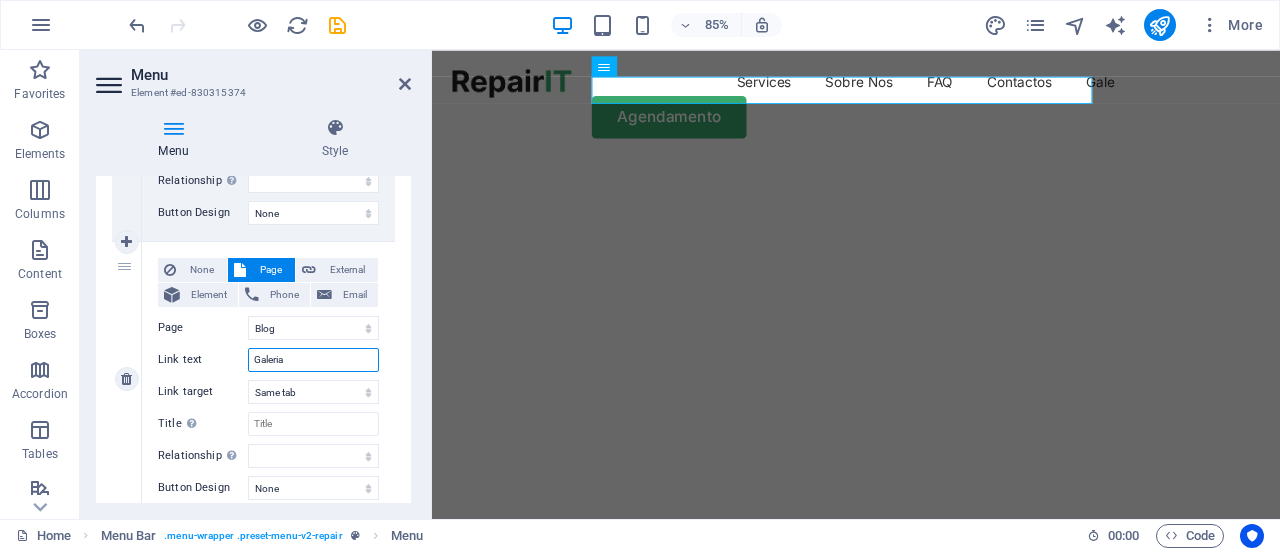 select 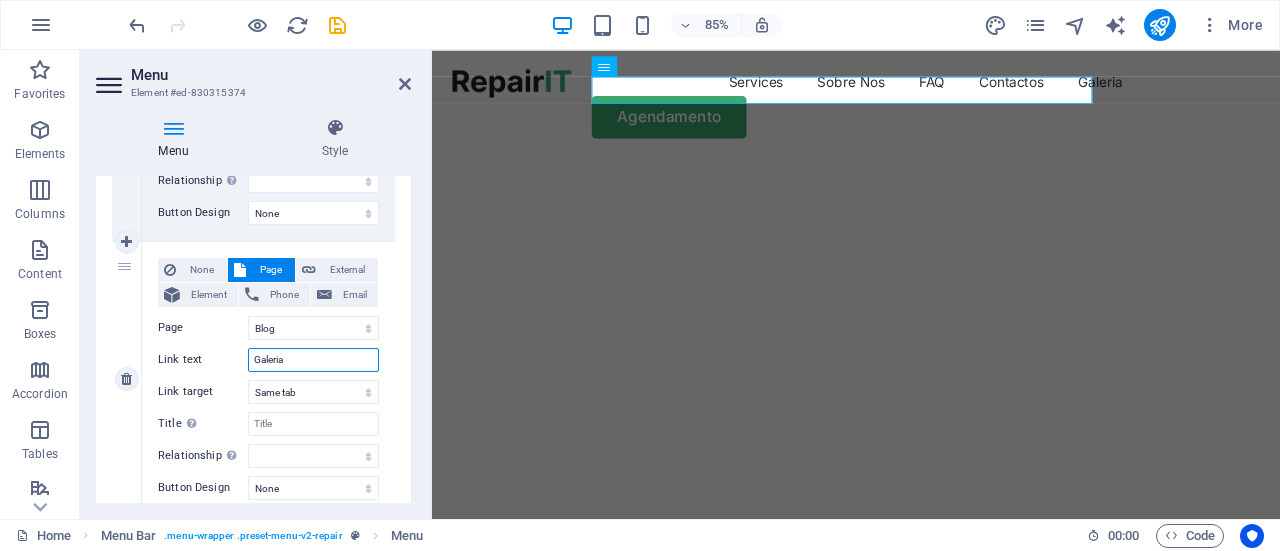 scroll, scrollTop: 1167, scrollLeft: 0, axis: vertical 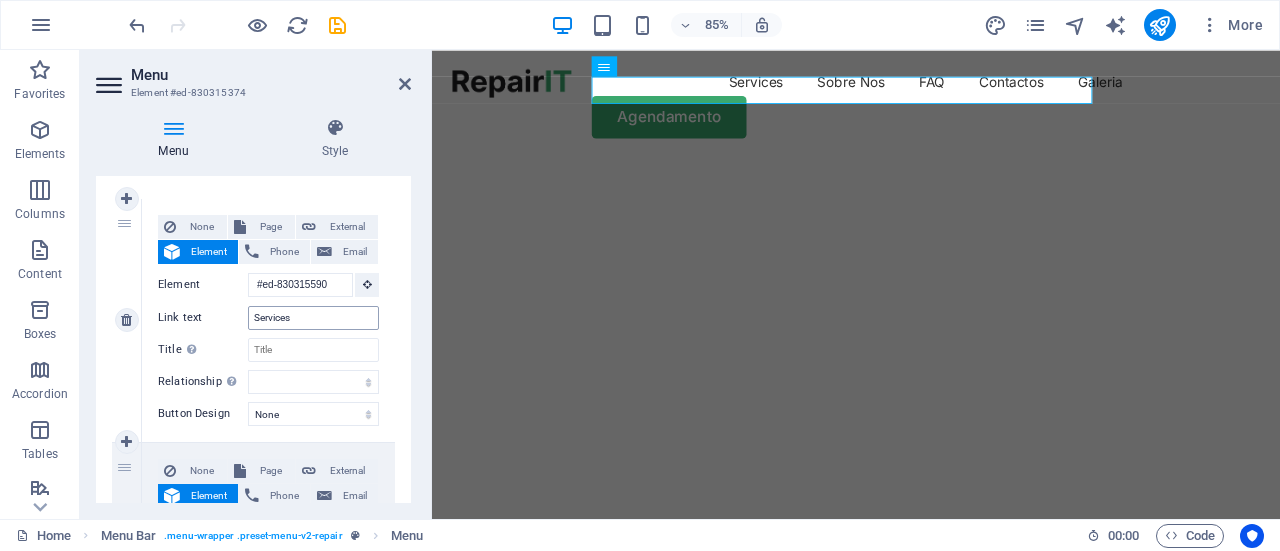type on "Galeria" 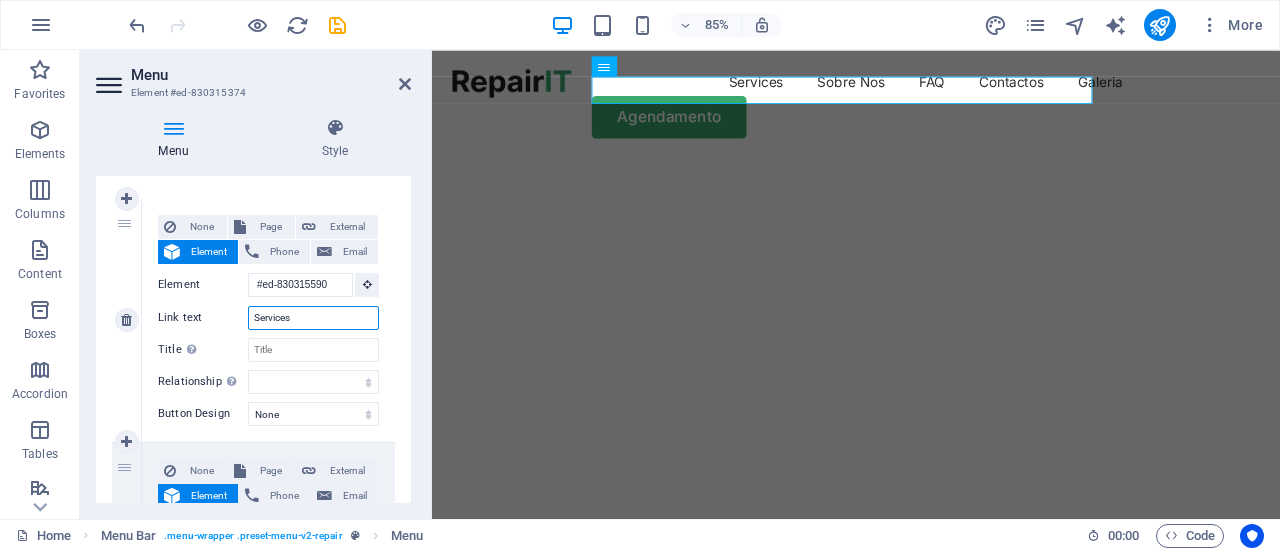 click on "Services" at bounding box center (313, 318) 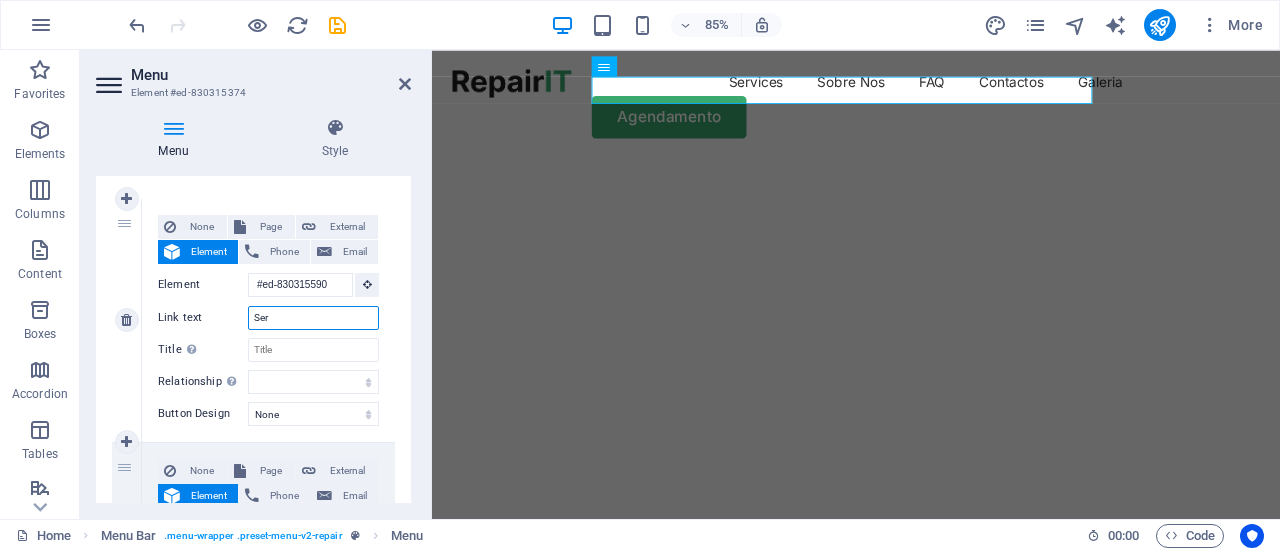 type on "Serv" 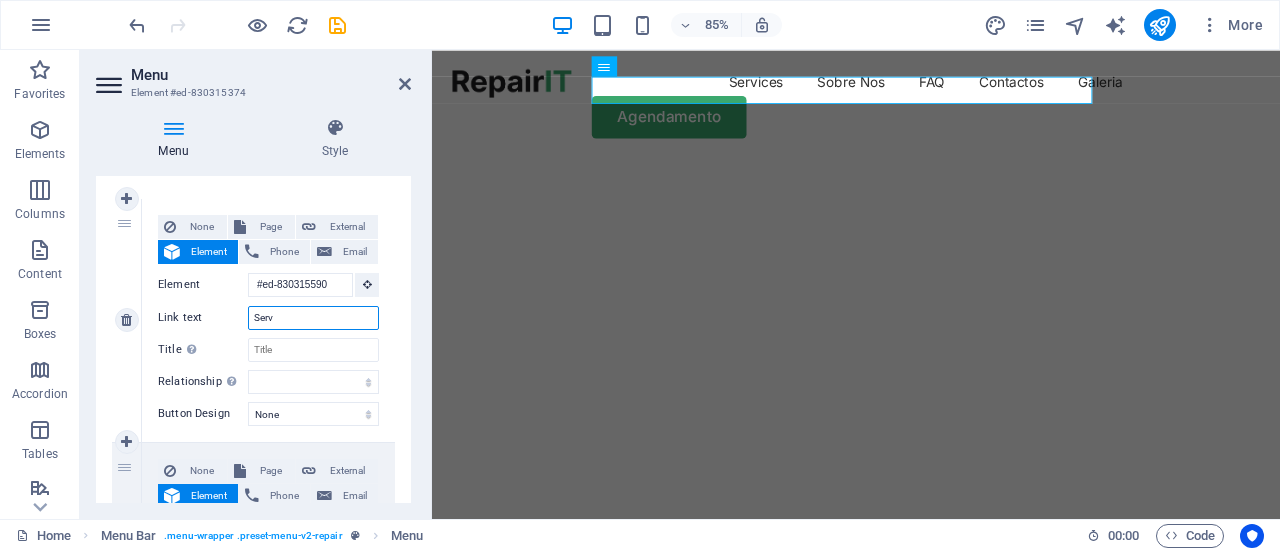 select 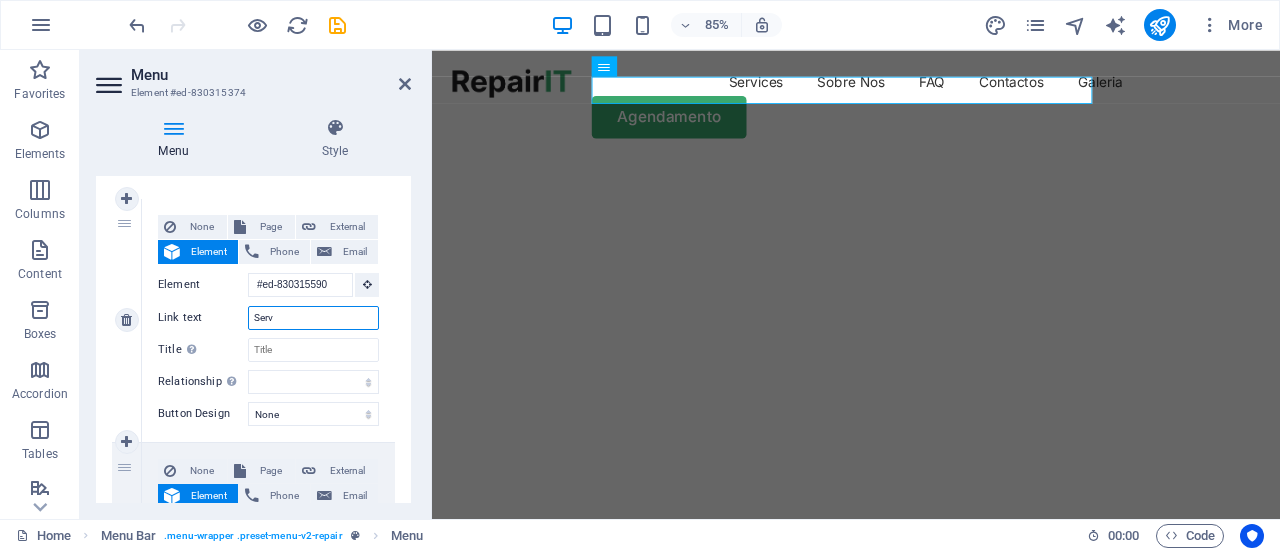 select 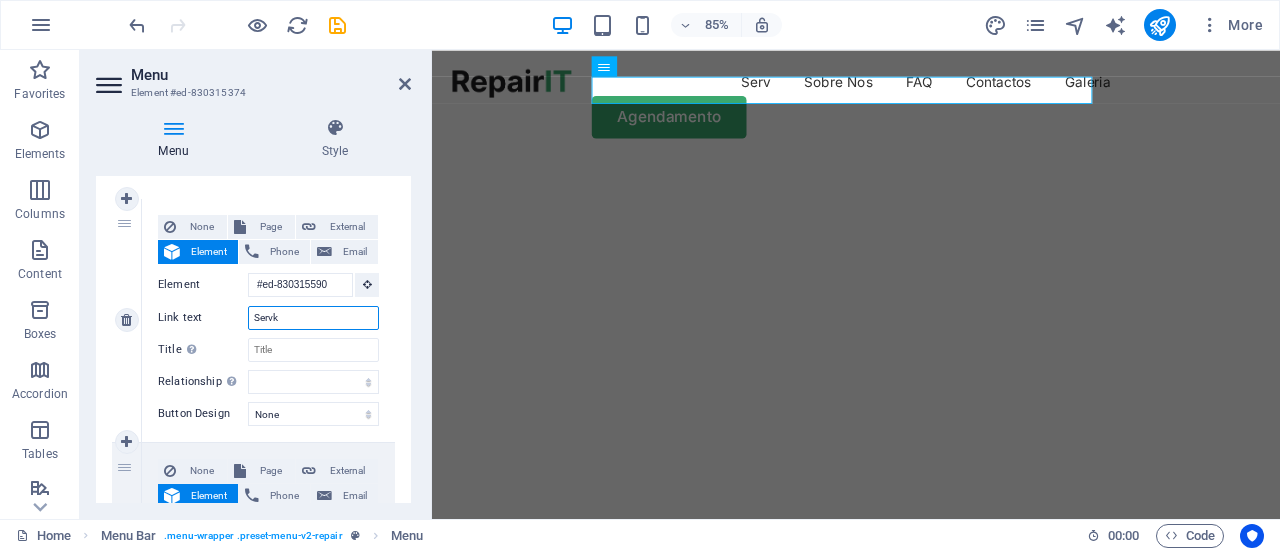 type on "Servkç" 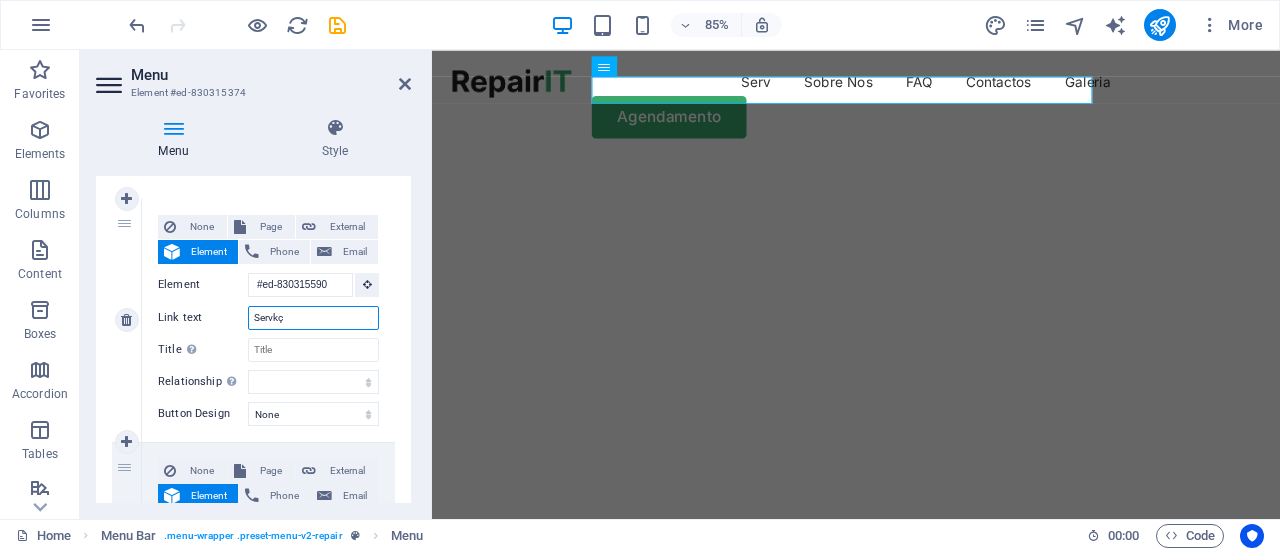 select 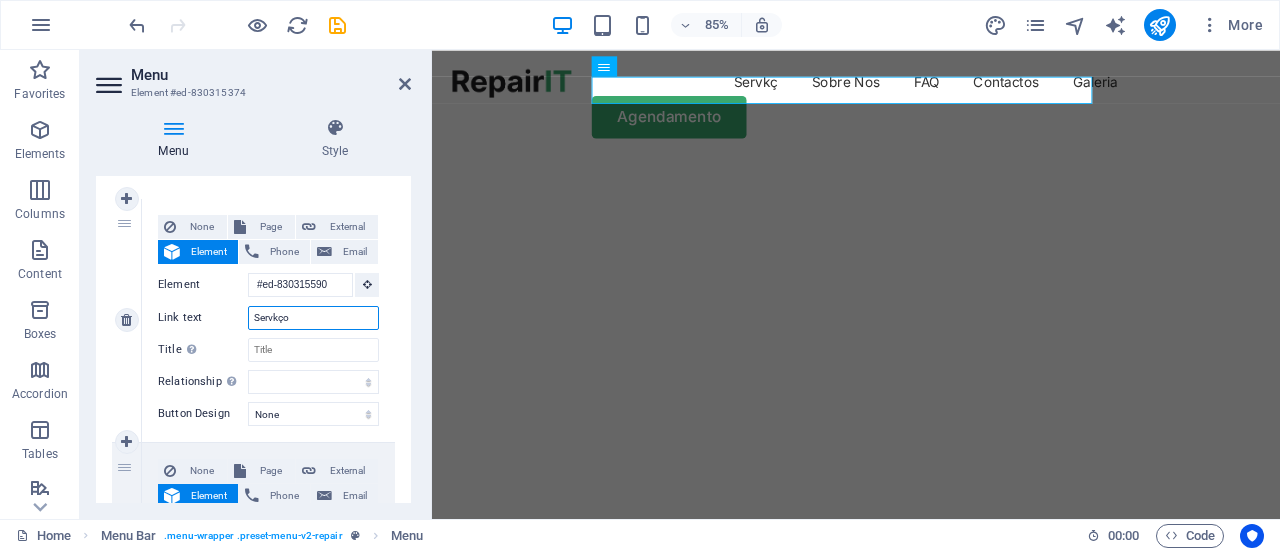 type on "Servkços" 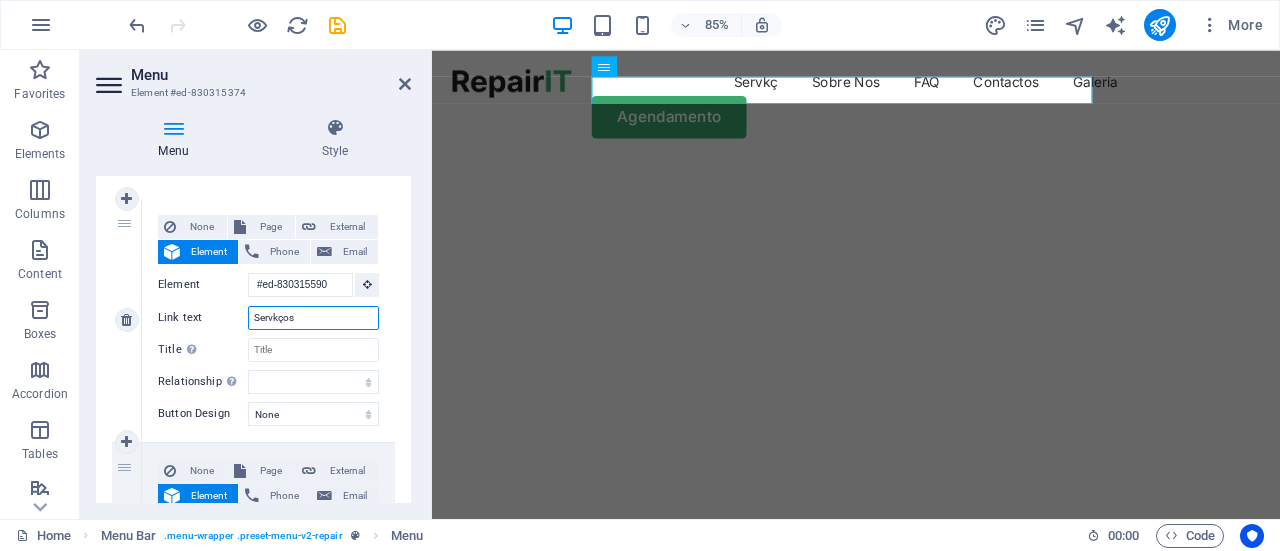 select 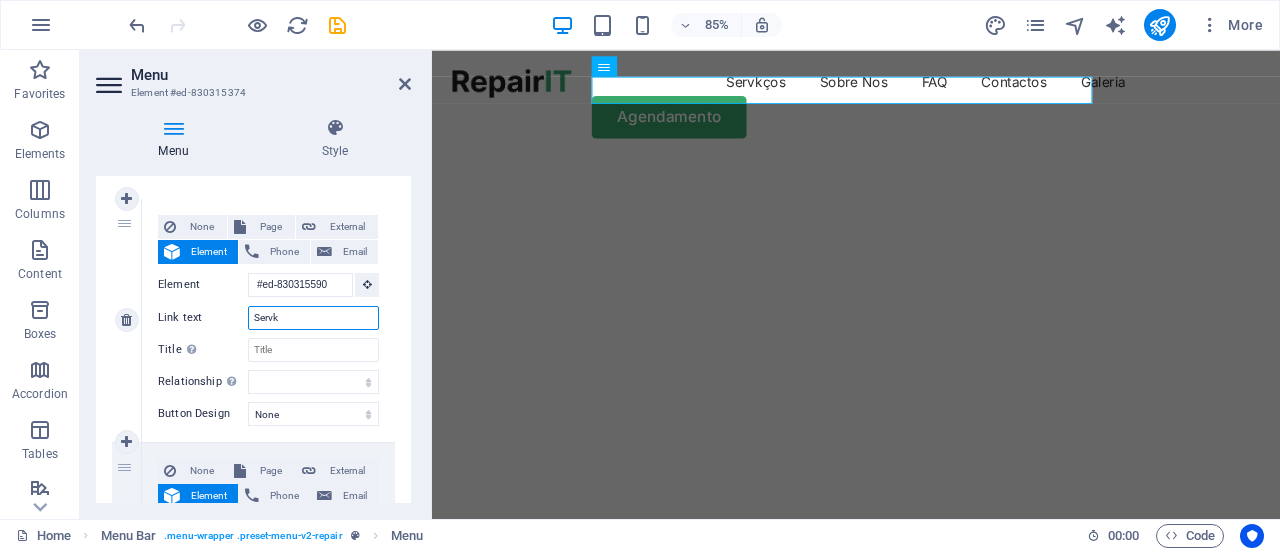 type on "Serv" 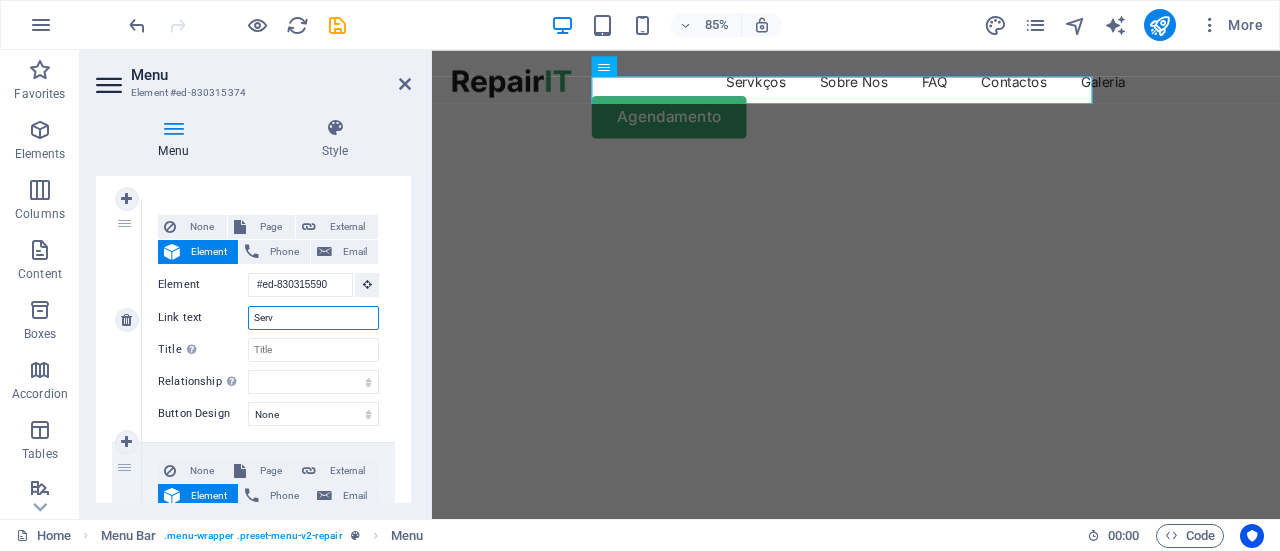 select 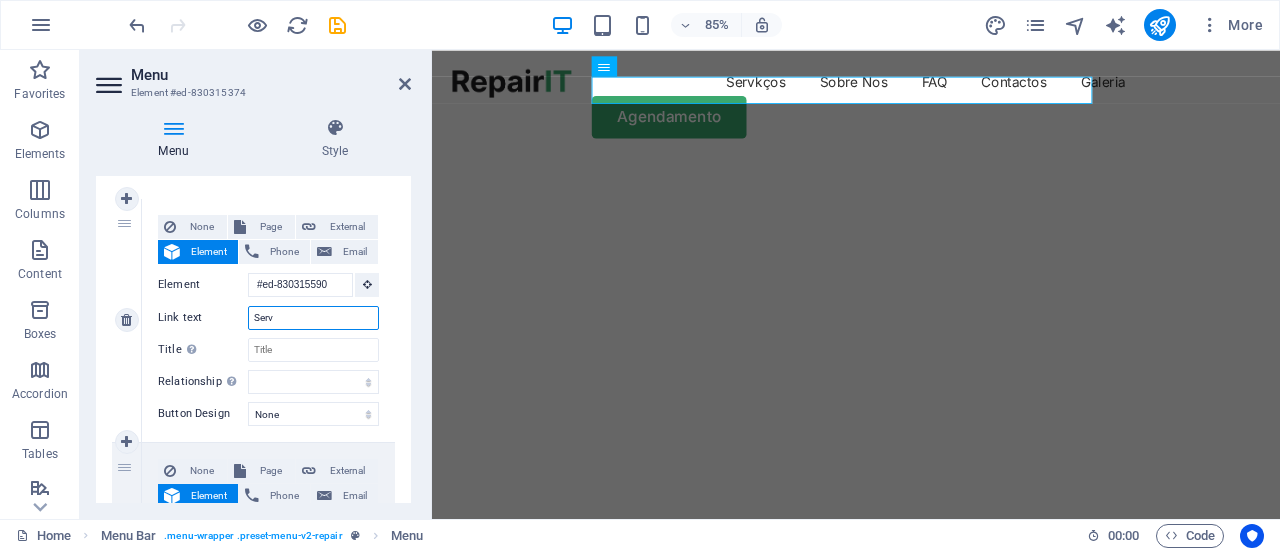 select 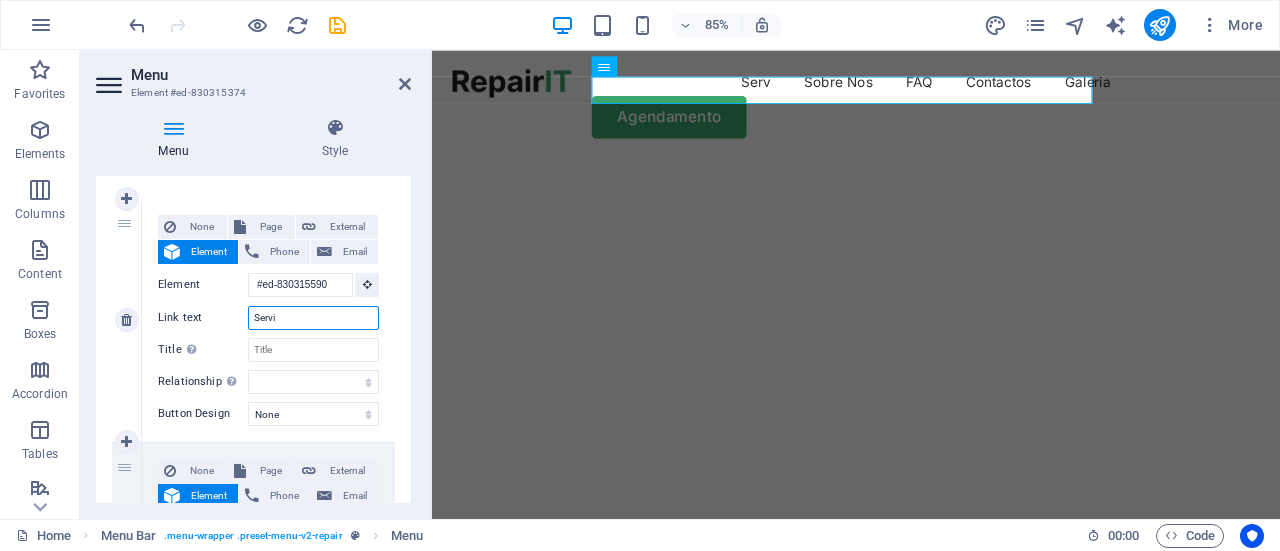 type on "Serviç" 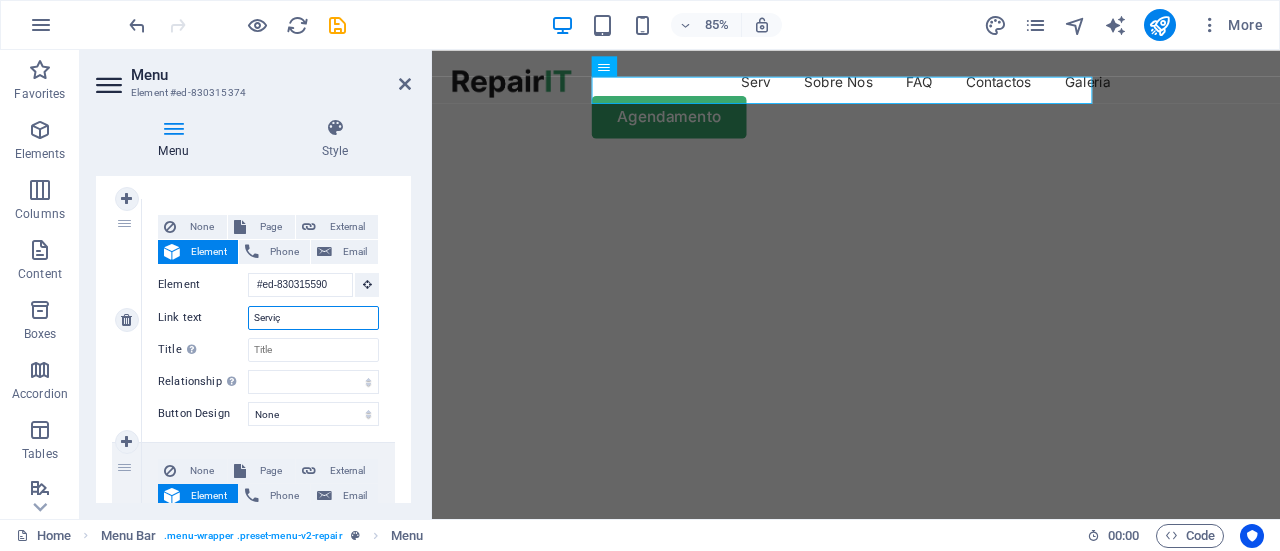 select 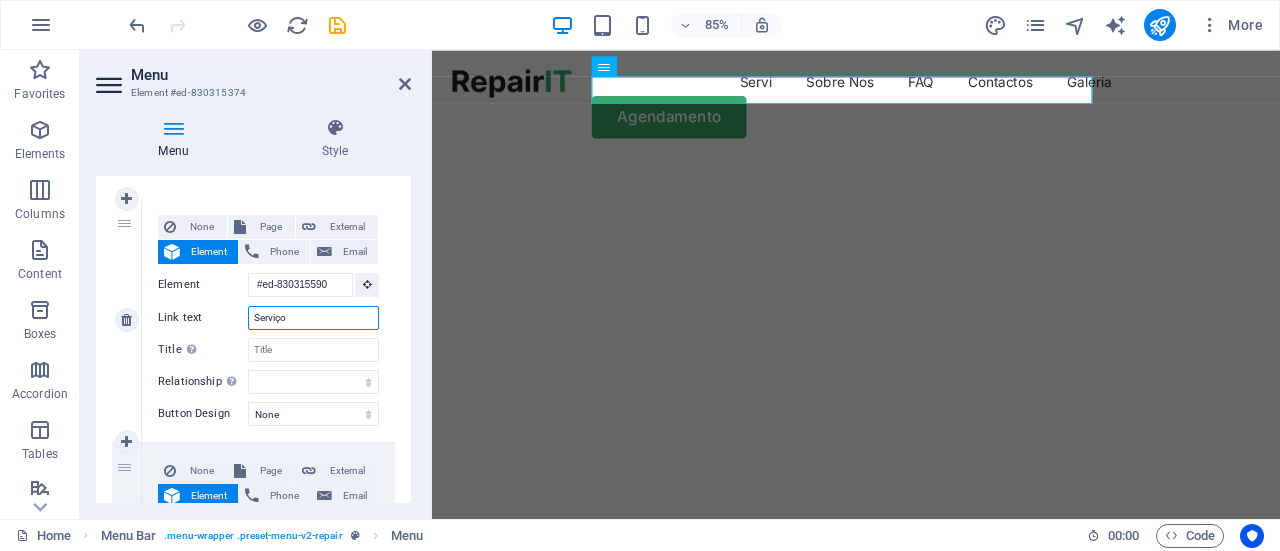 type on "Serviços" 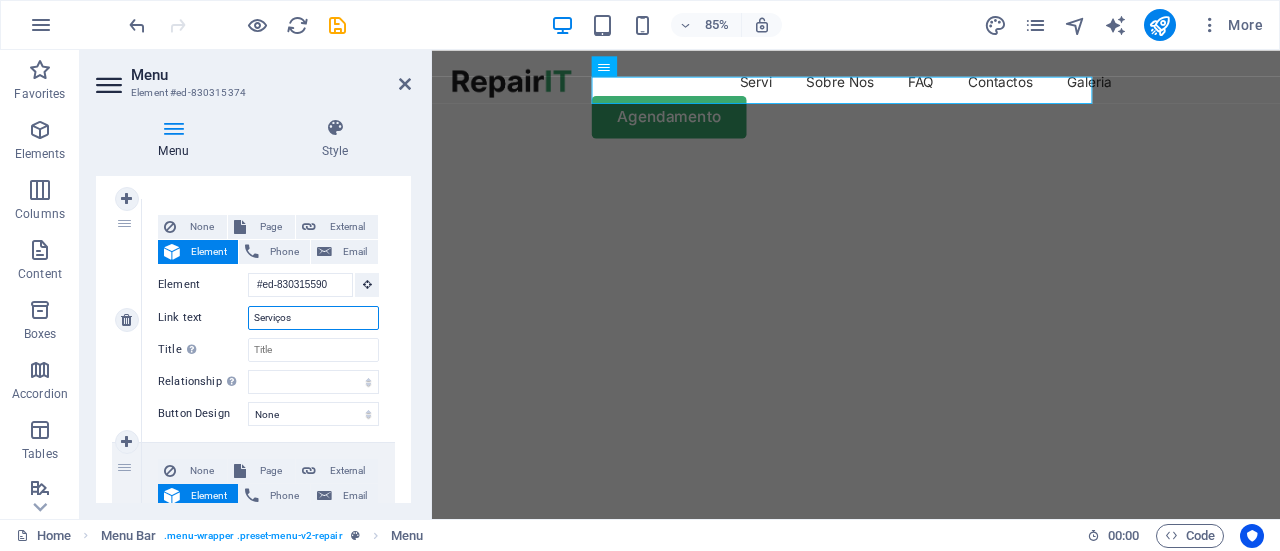 select 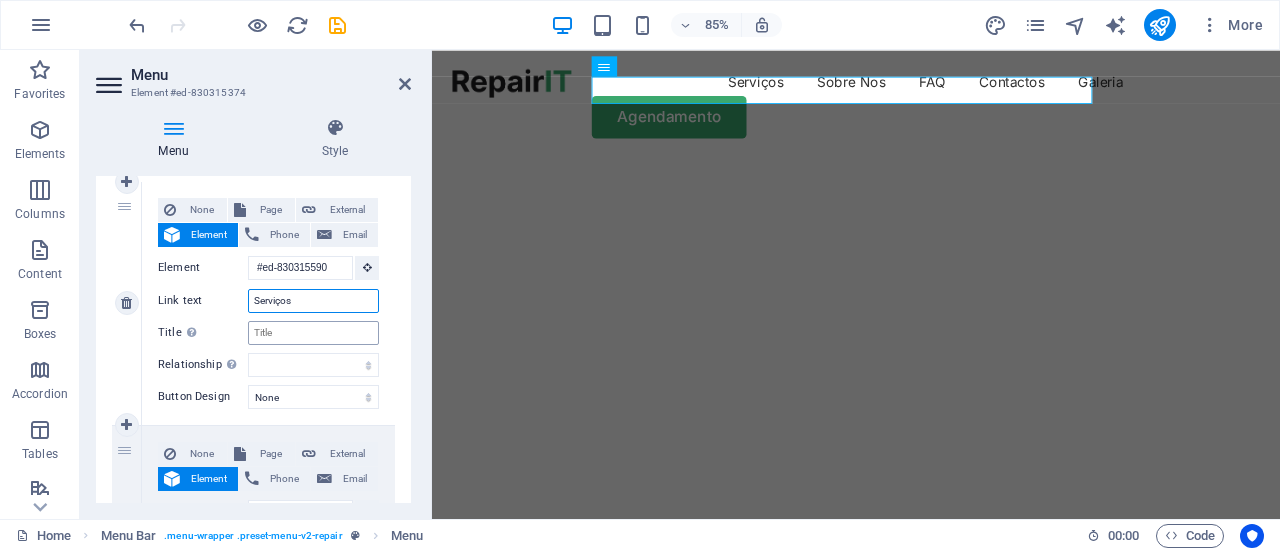 scroll, scrollTop: 200, scrollLeft: 0, axis: vertical 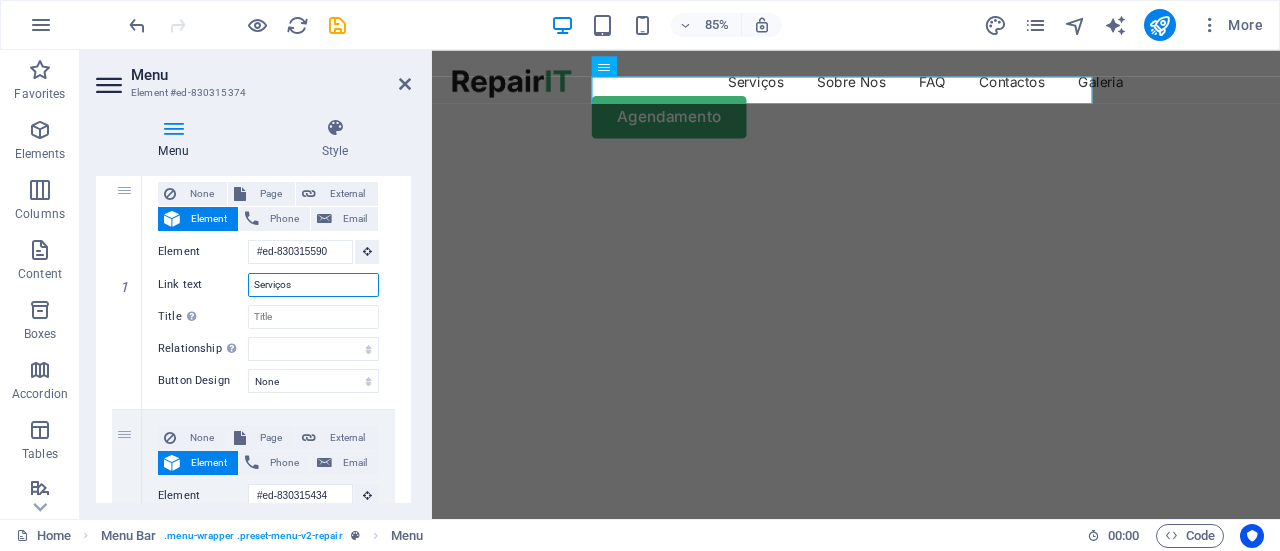 type on "Serviços" 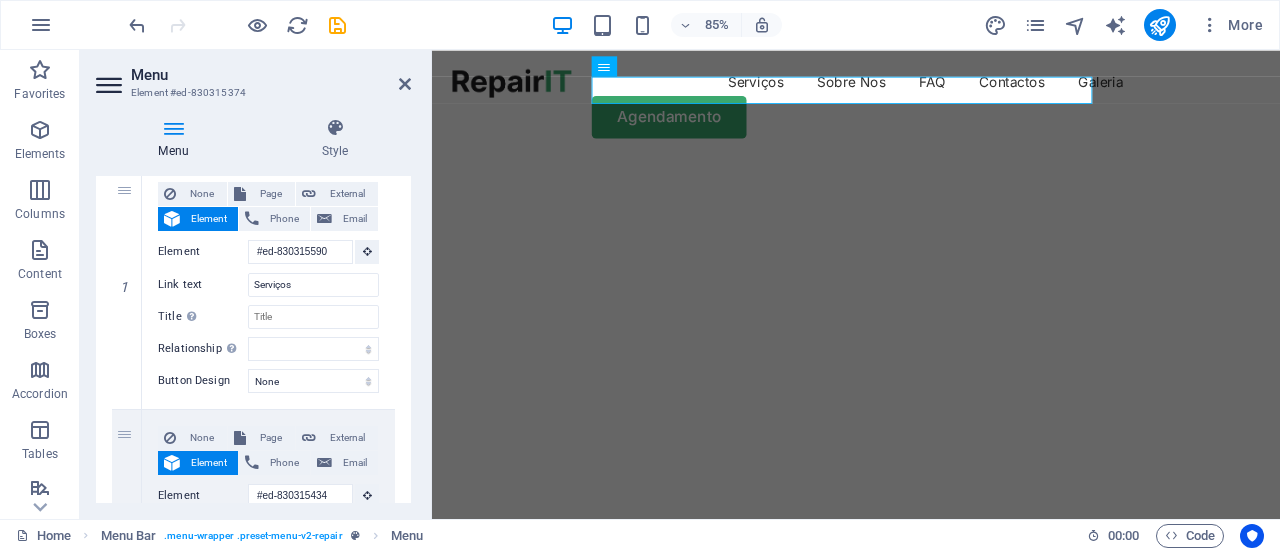 click on "1 None Page External Element Phone Email Page Home Blog Subpage Legal Notice Privacy Element #ed-830315590
URL Phone Email Link text Serviços Link target New tab Same tab Overlay Title Additional link description, should not be the same as the link text. The title is most often shown as a tooltip text when the mouse moves over the element. Leave empty if uncertain. Relationship Sets the  relationship of this link to the link target . For example, the value "nofollow" instructs search engines not to follow the link. Can be left empty. alternate author bookmark external help license next nofollow noreferrer noopener prev search tag Button Design None Default Primary Secondary 2 None Page External Element Phone Email Page Home Blog Subpage Legal Notice Privacy Element #ed-830315434
URL Phone Email Link text Sobre Nos Link target New tab Same tab Overlay Title Relationship Sets the  relationship of this link to the link target alternate author bookmark external tag" at bounding box center (253, 791) 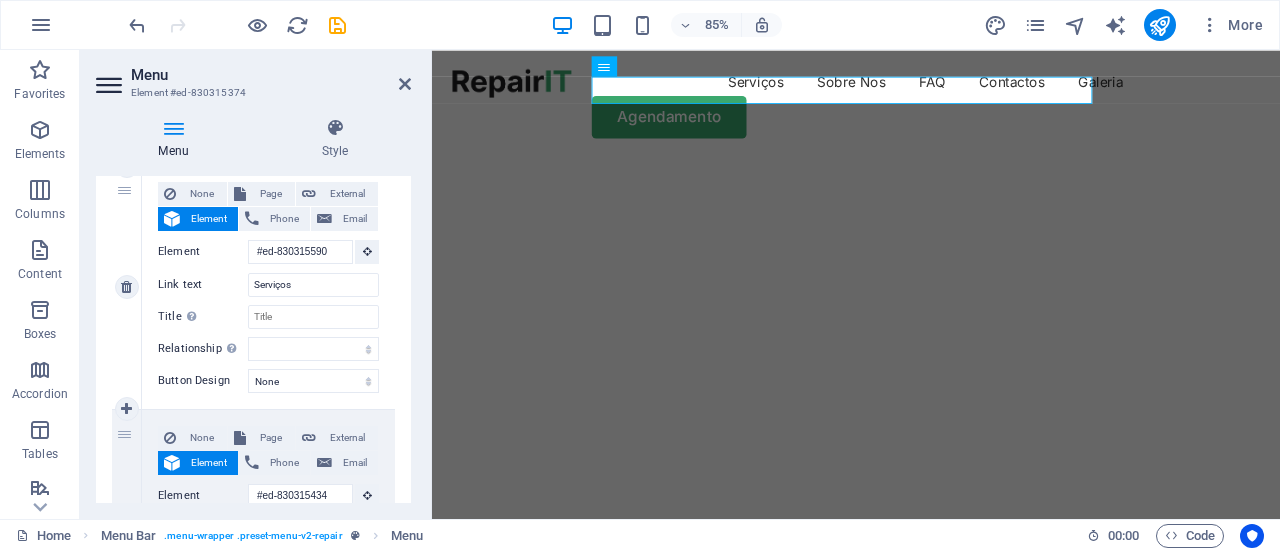 click on "1" at bounding box center [127, 287] 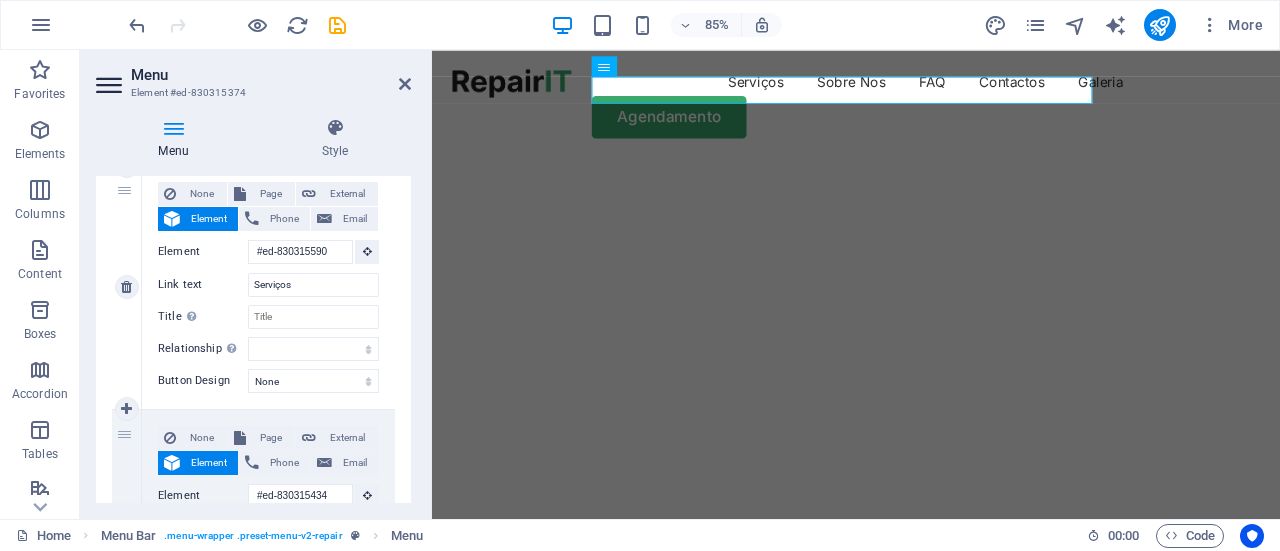 scroll, scrollTop: 300, scrollLeft: 0, axis: vertical 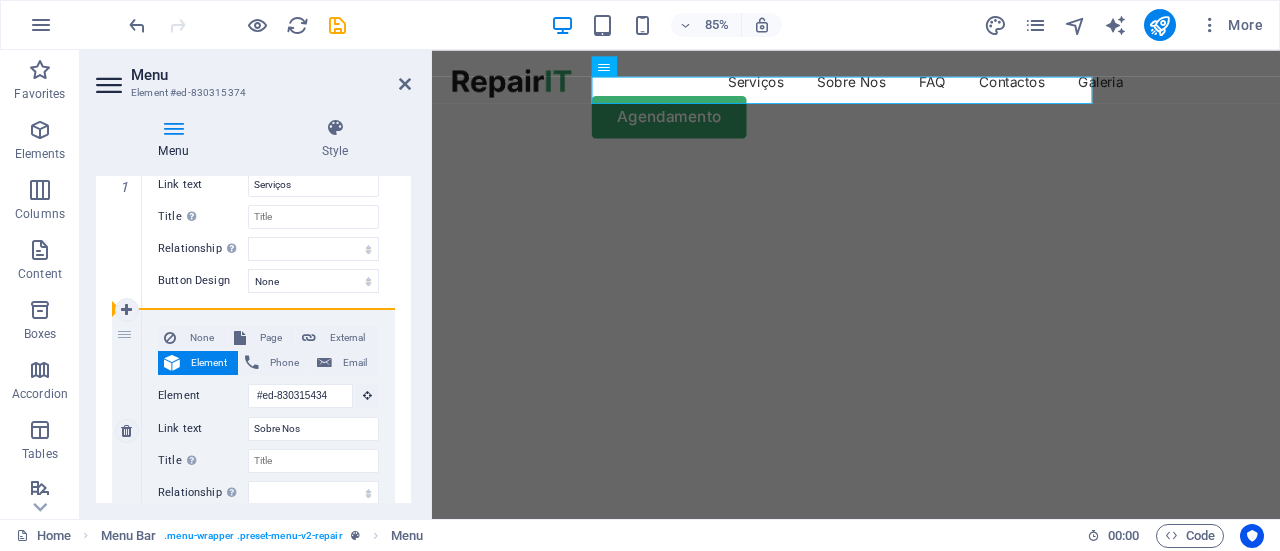 drag, startPoint x: 125, startPoint y: 209, endPoint x: 123, endPoint y: 335, distance: 126.01587 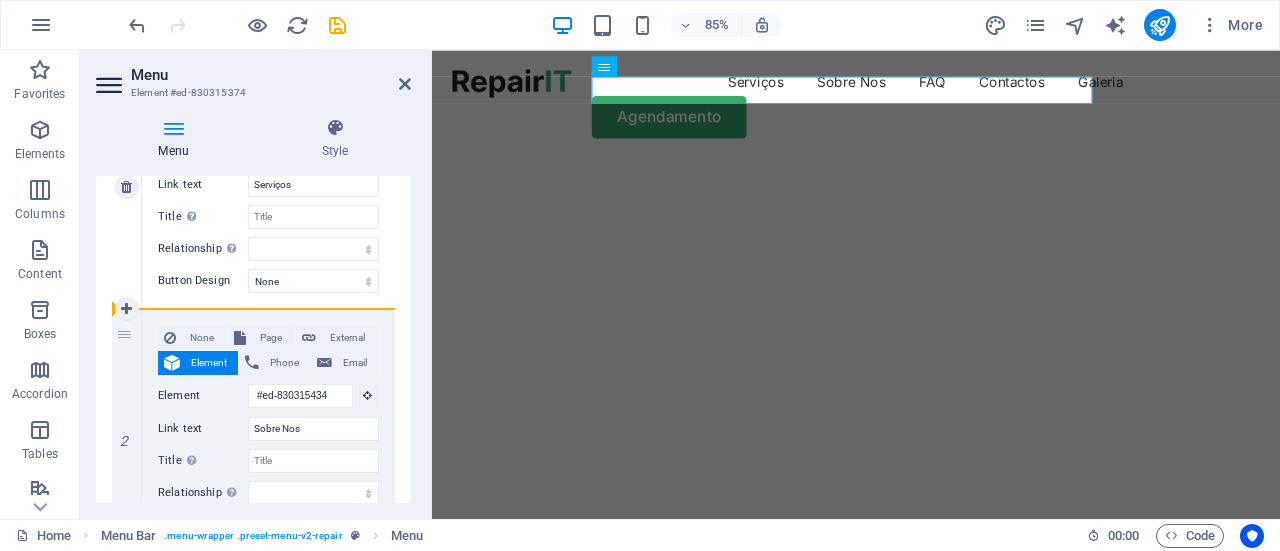 drag, startPoint x: 128, startPoint y: 363, endPoint x: 140, endPoint y: 283, distance: 80.895 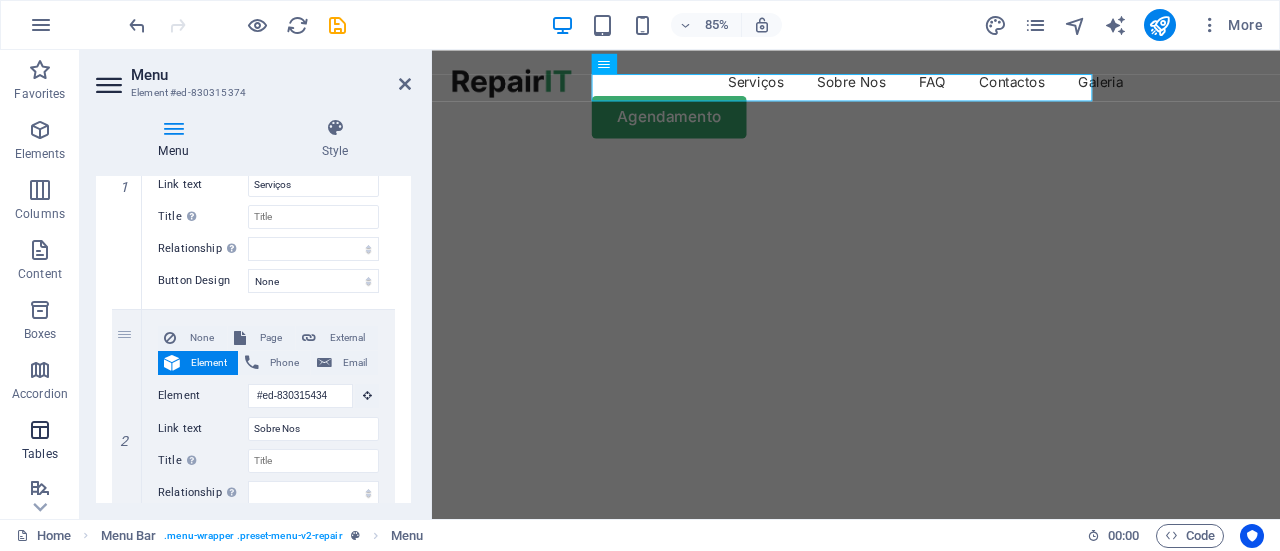 scroll, scrollTop: 0, scrollLeft: 0, axis: both 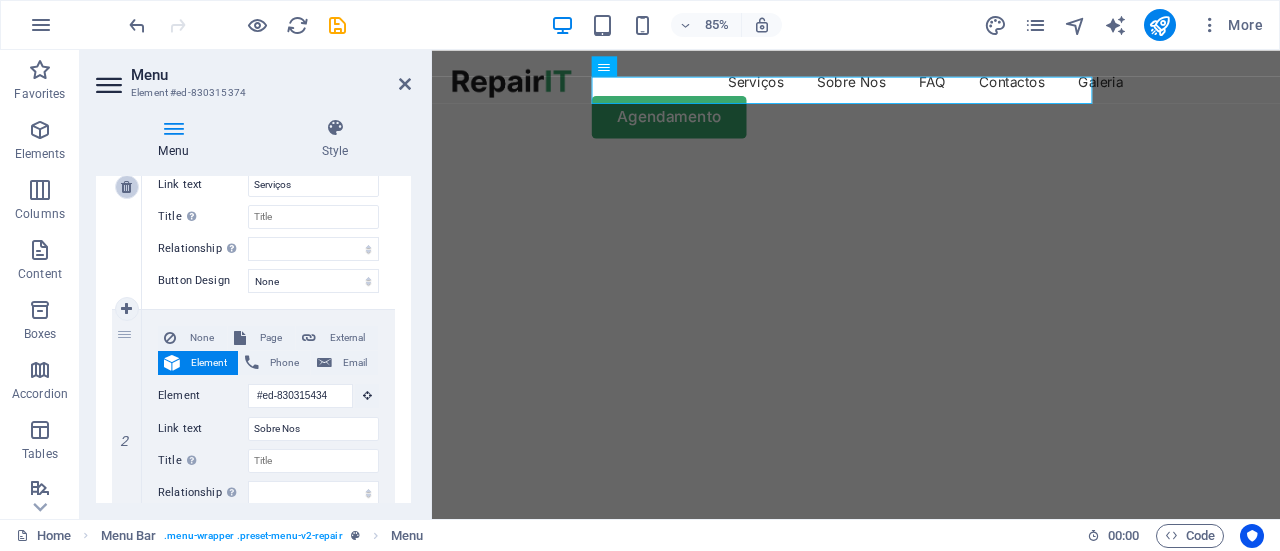 drag, startPoint x: 116, startPoint y: 373, endPoint x: 126, endPoint y: 182, distance: 191.2616 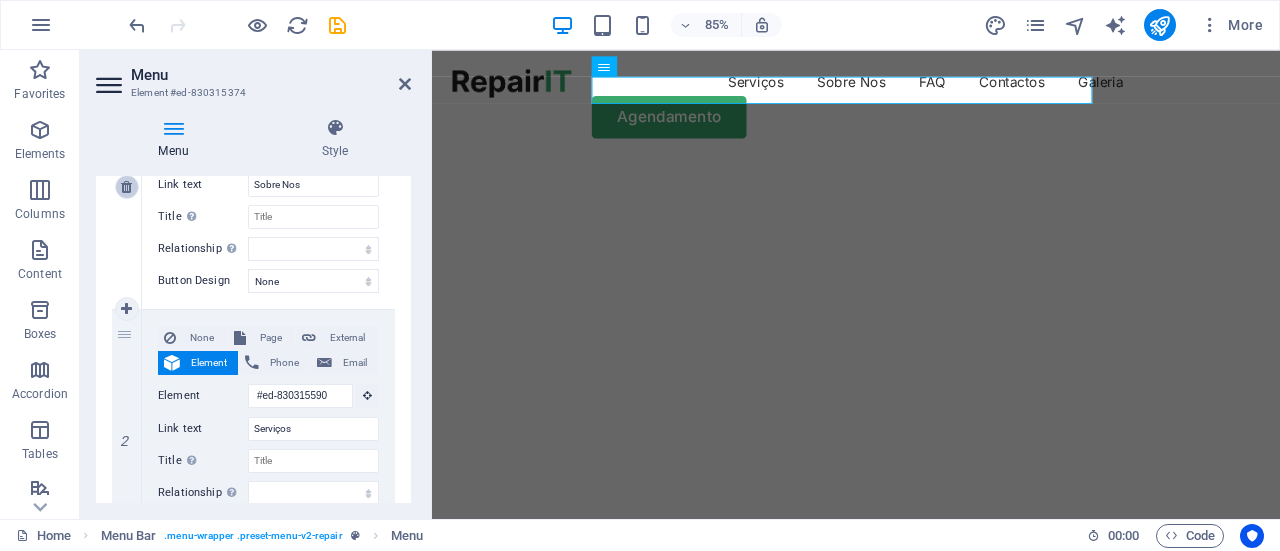 select 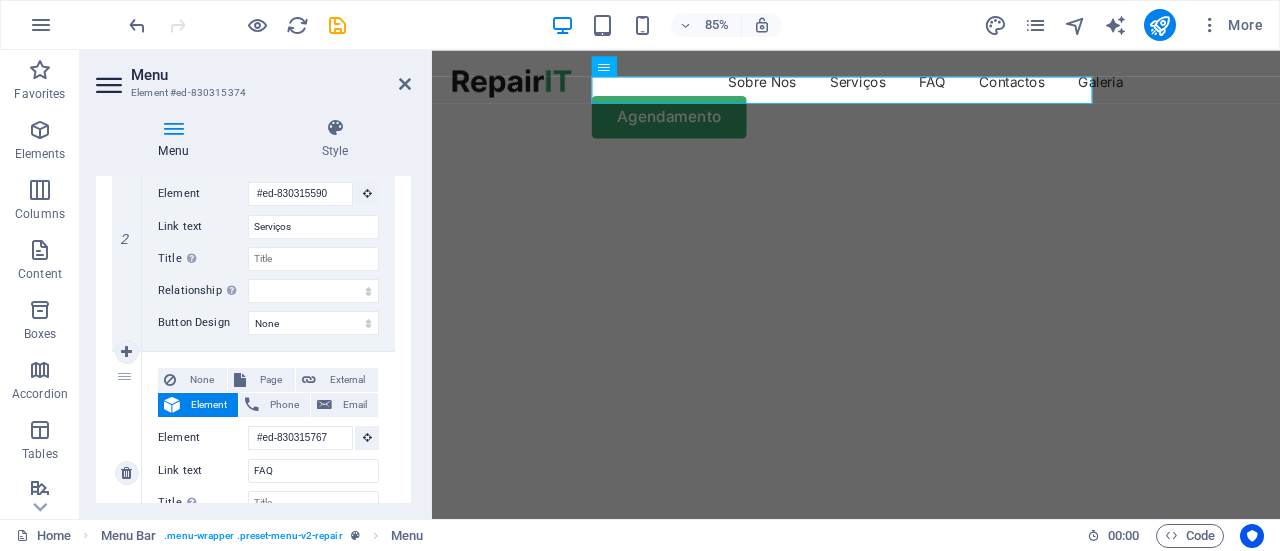scroll, scrollTop: 700, scrollLeft: 0, axis: vertical 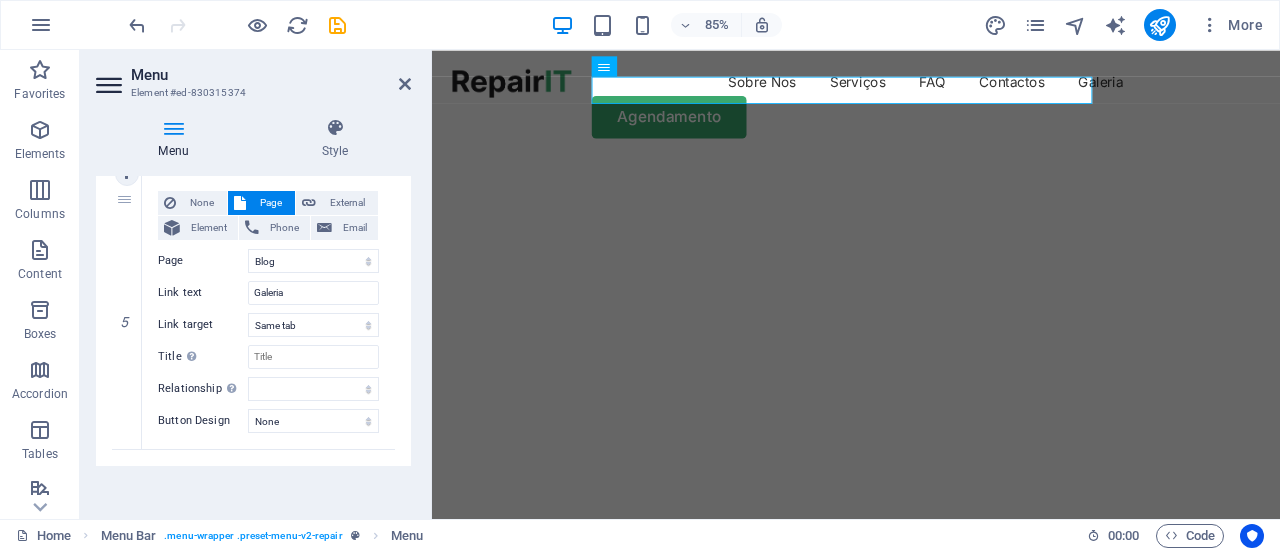 drag, startPoint x: 132, startPoint y: 245, endPoint x: 161, endPoint y: 424, distance: 181.33394 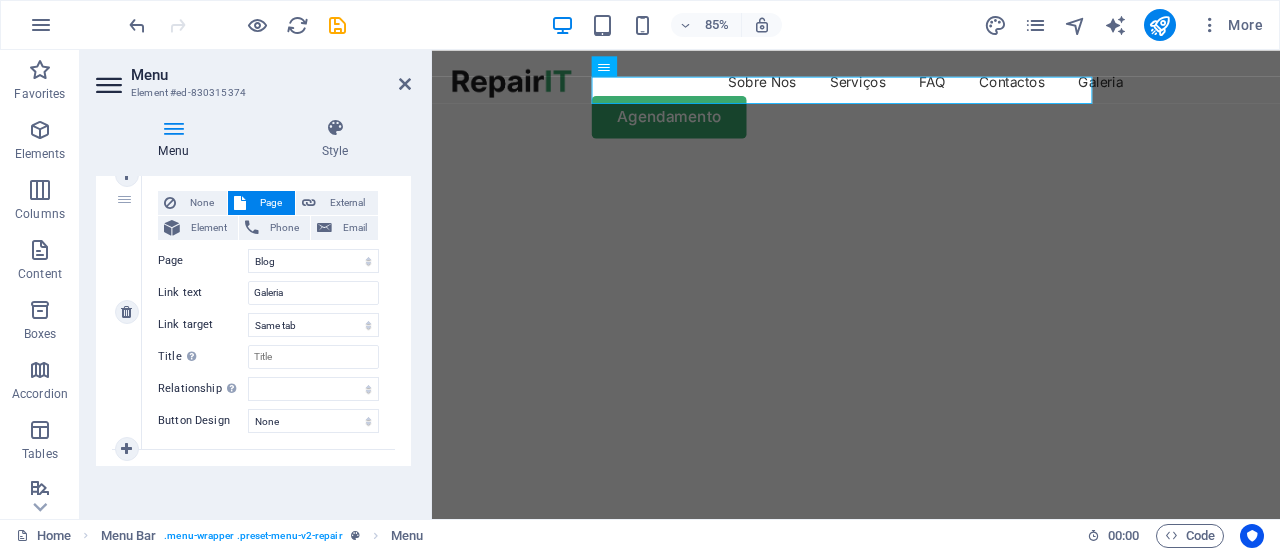 select 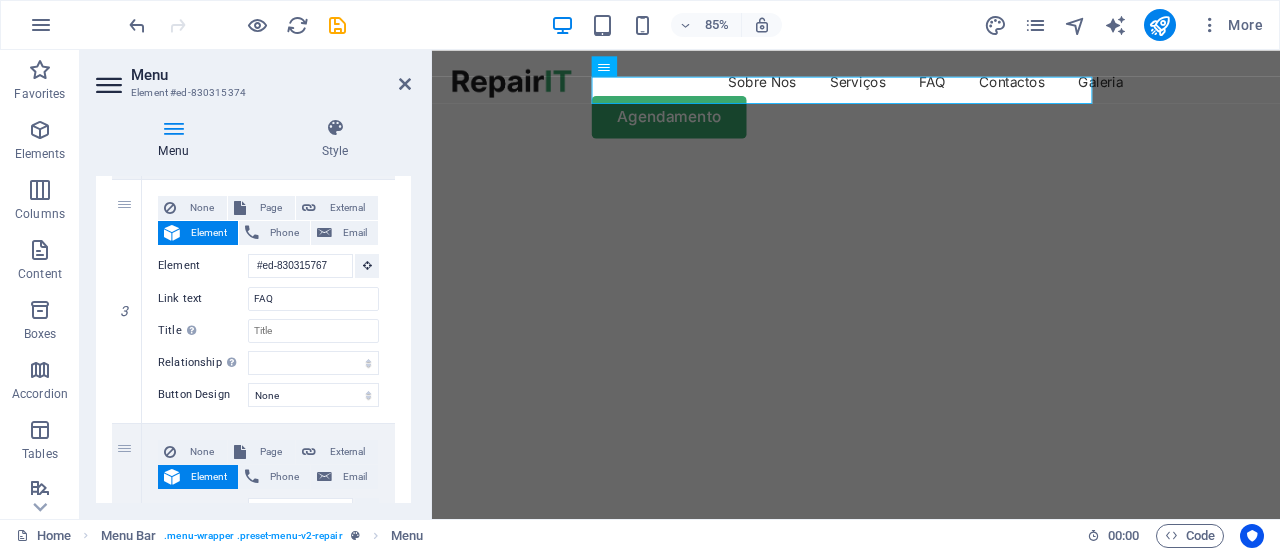 scroll, scrollTop: 667, scrollLeft: 0, axis: vertical 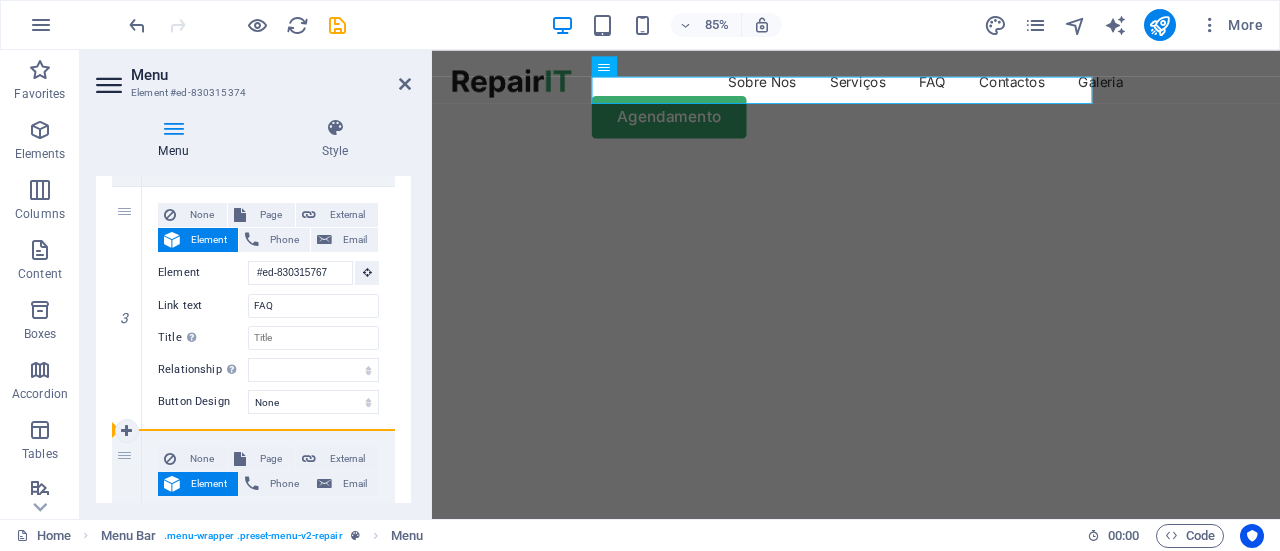 drag, startPoint x: 127, startPoint y: 264, endPoint x: 147, endPoint y: 446, distance: 183.0956 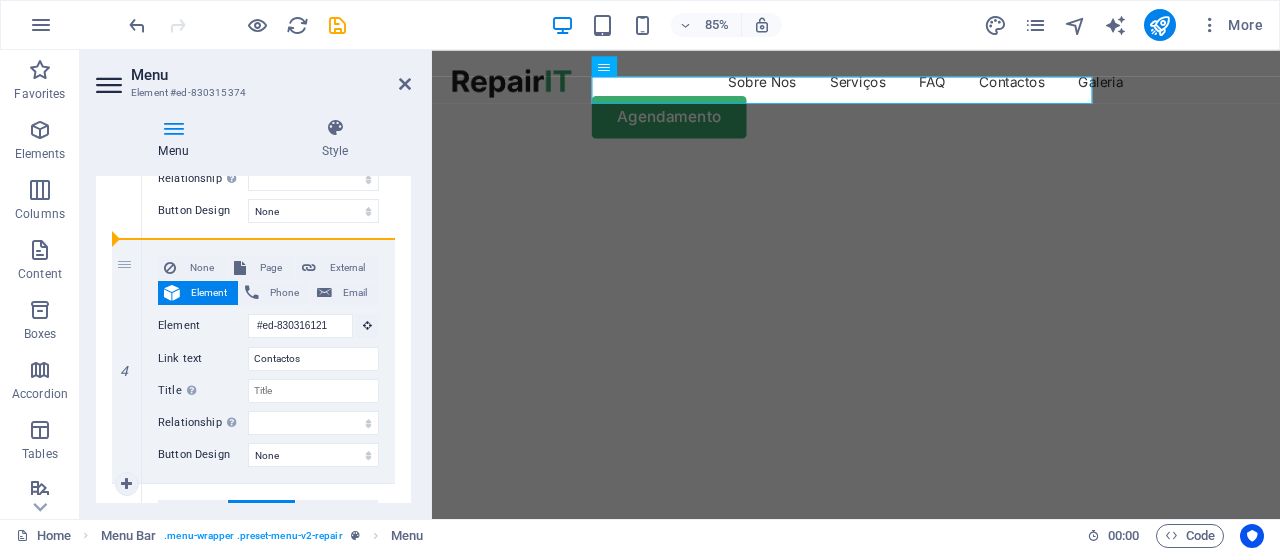 scroll, scrollTop: 867, scrollLeft: 0, axis: vertical 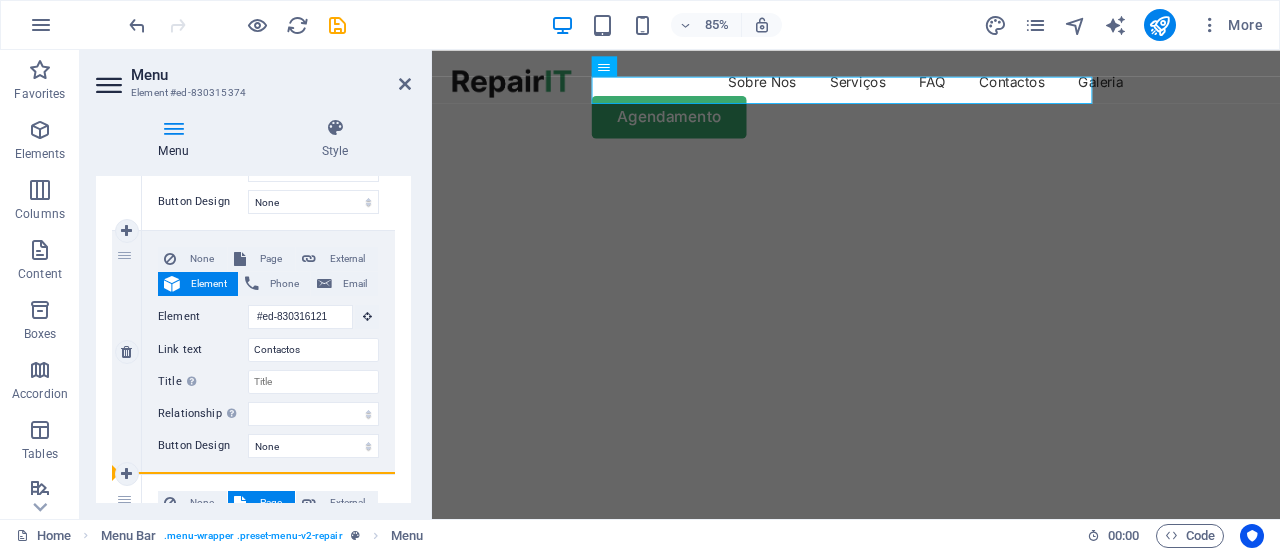 drag, startPoint x: 127, startPoint y: 339, endPoint x: 135, endPoint y: 396, distance: 57.558666 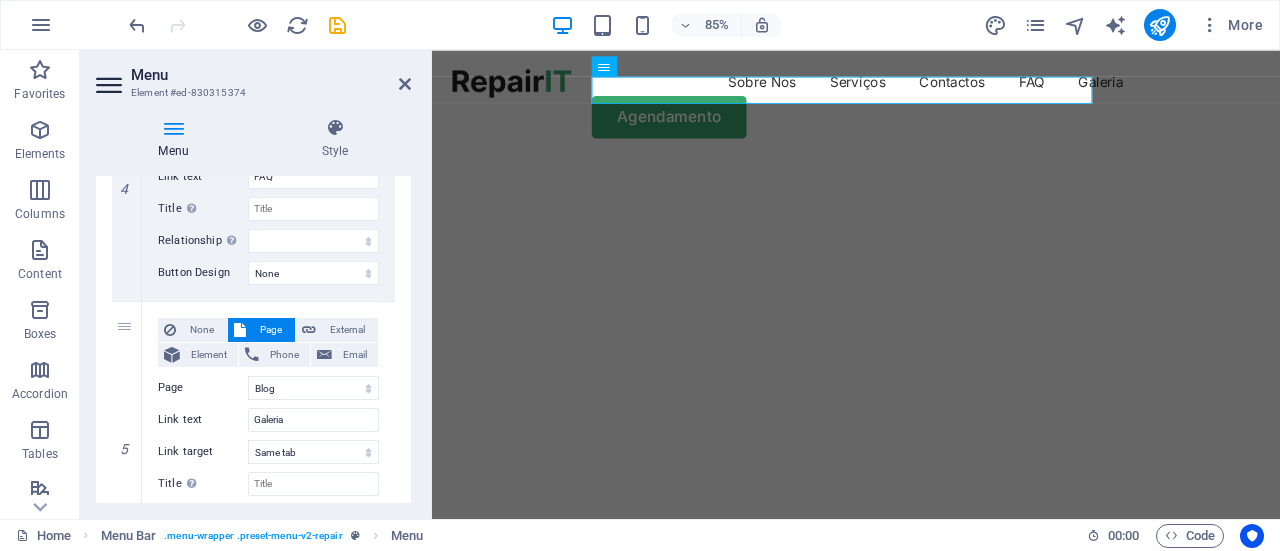 scroll, scrollTop: 1042, scrollLeft: 0, axis: vertical 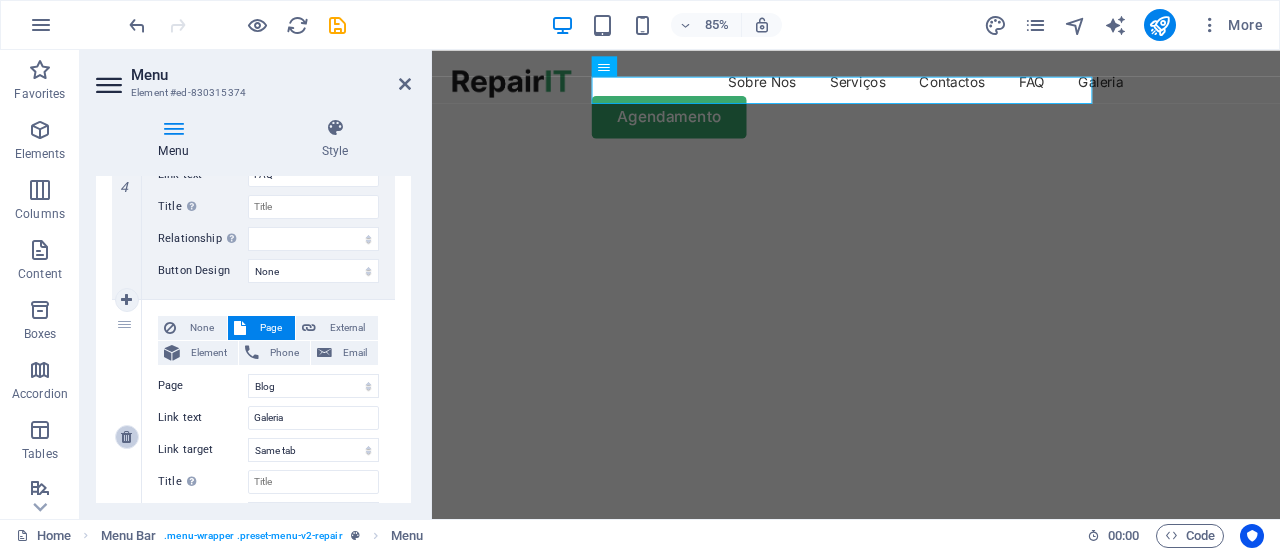 click at bounding box center (126, 437) 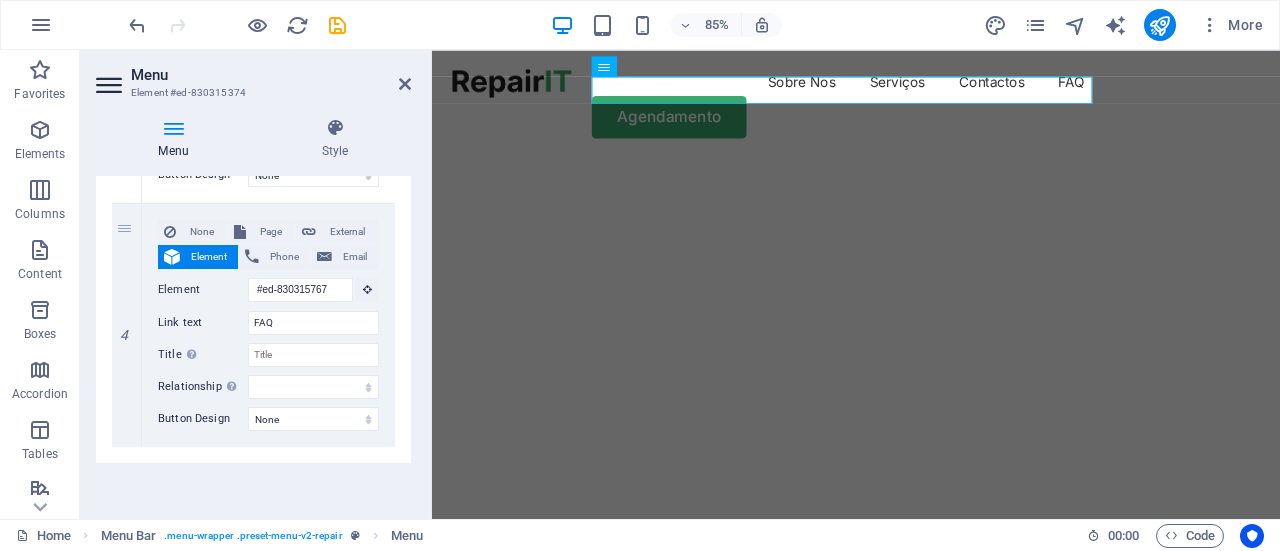 scroll, scrollTop: 892, scrollLeft: 0, axis: vertical 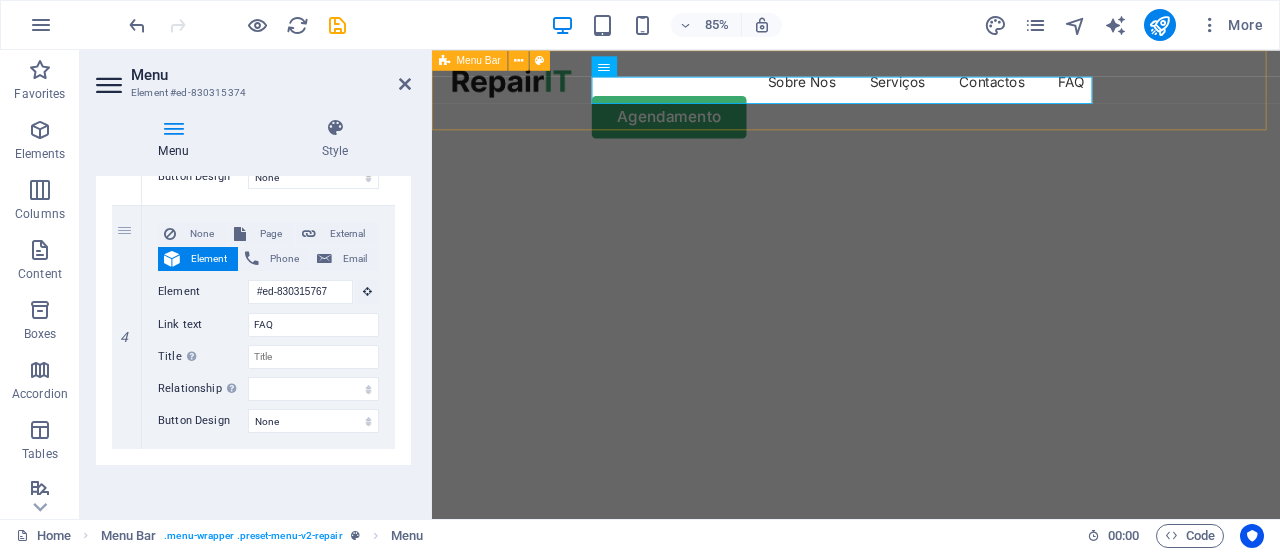 click on "Sobre Nos Serviços Contactos FAQ Agendamento" at bounding box center [931, 113] 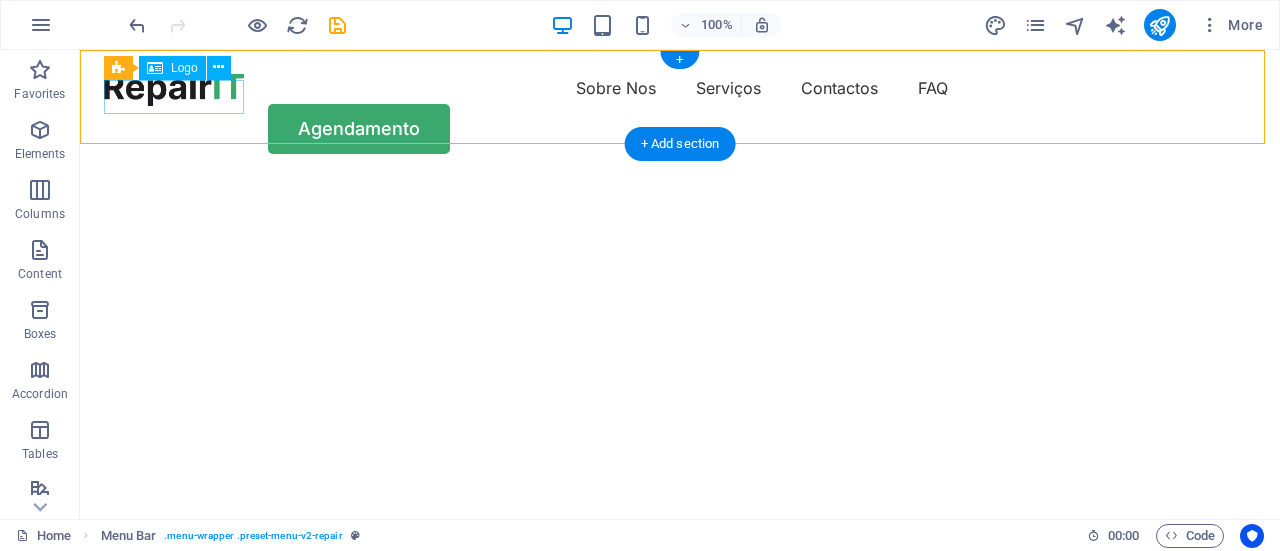 click at bounding box center (174, 89) 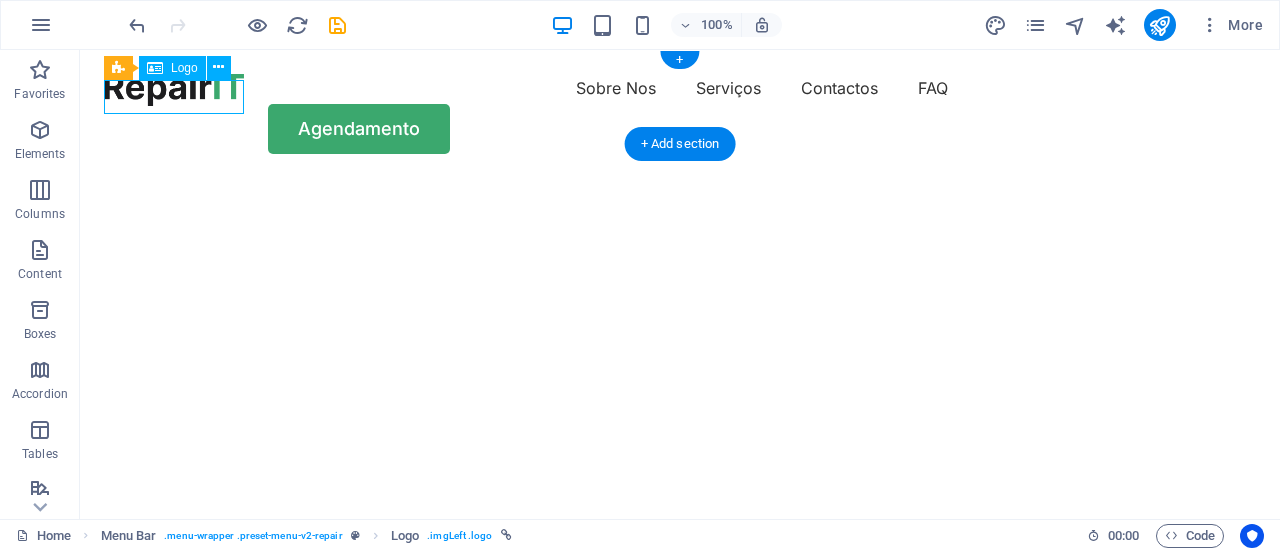 click at bounding box center (174, 89) 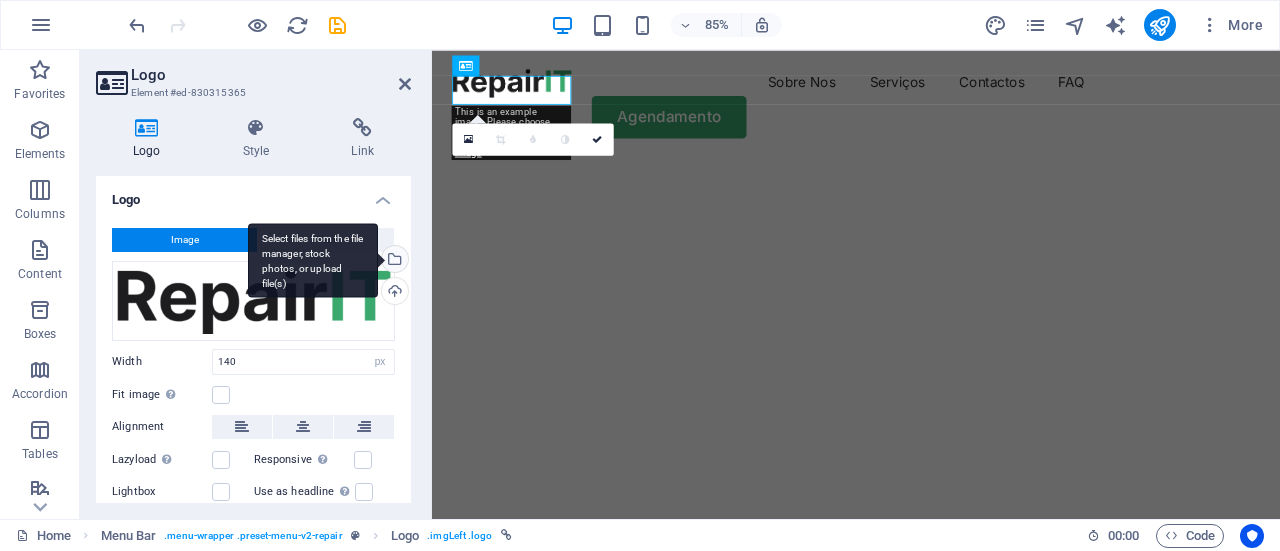 click on "Select files from the file manager, stock photos, or upload file(s)" at bounding box center (393, 261) 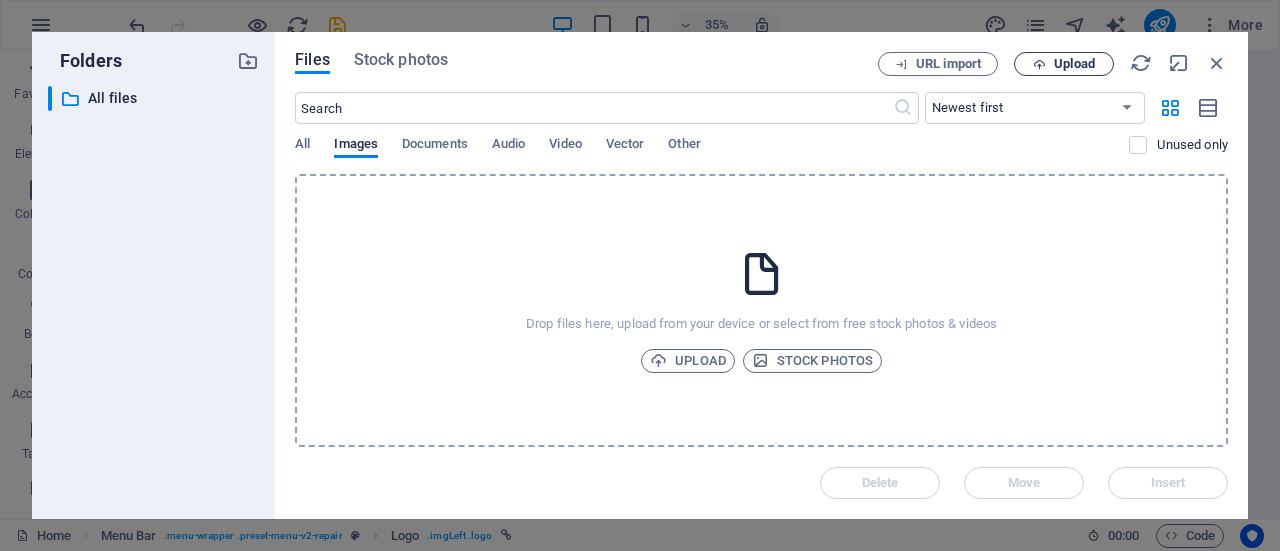 click on "Upload" at bounding box center [1064, 64] 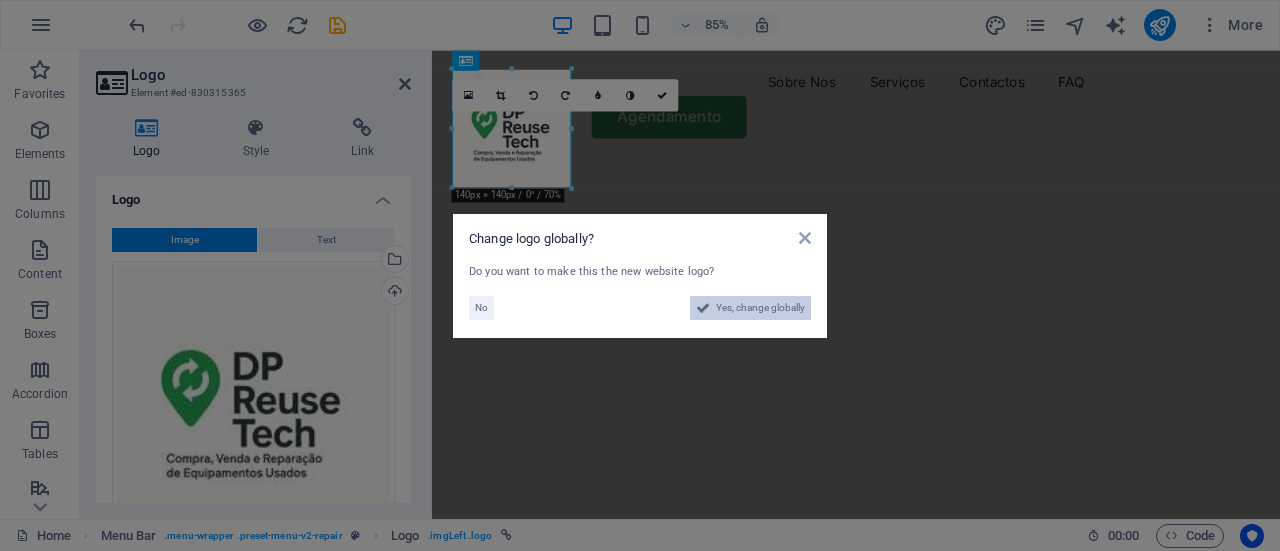 click on "Yes, change globally" at bounding box center (760, 308) 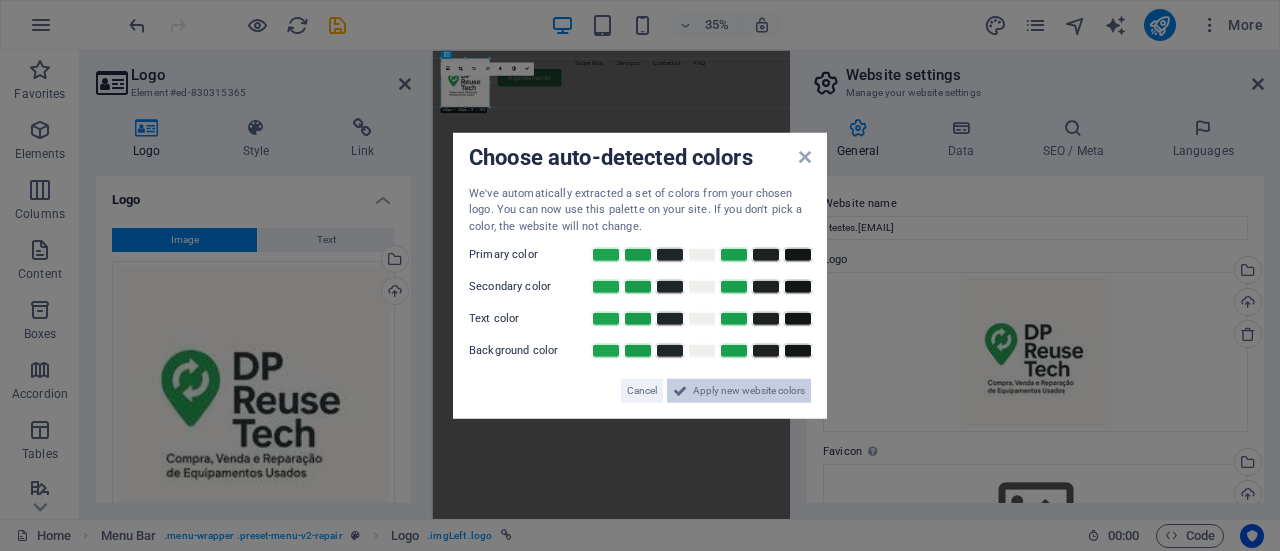 click on "Apply new website colors" at bounding box center (749, 391) 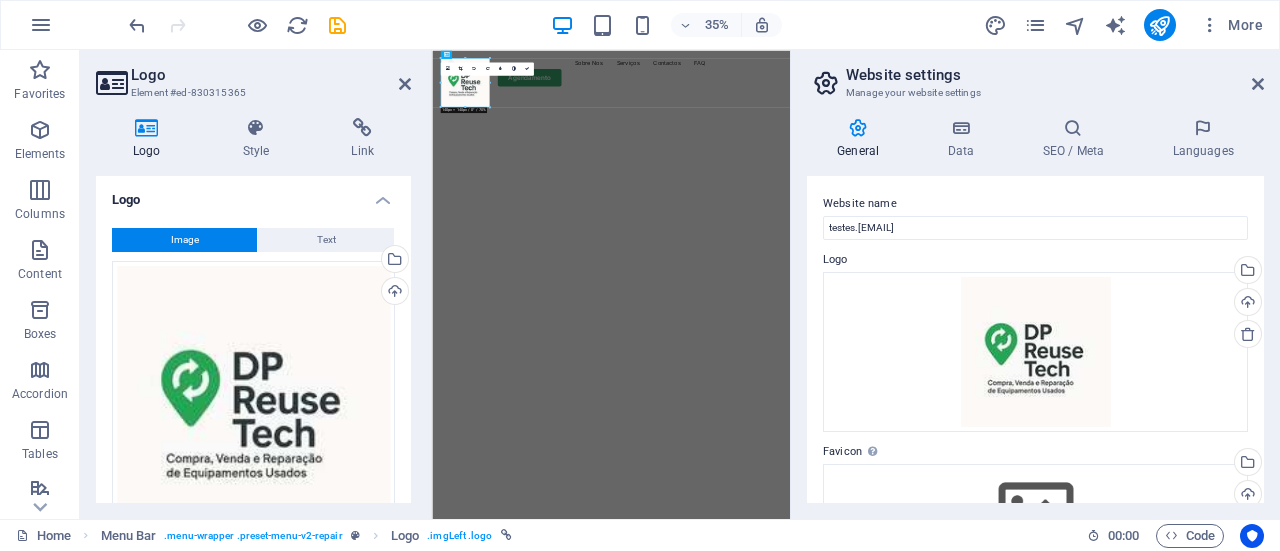 drag, startPoint x: 1149, startPoint y: 446, endPoint x: 702, endPoint y: 370, distance: 453.41483 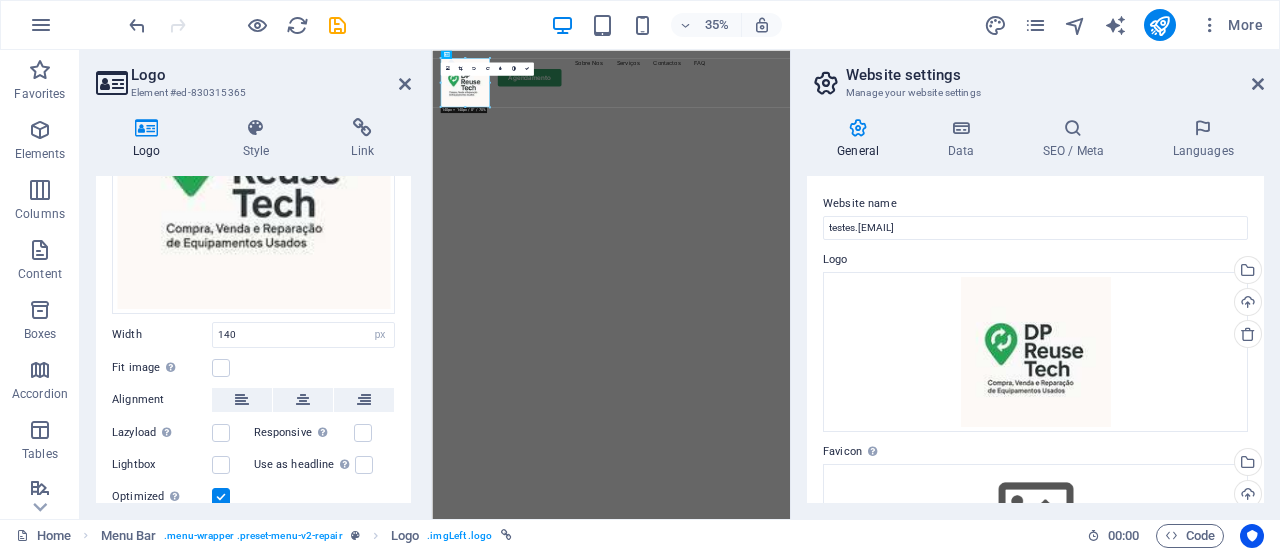 scroll, scrollTop: 294, scrollLeft: 0, axis: vertical 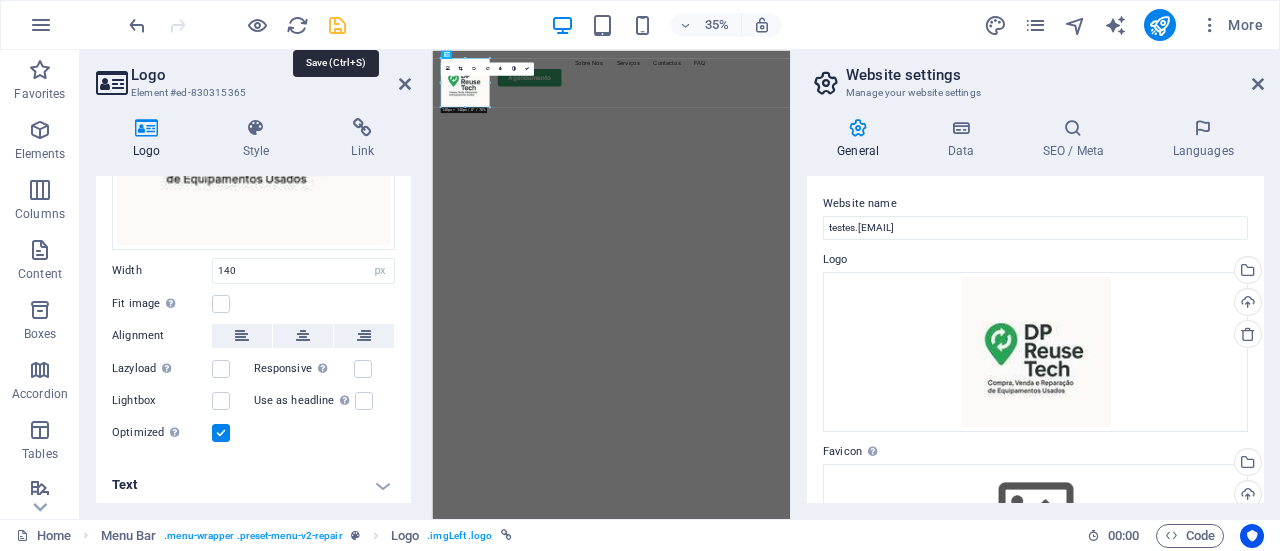 click at bounding box center (337, 25) 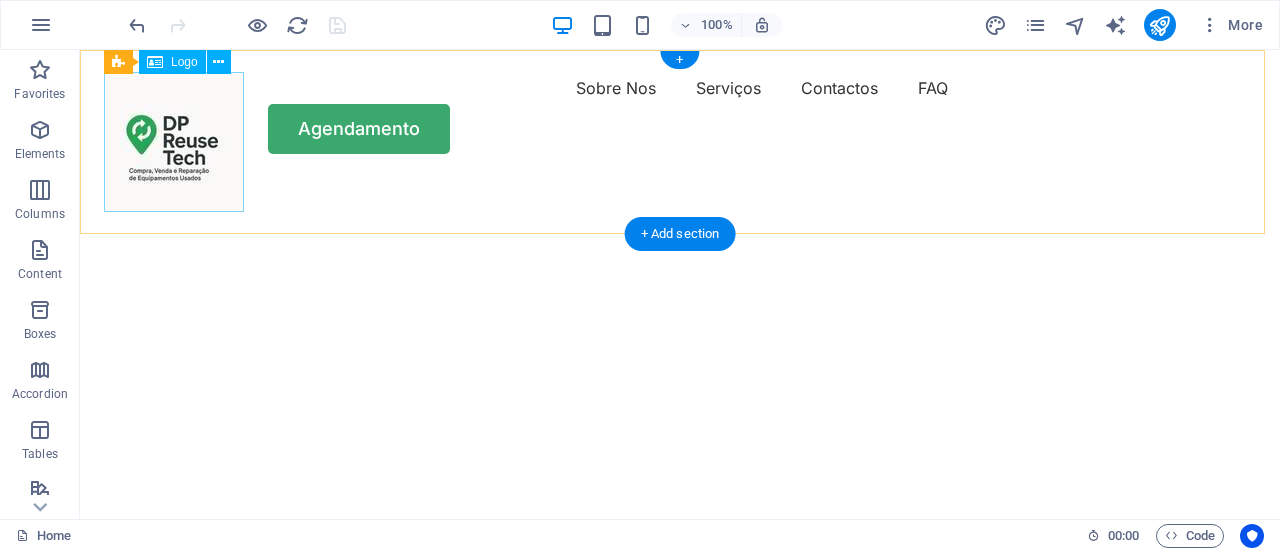 click at bounding box center [174, 142] 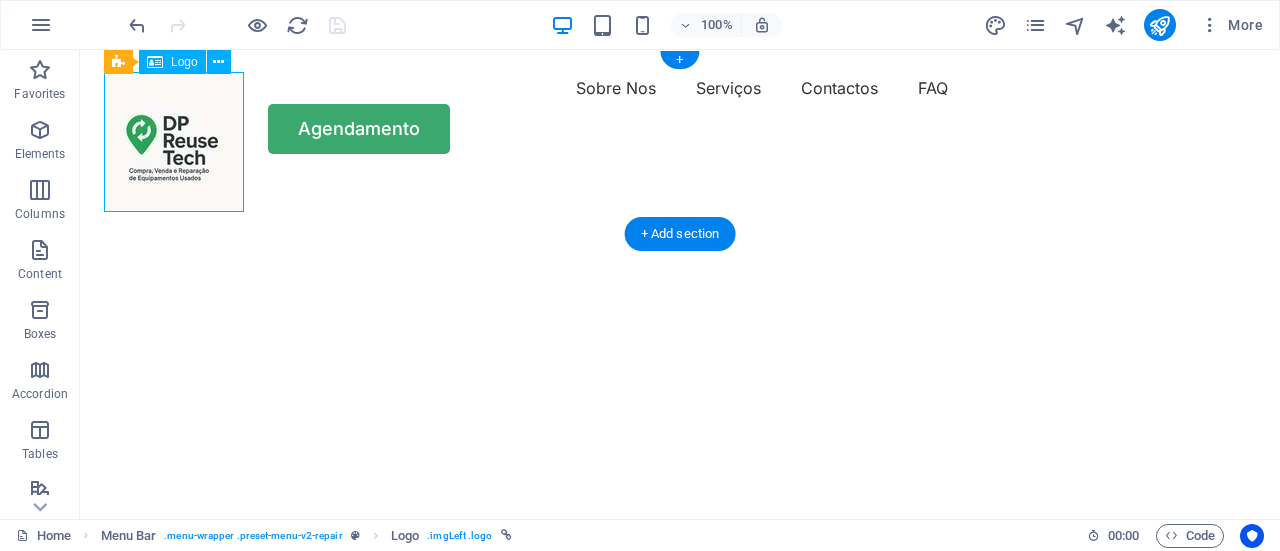 click at bounding box center (174, 142) 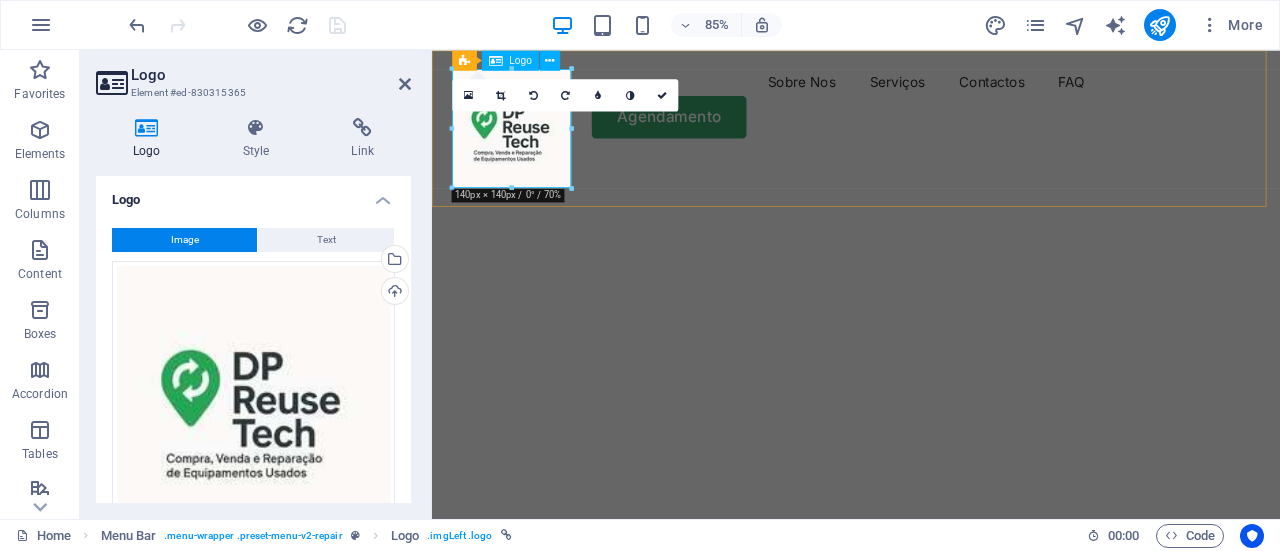 click at bounding box center [526, 142] 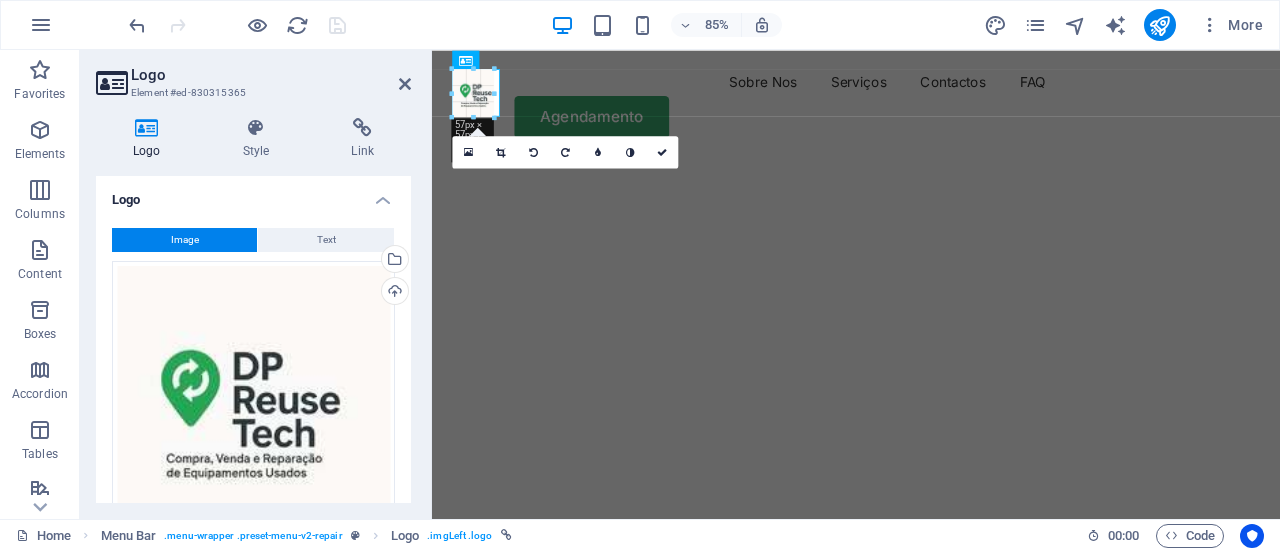 drag, startPoint x: 513, startPoint y: 188, endPoint x: 518, endPoint y: 97, distance: 91.13726 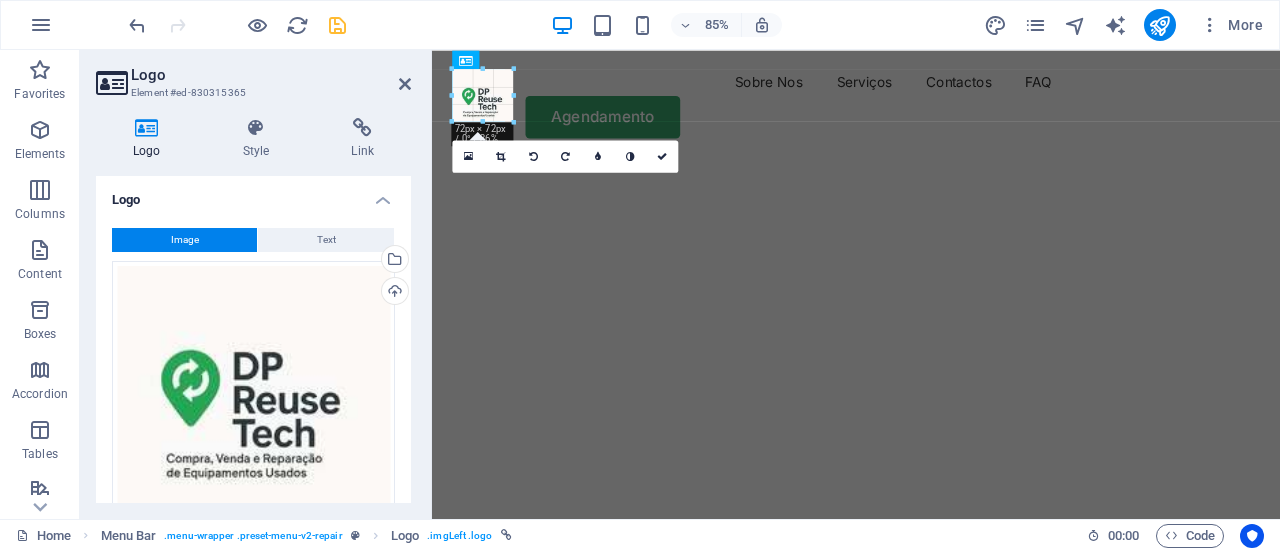drag, startPoint x: 493, startPoint y: 87, endPoint x: 506, endPoint y: 96, distance: 15.811388 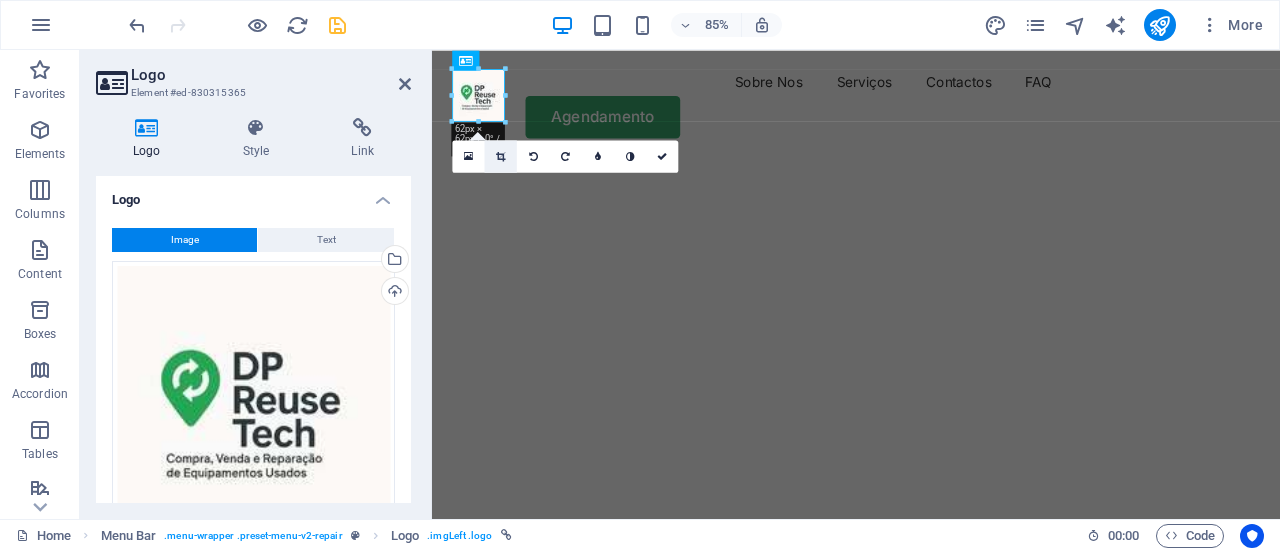 click at bounding box center [500, 156] 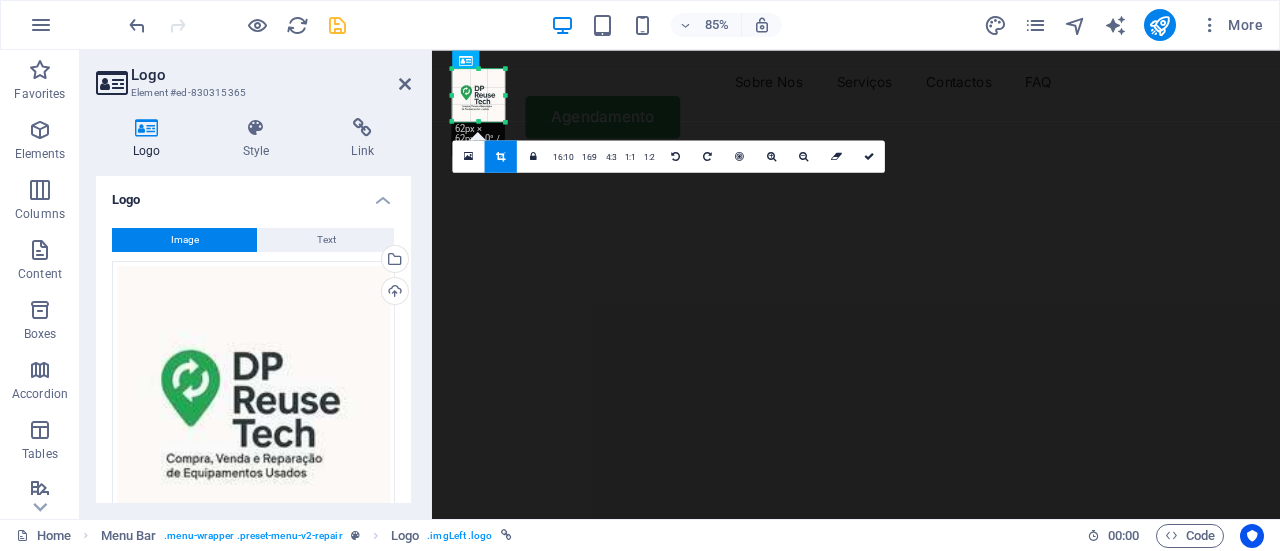 click at bounding box center [500, 156] 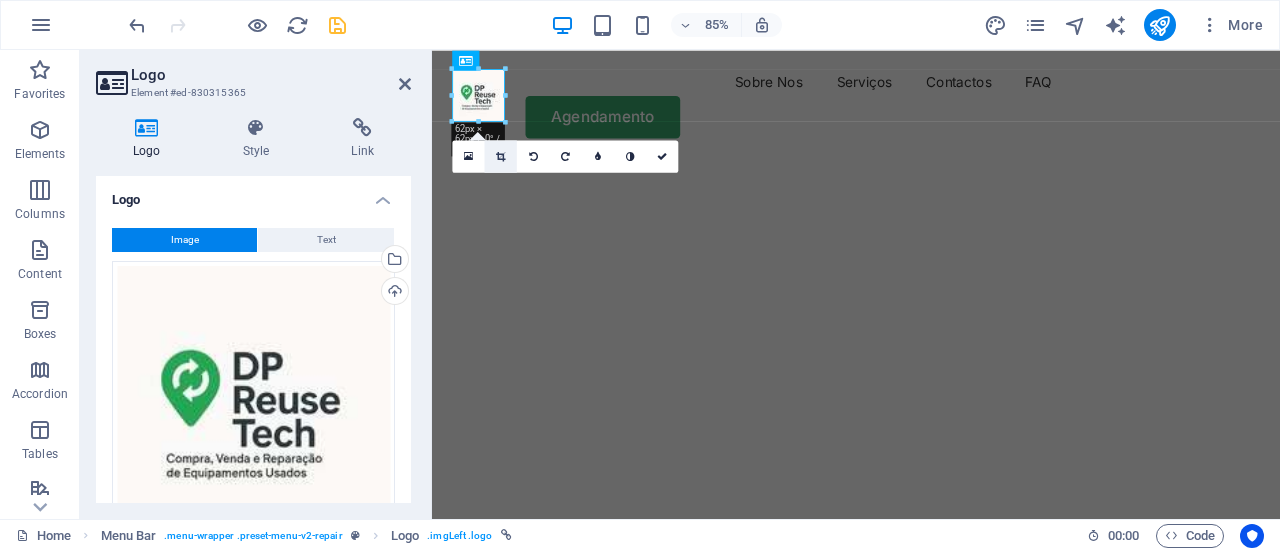 click at bounding box center (500, 156) 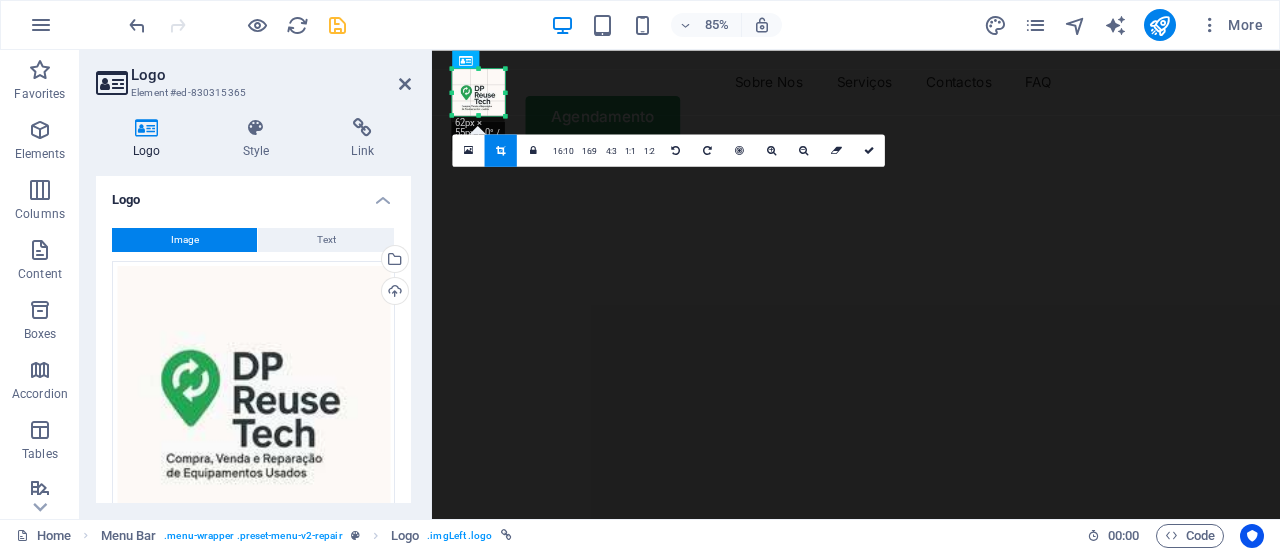 click at bounding box center [478, 116] 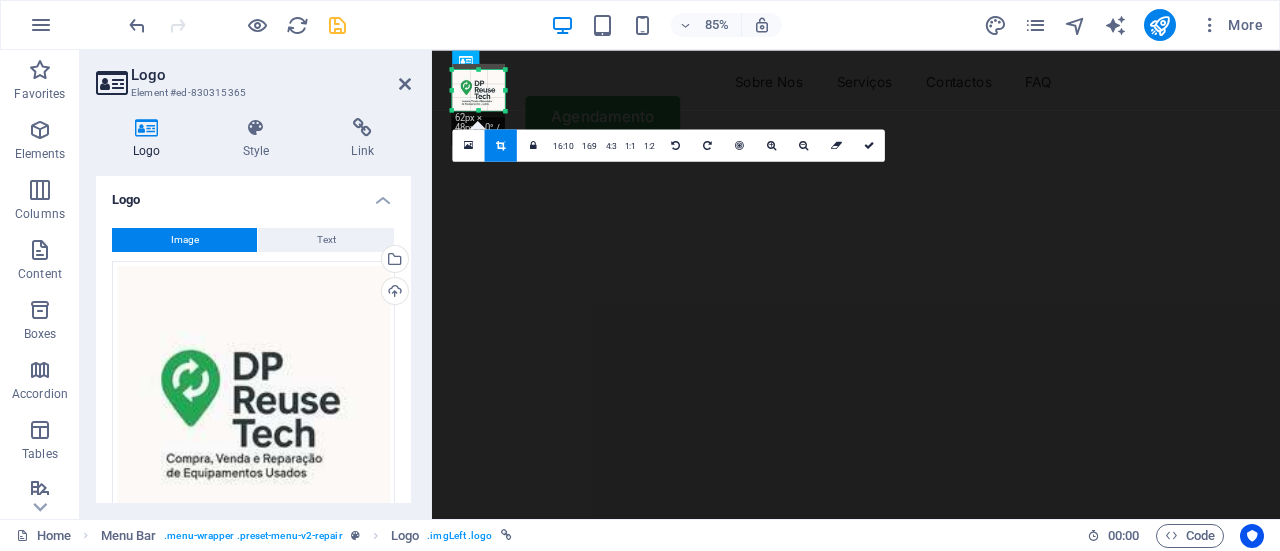 click on "180 170 160 150 140 130 120 110 100 90 80 70 60 50 40 30 20 10 0 -10 -20 -30 -40 -50 -60 -70 -80 -90 -100 -110 -120 -130 -140 -150 -160 -170 62px × 48px / 0° / 31% 16:10 16:9 4:3 1:1 1:2 0" at bounding box center [478, 90] 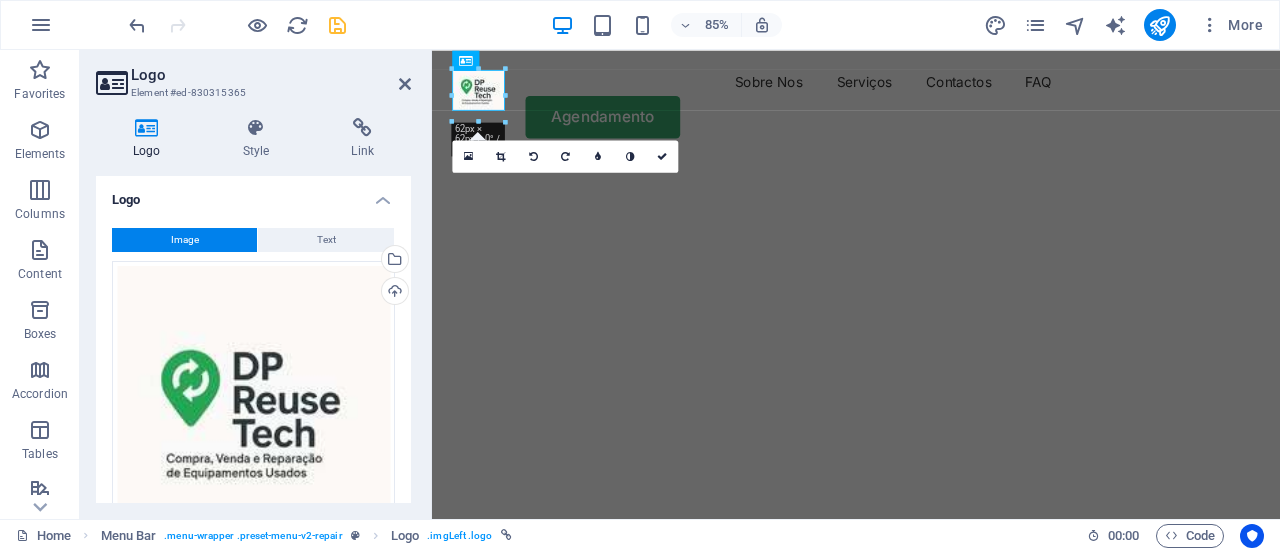 click at bounding box center [500, 156] 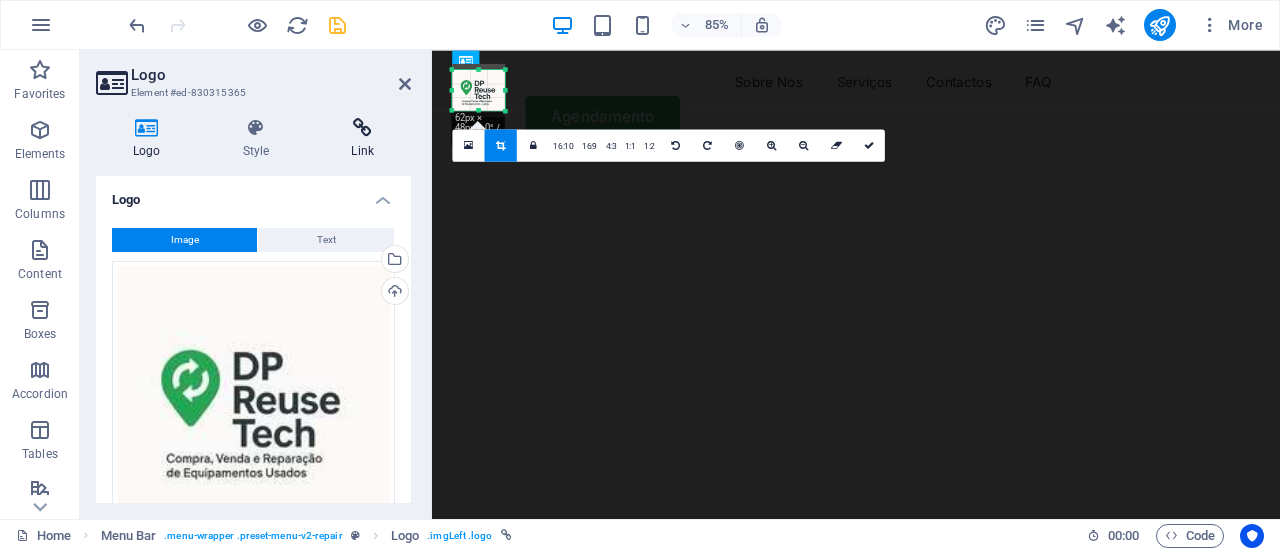 click at bounding box center [362, 128] 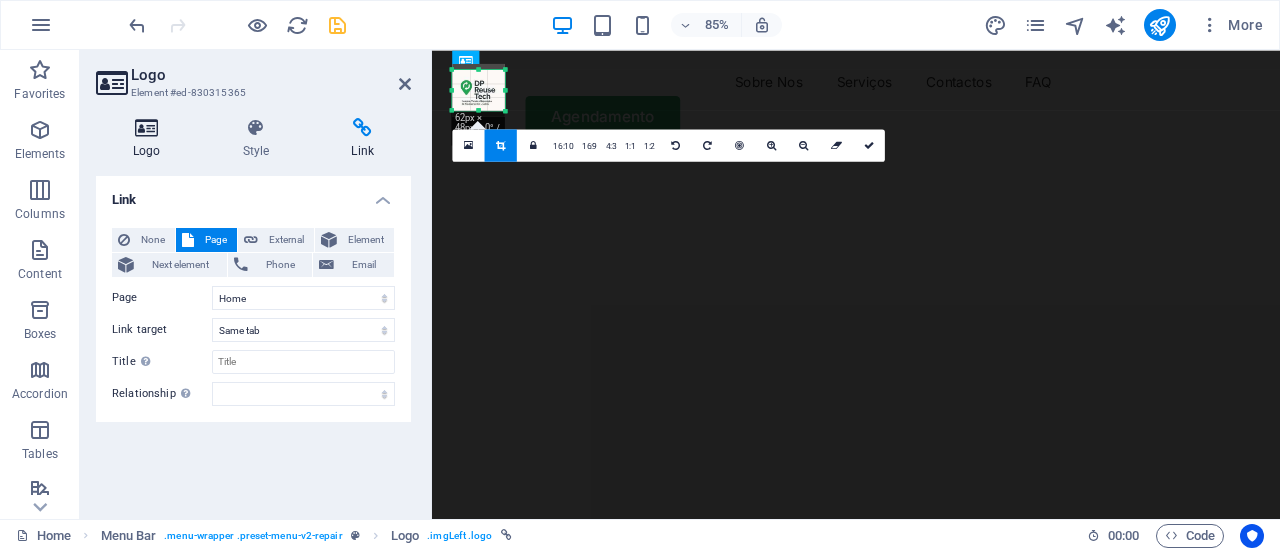 click on "Logo" at bounding box center (151, 139) 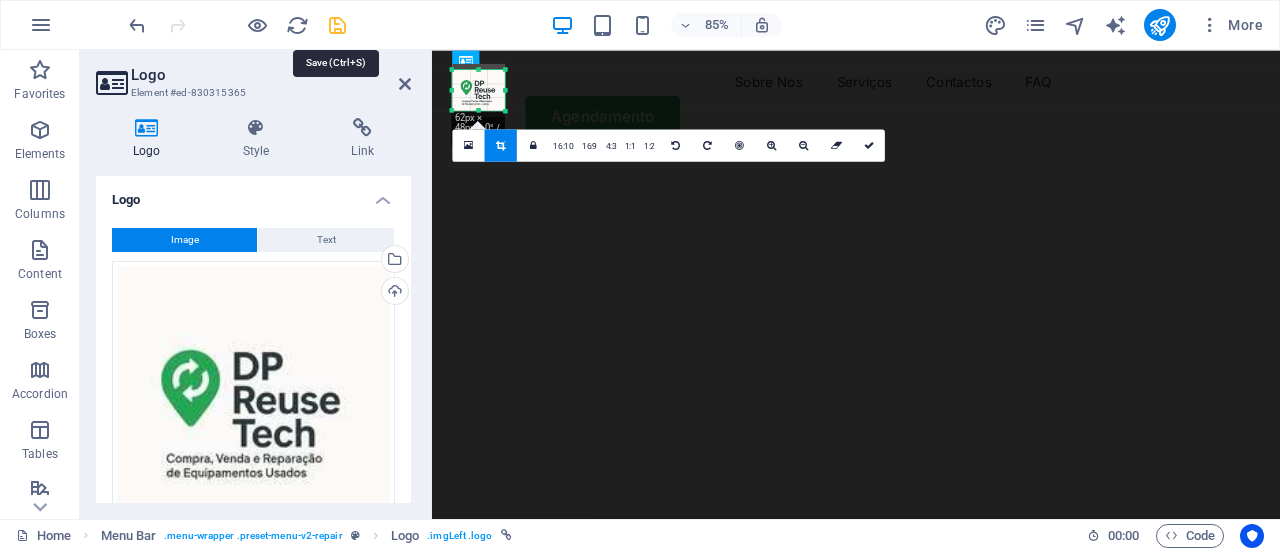 click at bounding box center [337, 25] 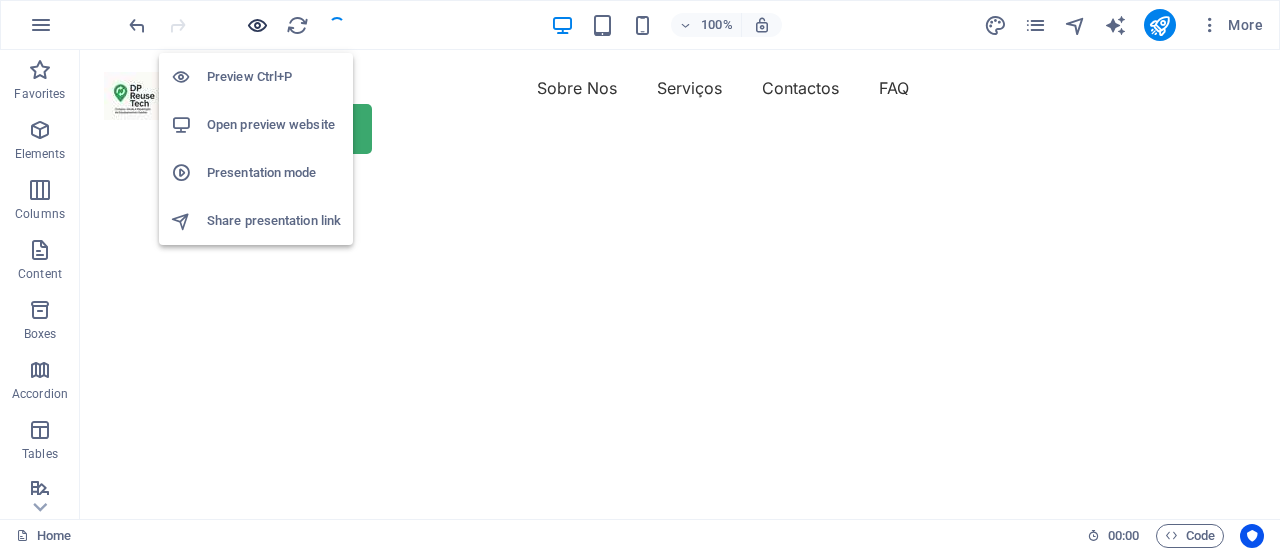 click at bounding box center (257, 25) 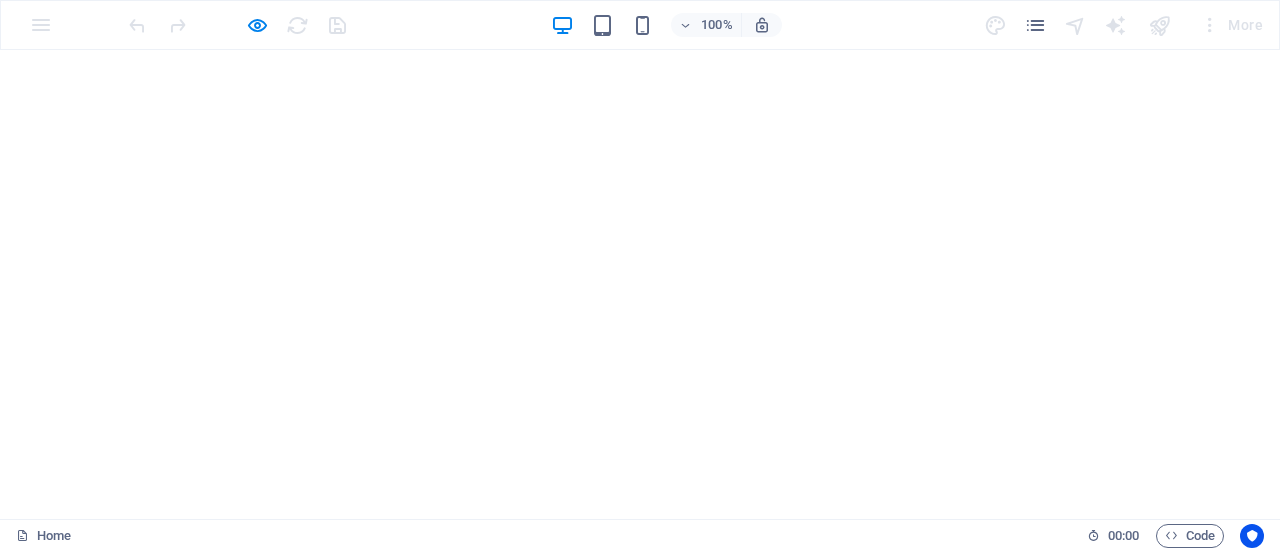 scroll, scrollTop: 0, scrollLeft: 0, axis: both 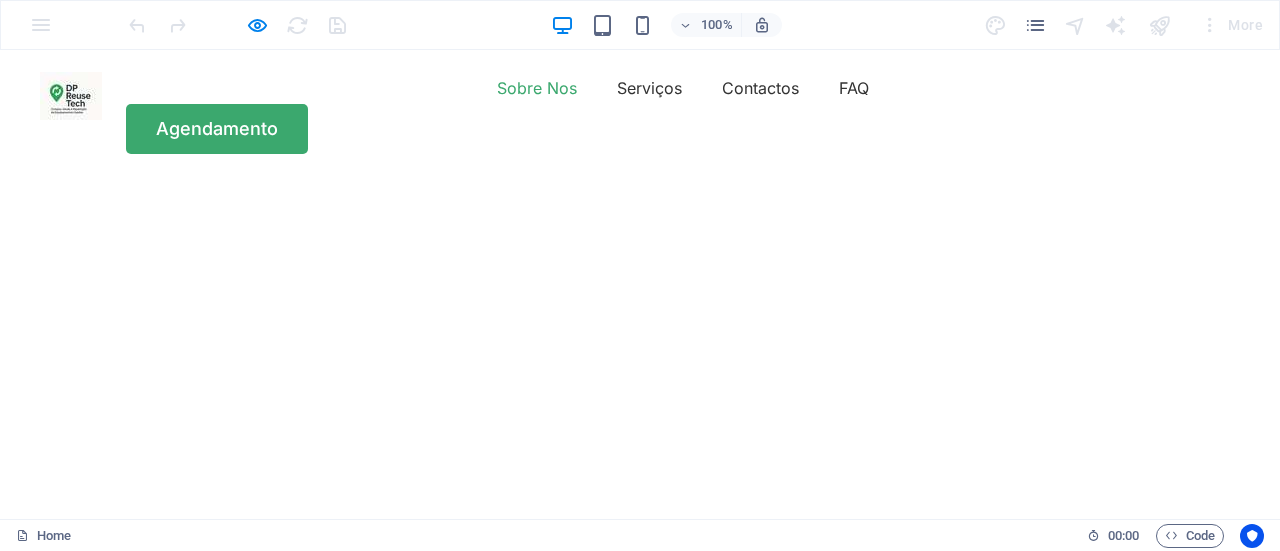 click on "Sobre Nos" at bounding box center [537, 88] 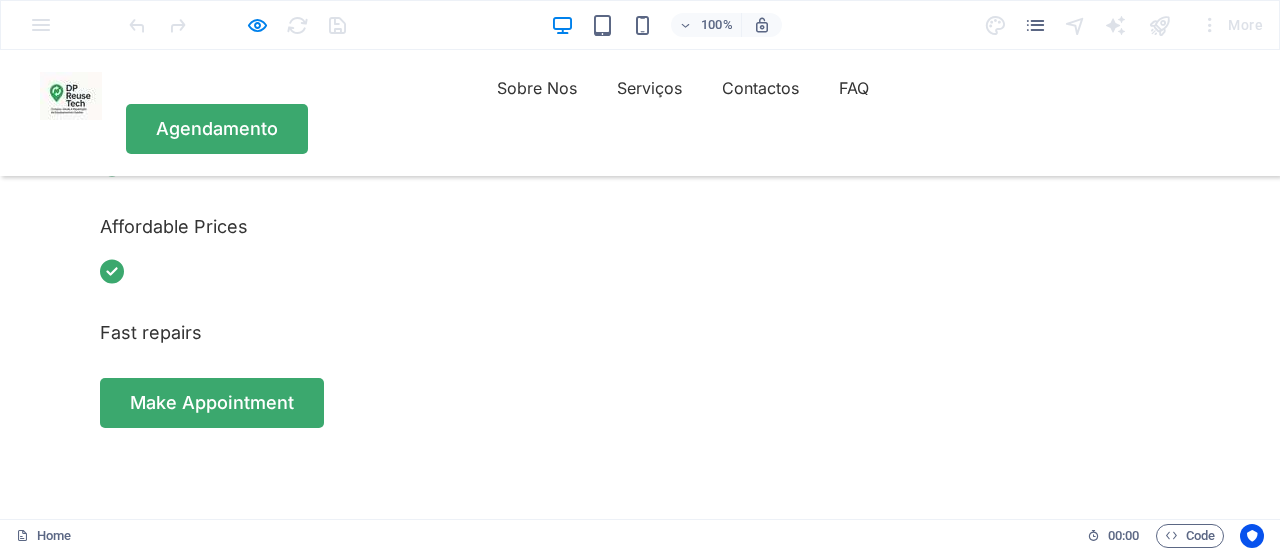 scroll, scrollTop: 589, scrollLeft: 0, axis: vertical 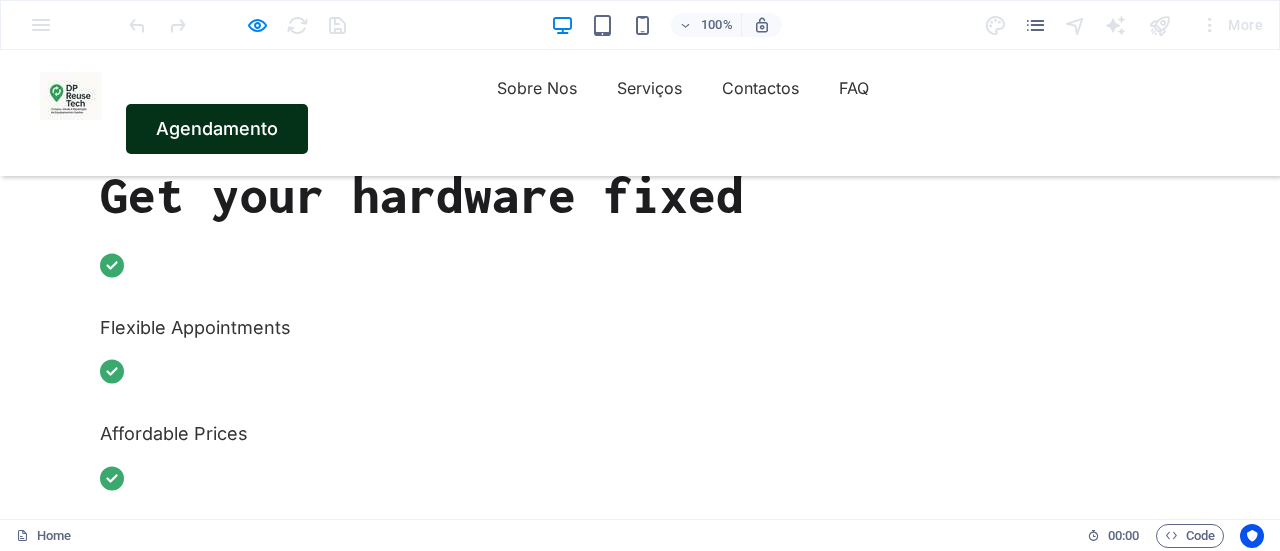 click on "Agendamento" at bounding box center (217, 129) 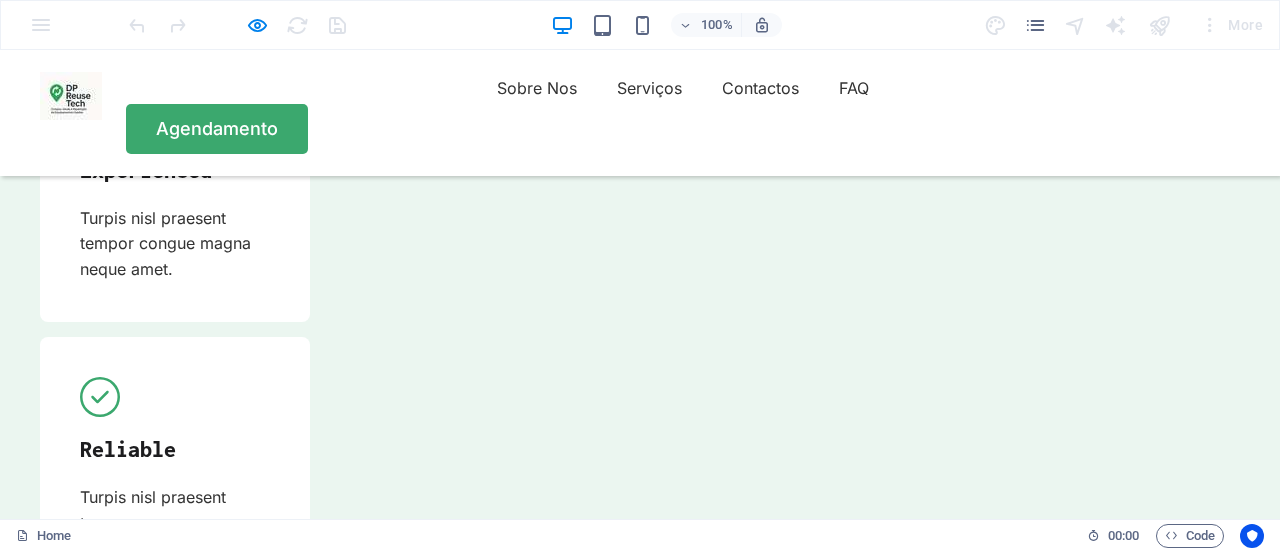 scroll, scrollTop: 5617, scrollLeft: 0, axis: vertical 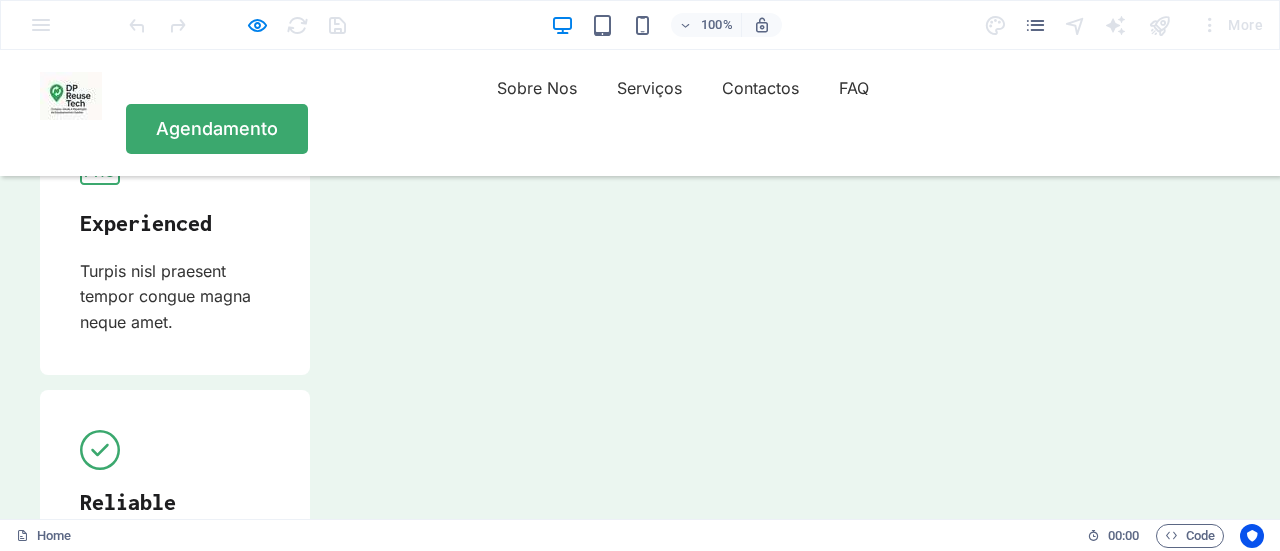 click at bounding box center (640, 7255) 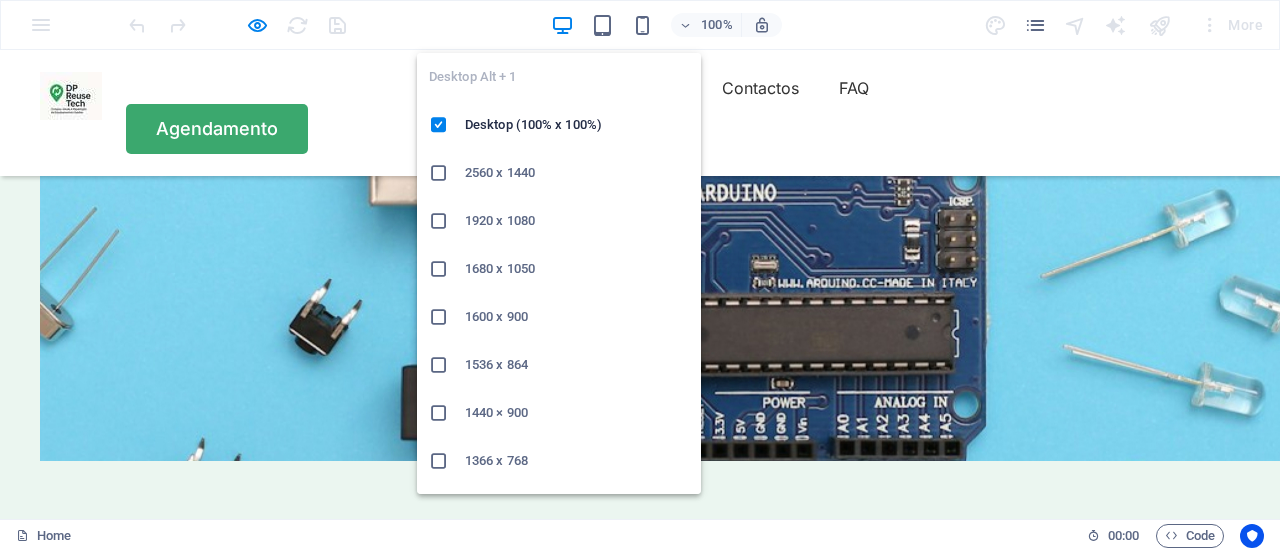 scroll, scrollTop: 5117, scrollLeft: 0, axis: vertical 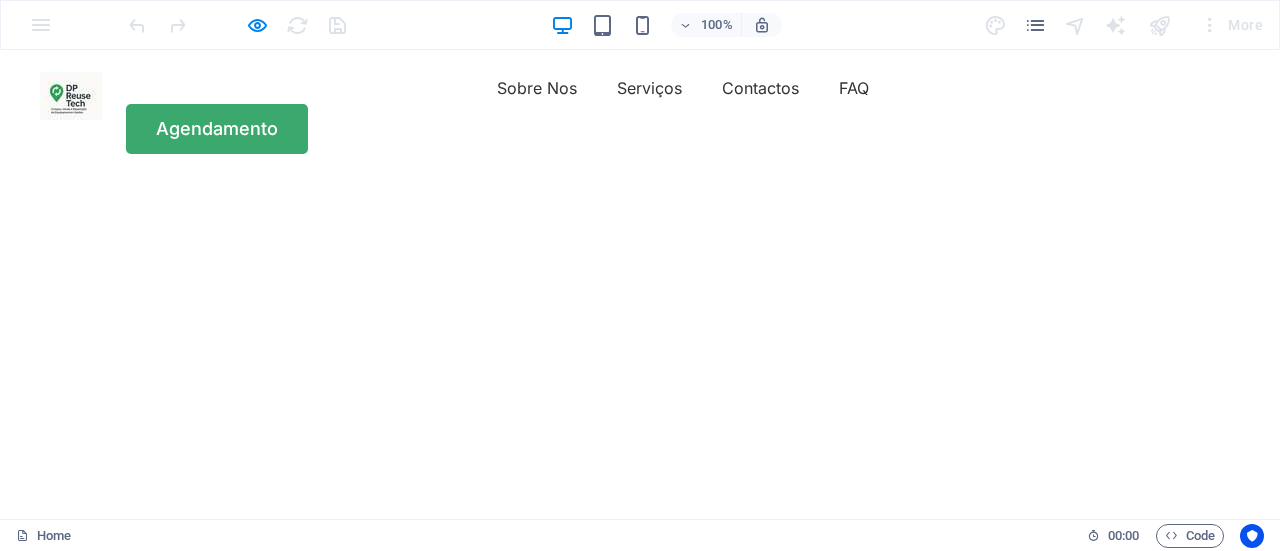 click at bounding box center [71, 96] 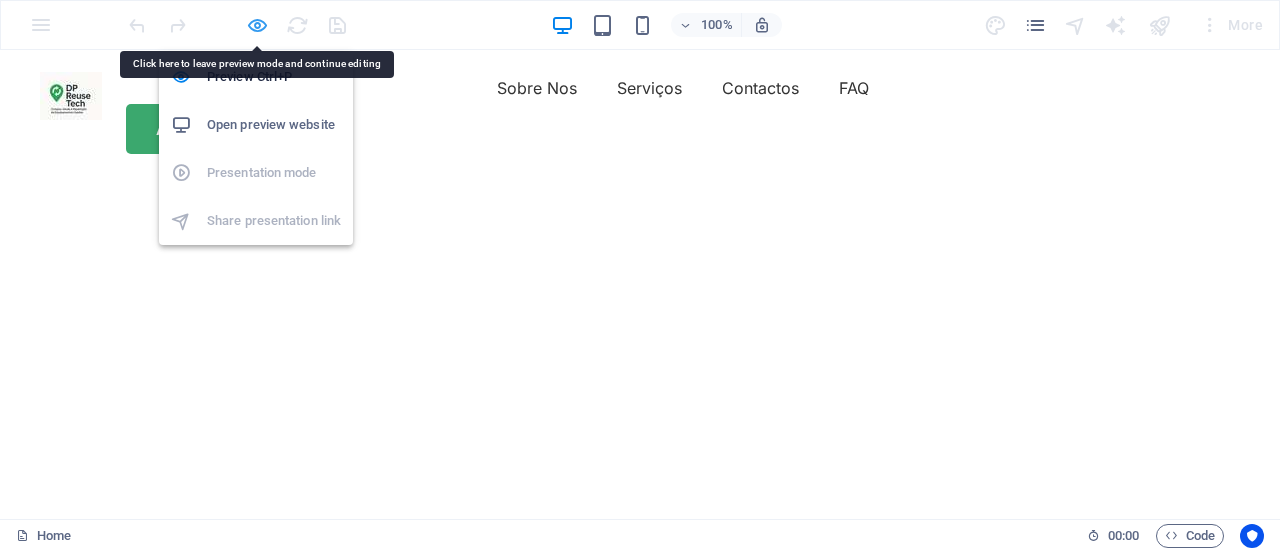 click at bounding box center (257, 25) 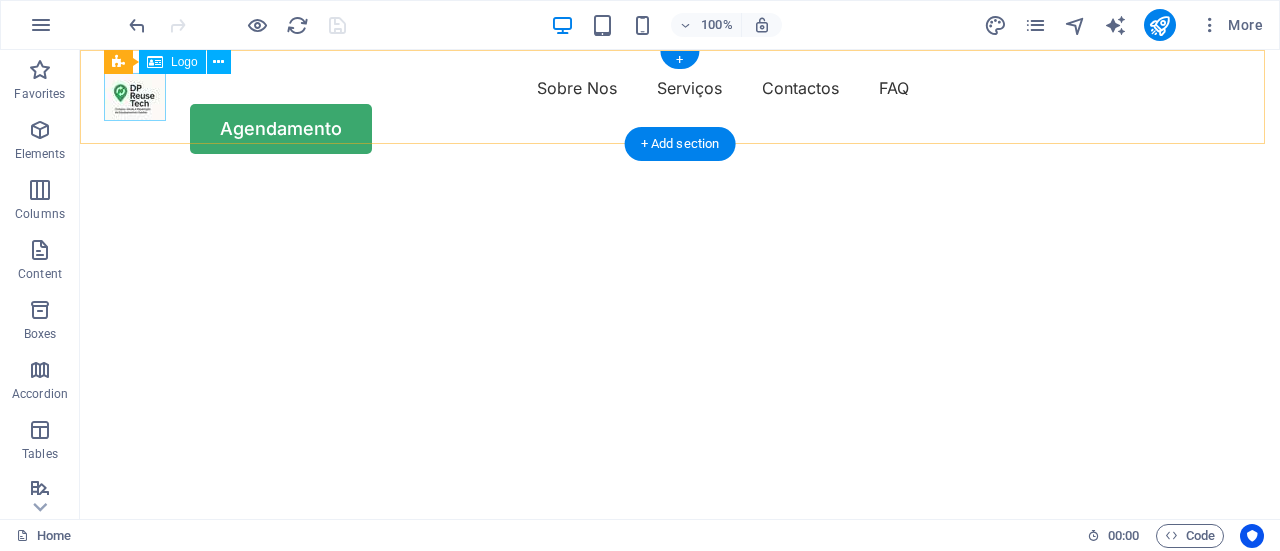 click at bounding box center [135, 96] 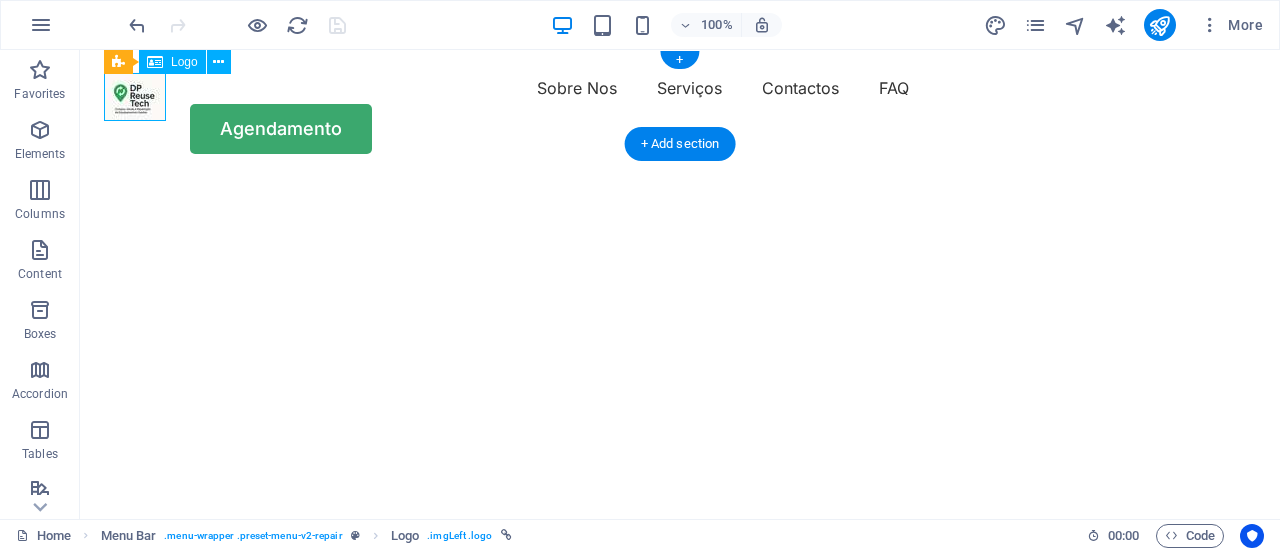 click at bounding box center (135, 96) 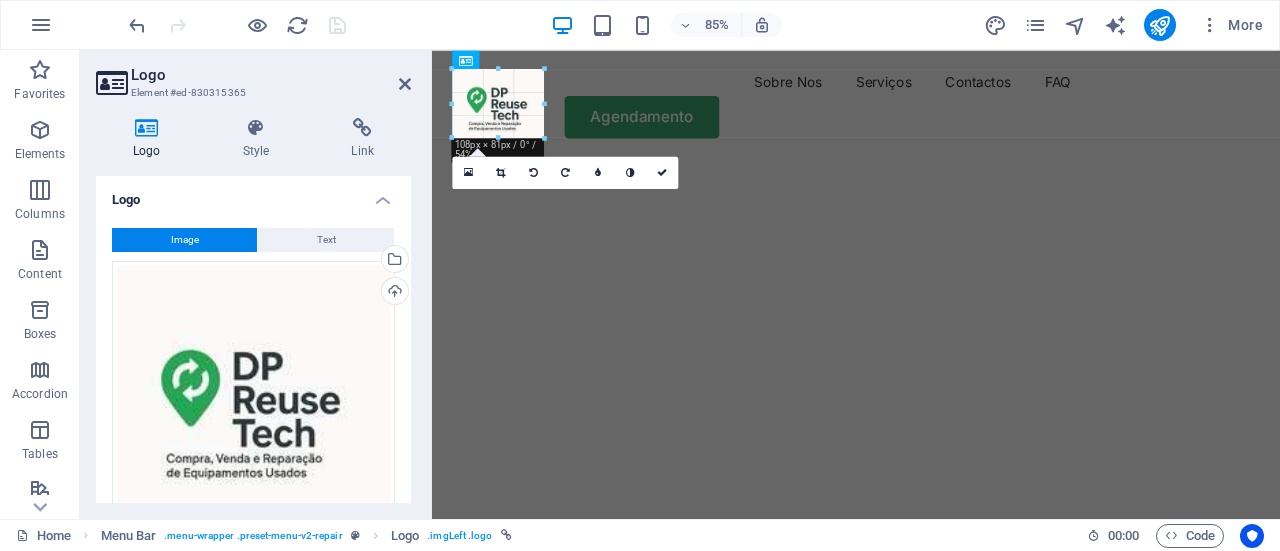 drag, startPoint x: 507, startPoint y: 111, endPoint x: 143, endPoint y: 99, distance: 364.19775 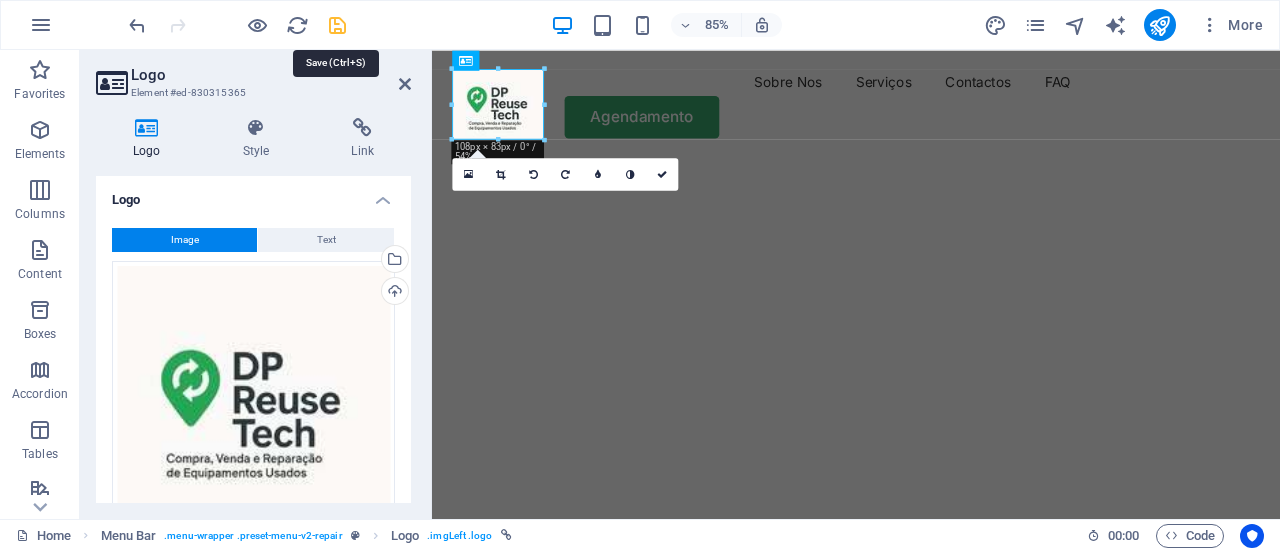 click at bounding box center [337, 25] 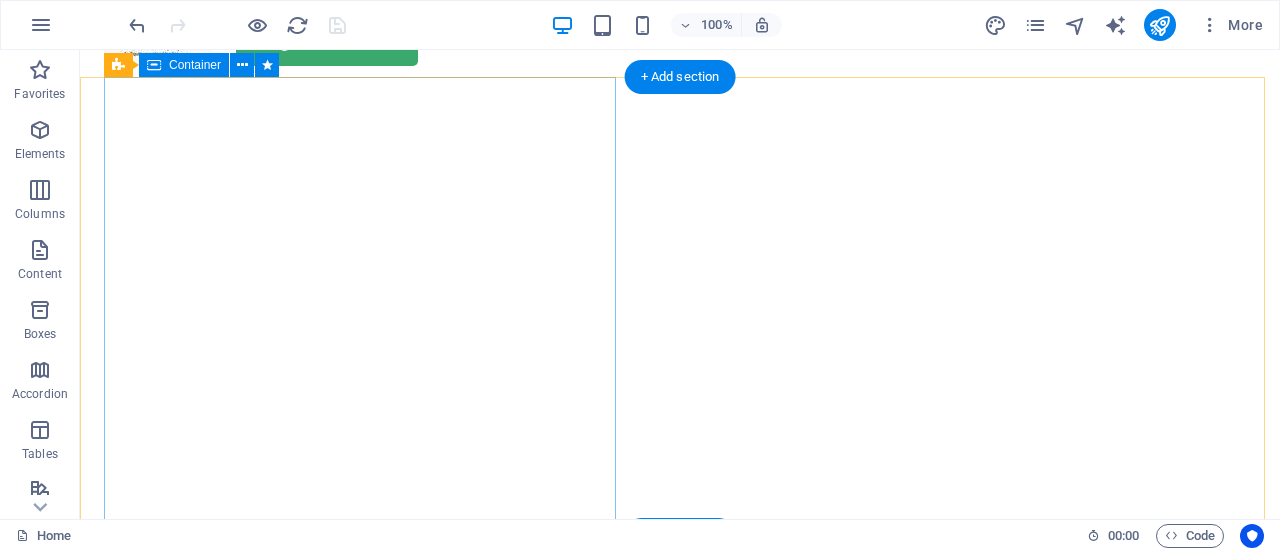 scroll, scrollTop: 100, scrollLeft: 0, axis: vertical 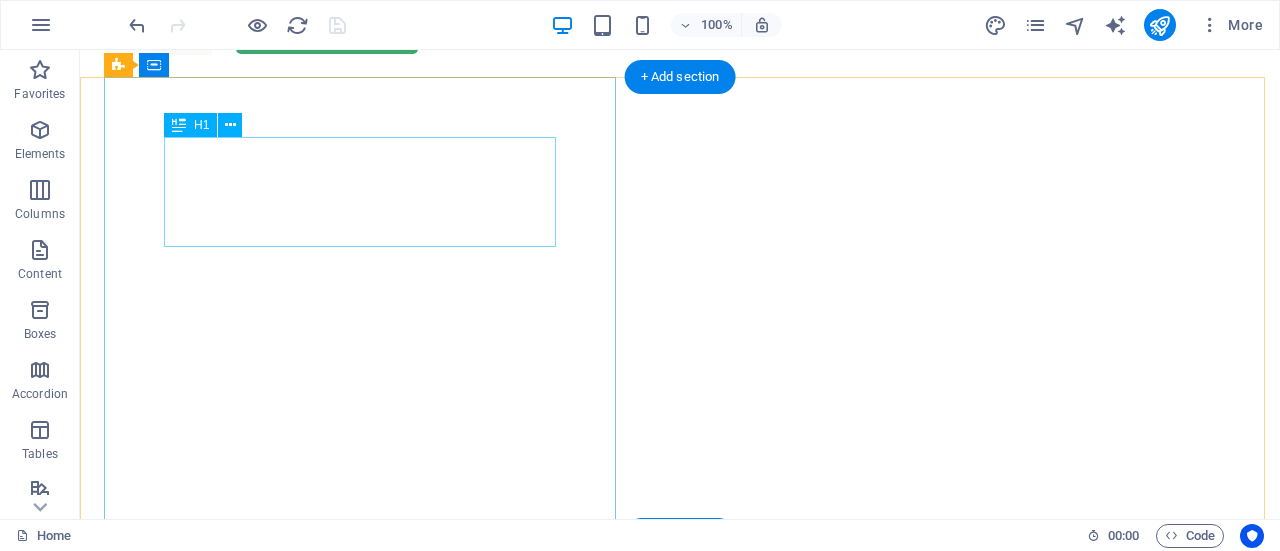 click on "Get your hardware fixed" at bounding box center (680, 621) 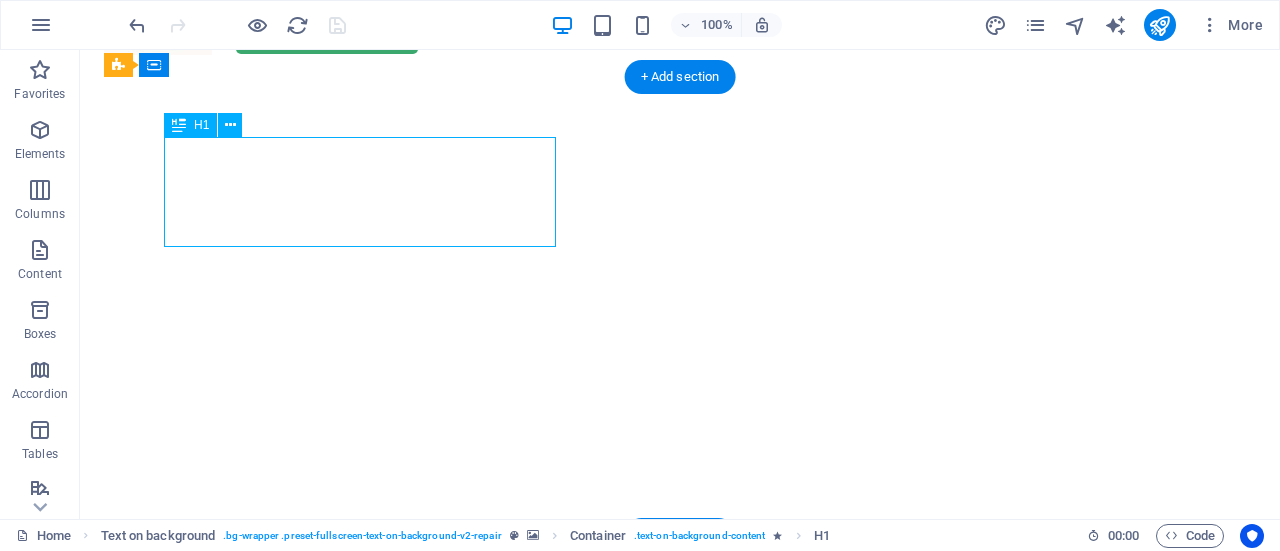 click on "Get your hardware fixed" at bounding box center [680, 621] 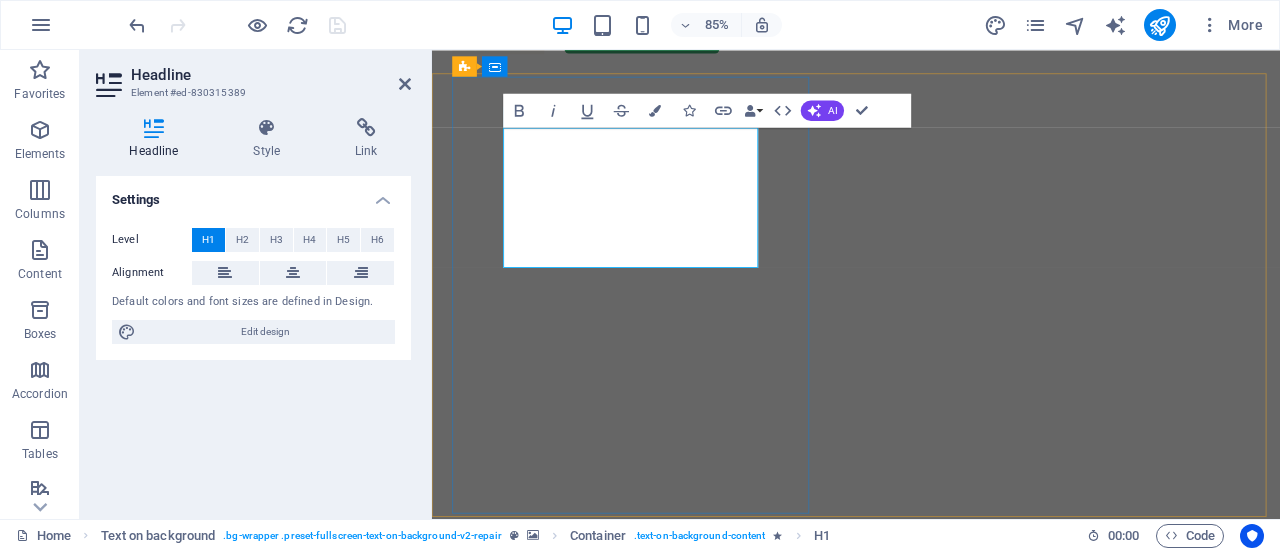 click on "Get your hardware fixed" at bounding box center [931, 621] 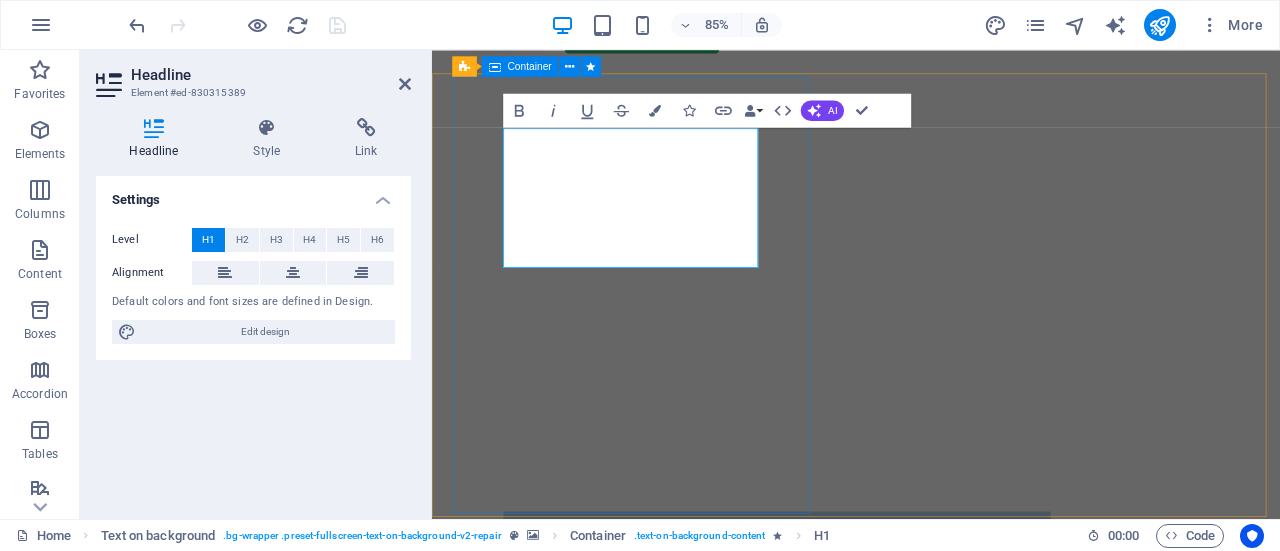 drag, startPoint x: 697, startPoint y: 284, endPoint x: 509, endPoint y: 160, distance: 225.21101 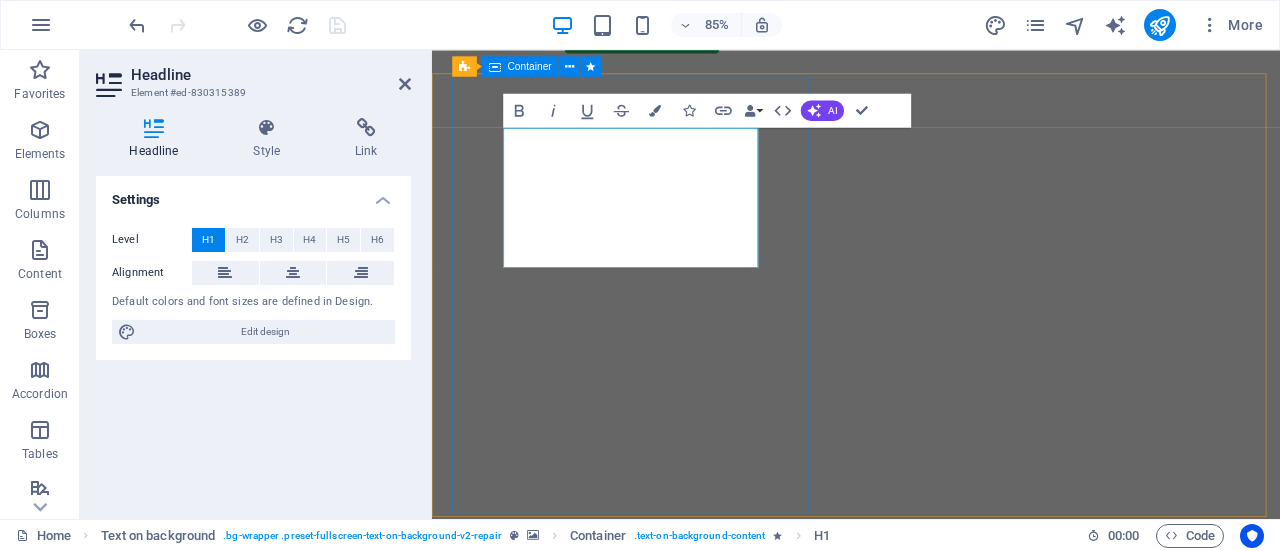 drag, startPoint x: 658, startPoint y: 280, endPoint x: 497, endPoint y: 117, distance: 229.10696 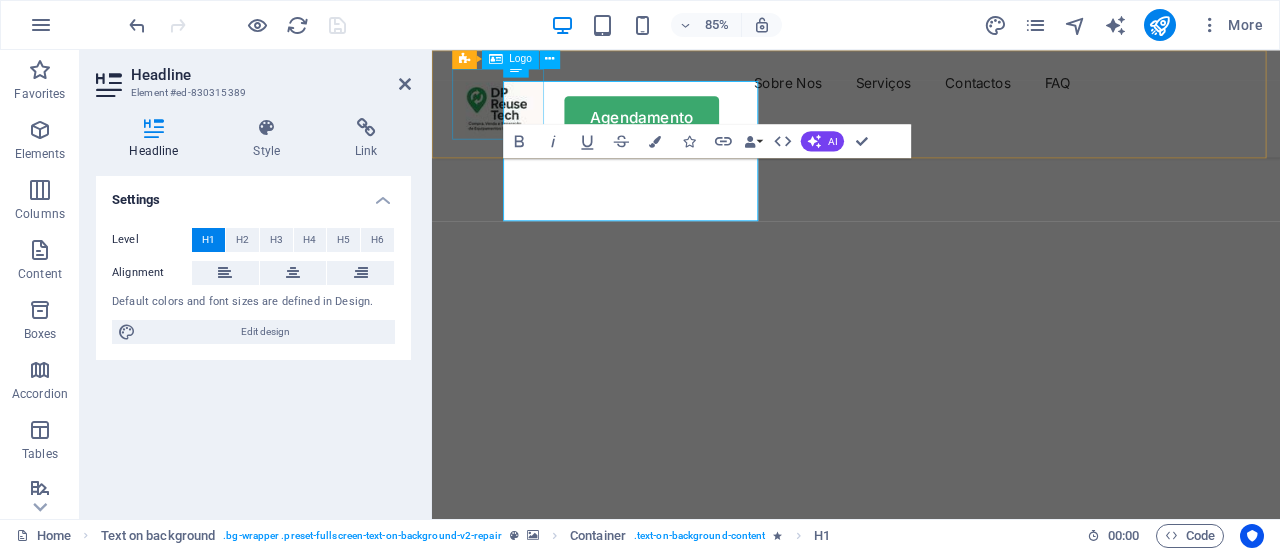 scroll, scrollTop: 154, scrollLeft: 0, axis: vertical 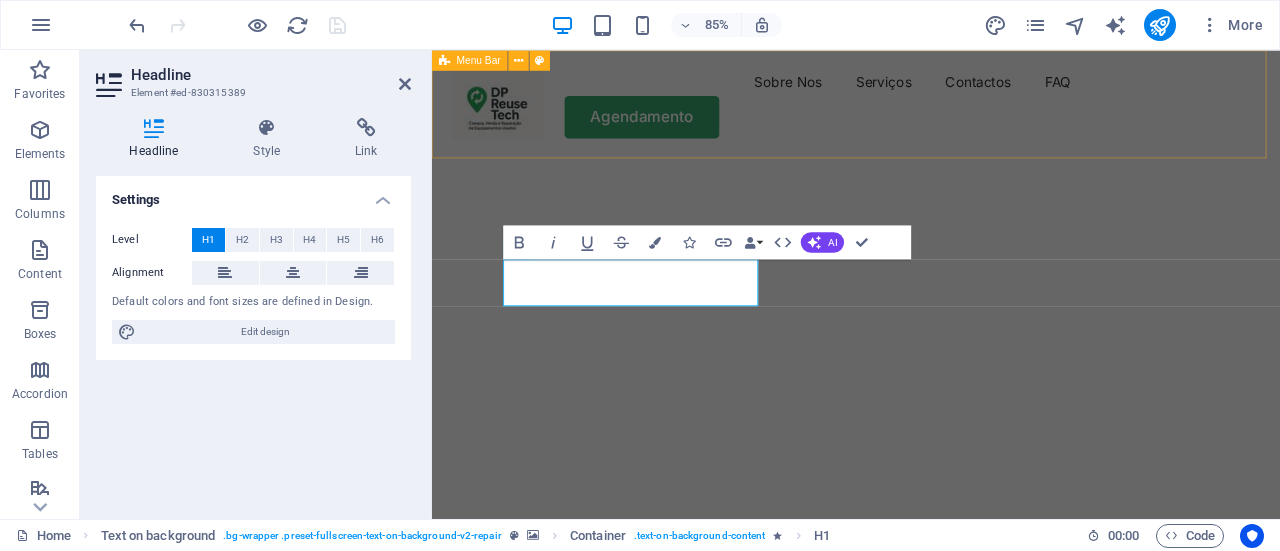 type 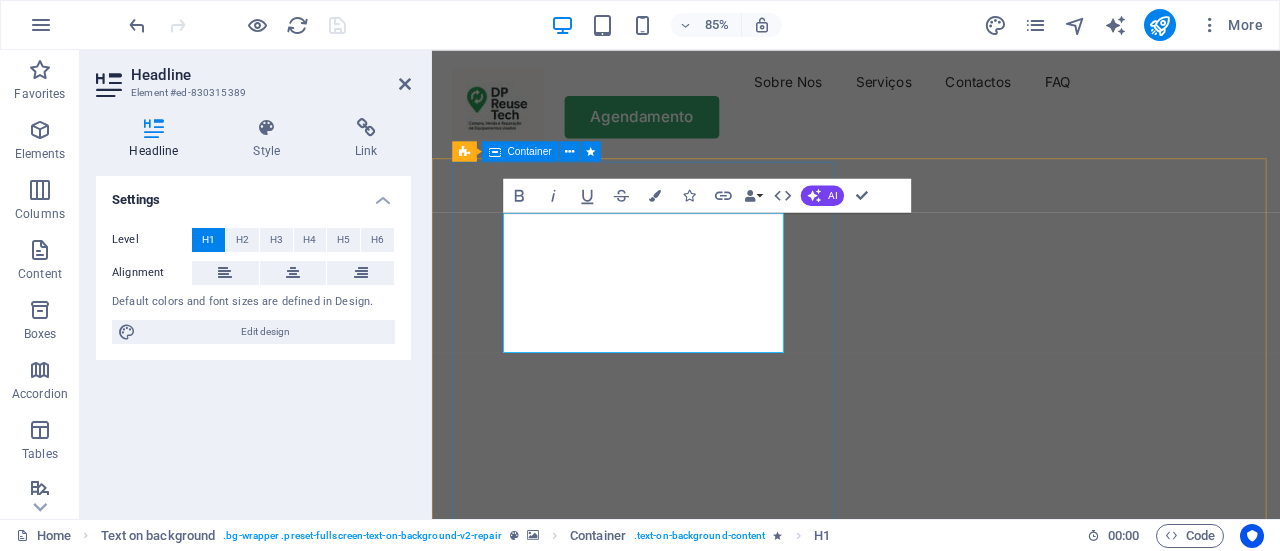 click on "Repare os seus equipamentos Flexible Appointments Affordable Prices Fast repairs Make Appointment" at bounding box center [931, 992] 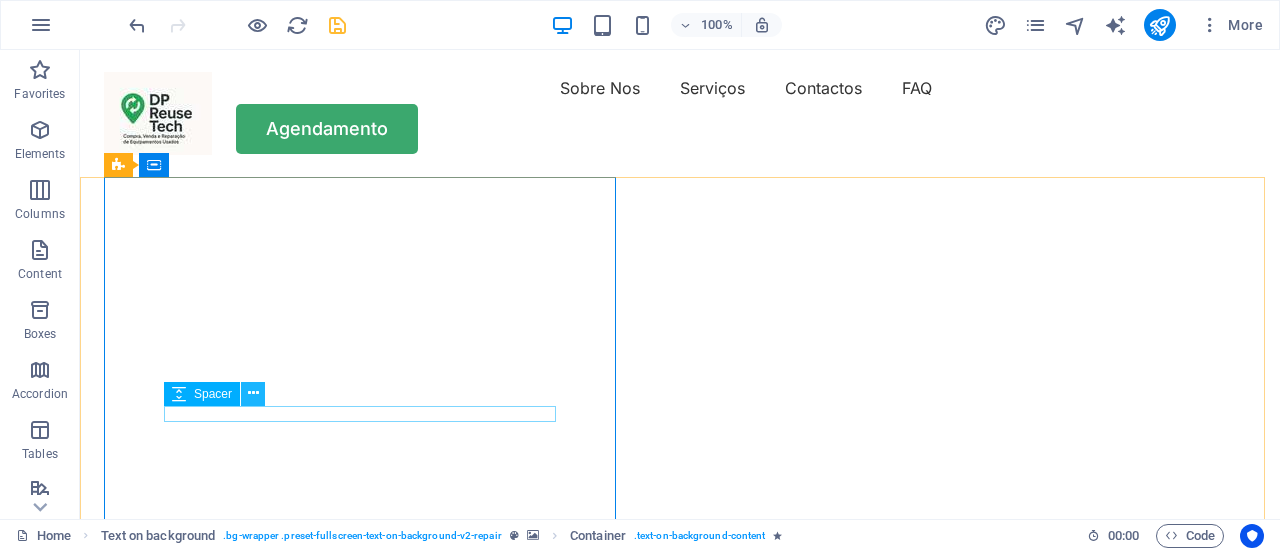click at bounding box center (253, 393) 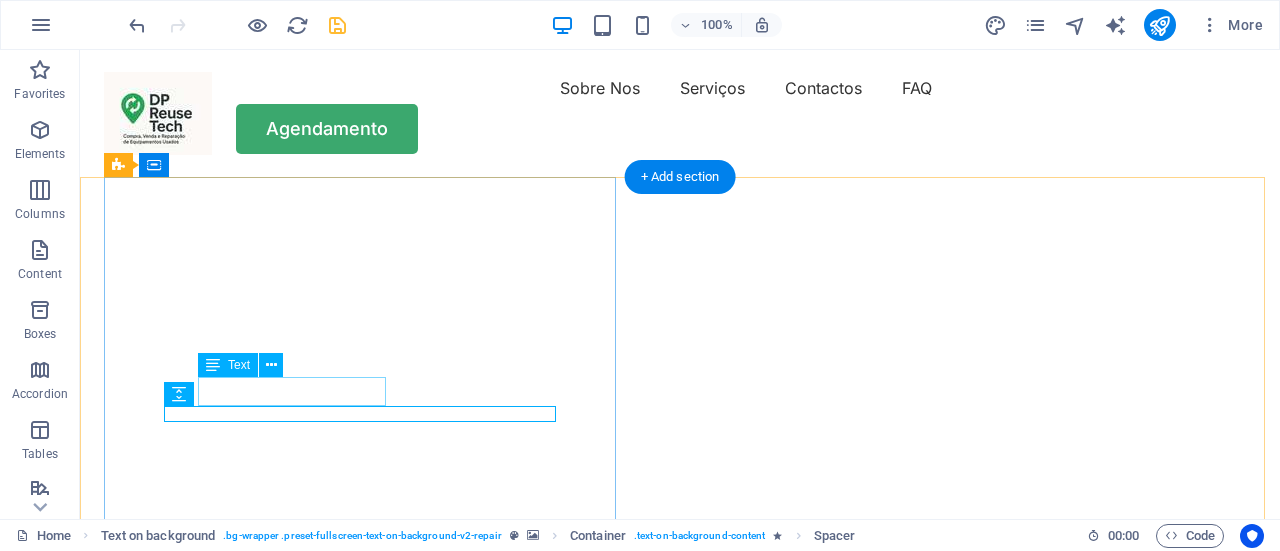click on "Flexible Appointments" at bounding box center [680, 855] 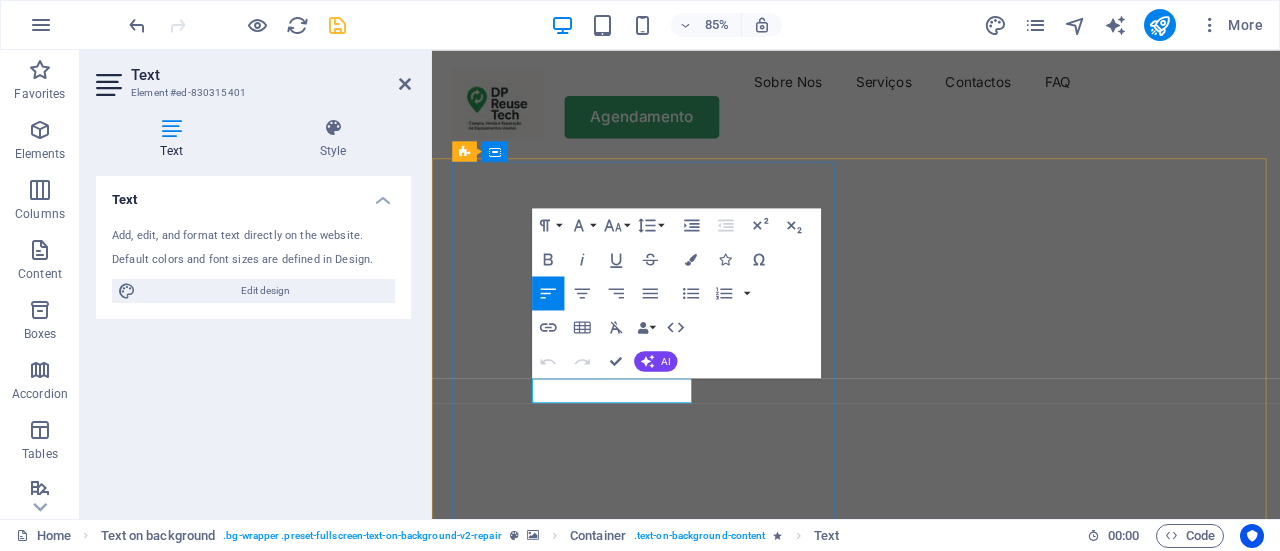 drag, startPoint x: 708, startPoint y: 457, endPoint x: 658, endPoint y: 454, distance: 50.08992 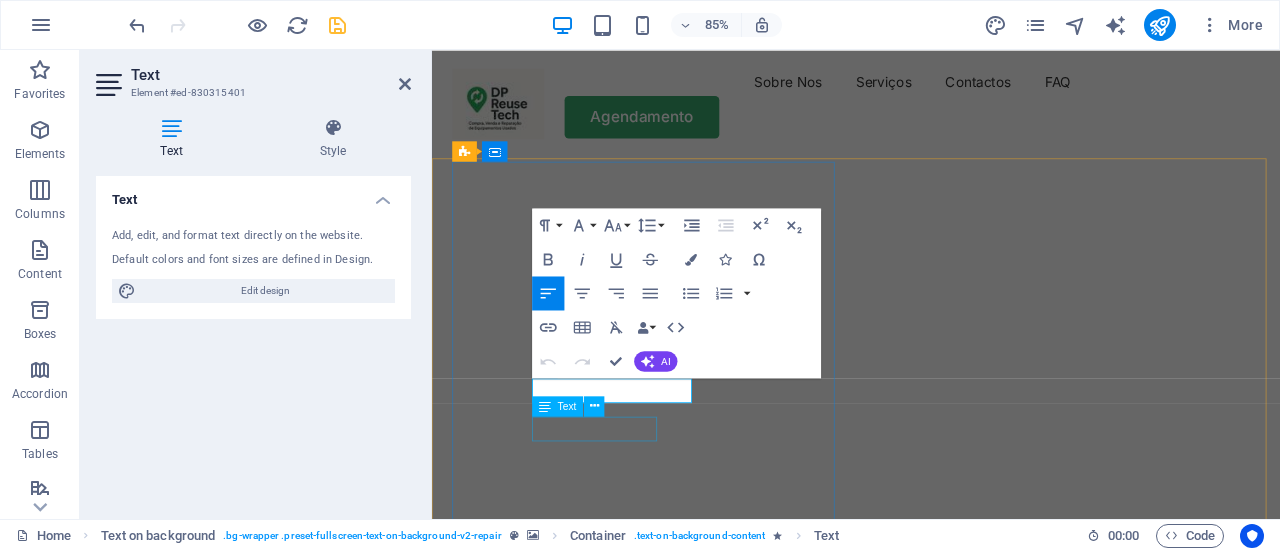click on "Affordable Prices" at bounding box center (931, 961) 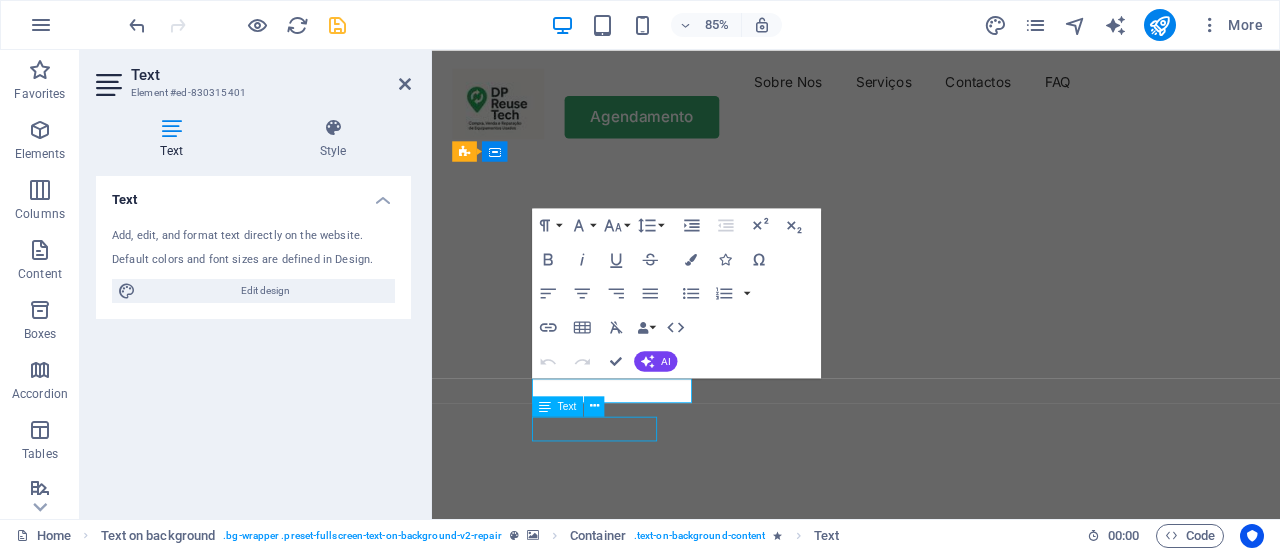 click on "Affordable Prices" at bounding box center (931, 961) 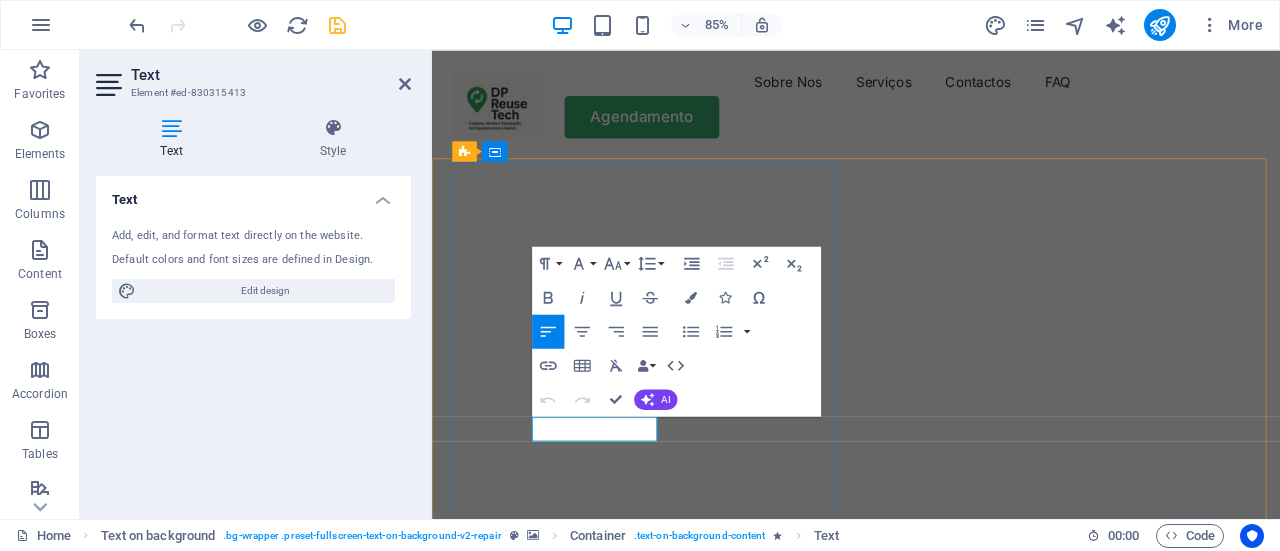 click on "Affordable Prices" at bounding box center [590, 960] 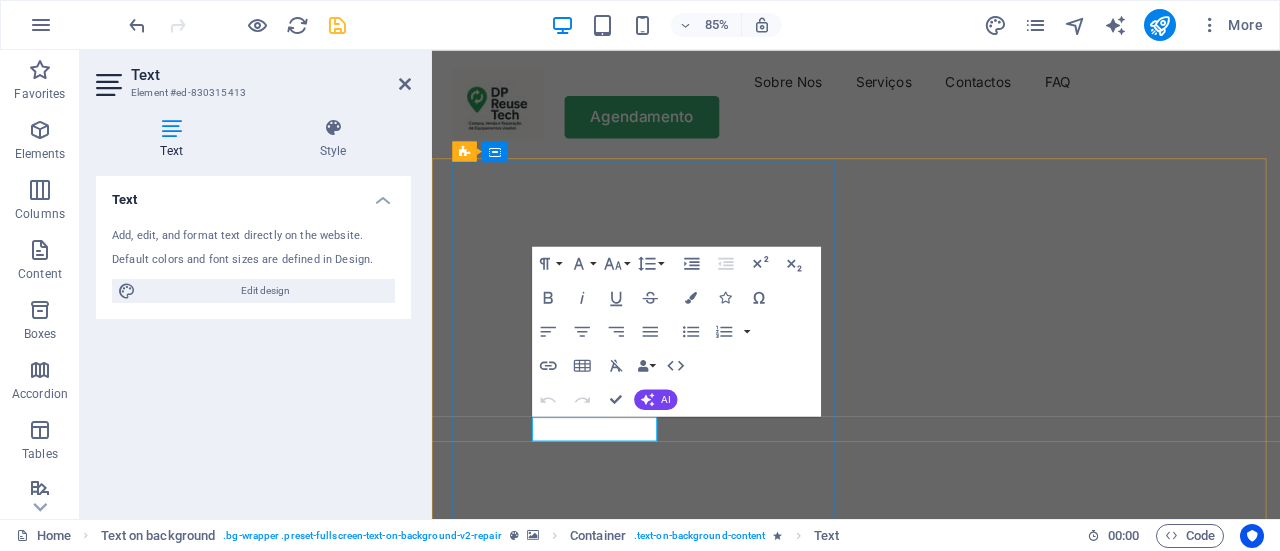 click on "Affordable Prices" at bounding box center (590, 960) 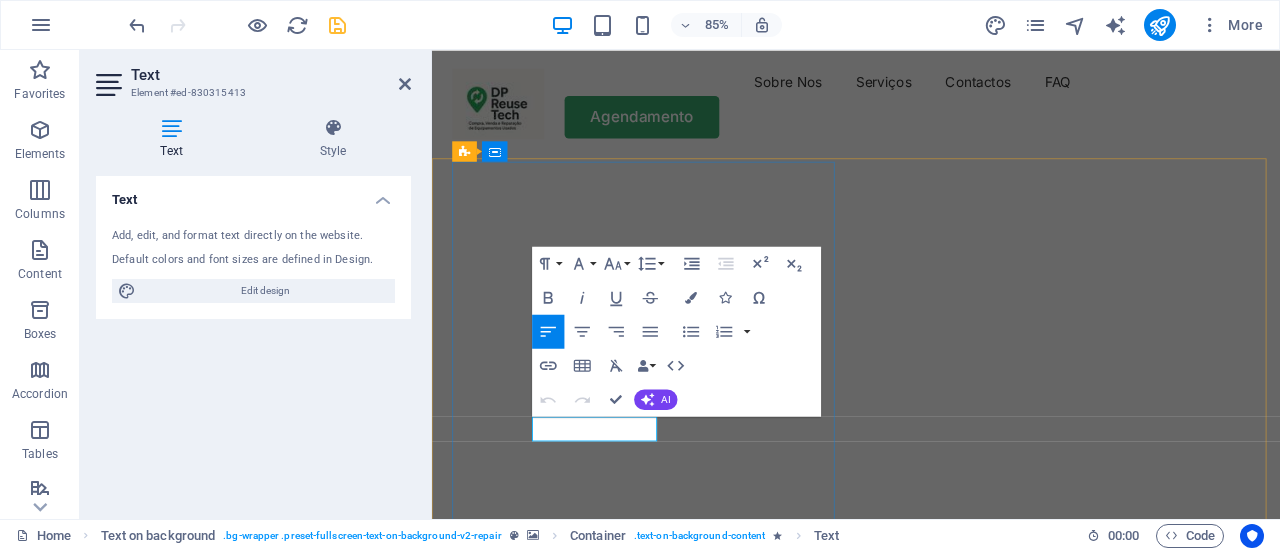click on "Affordable Prices" at bounding box center (590, 960) 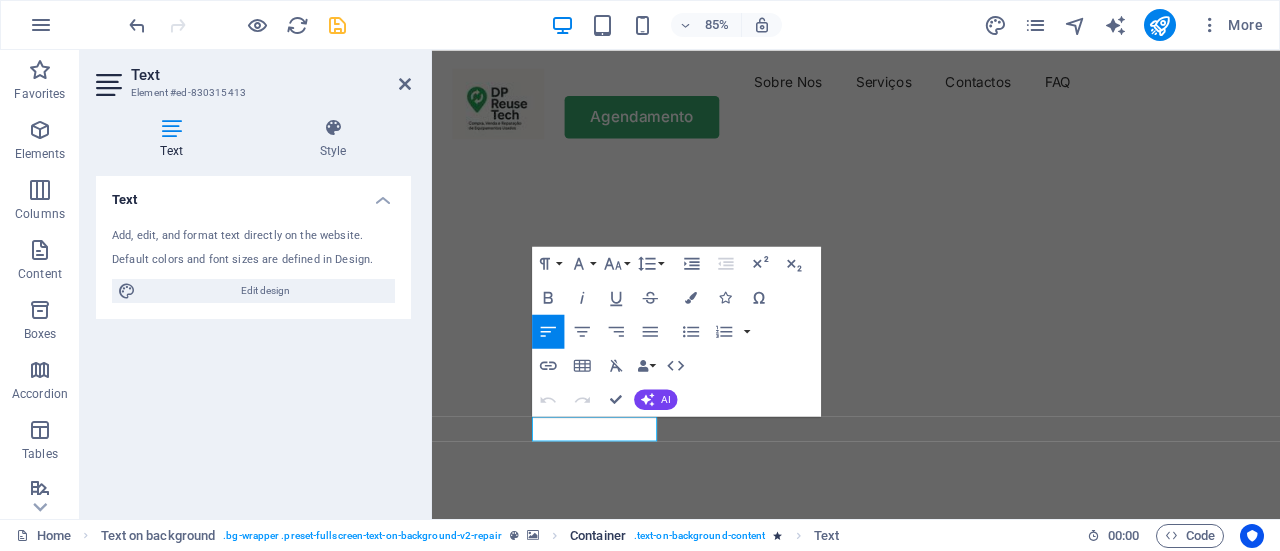 type 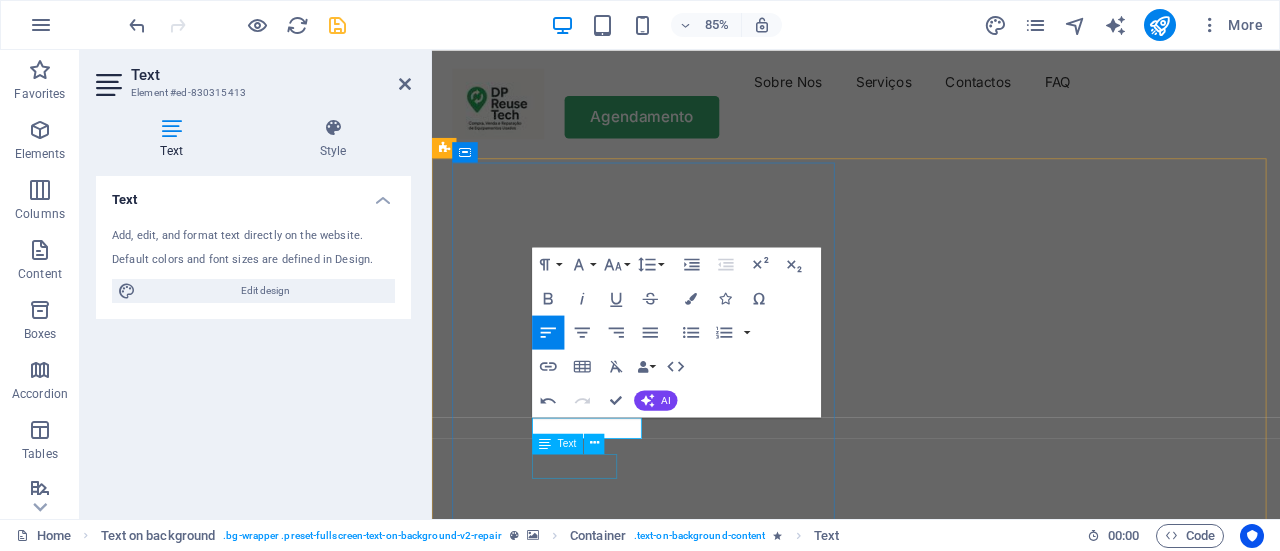 click on "Fast repairs" at bounding box center (931, 1128) 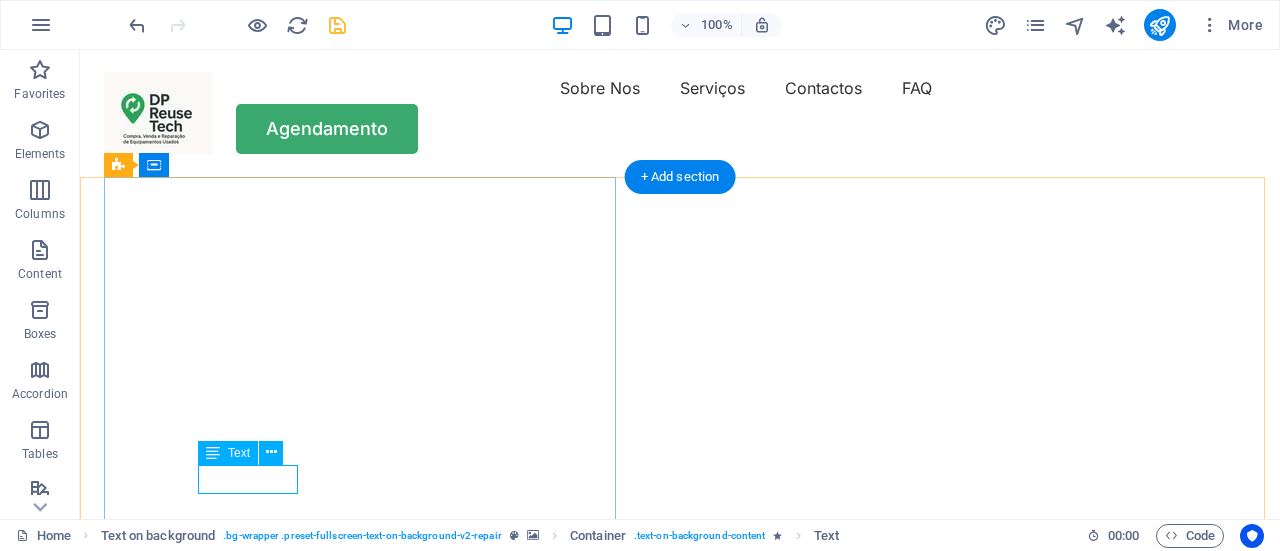 click on "Fast repairs" at bounding box center [680, 1063] 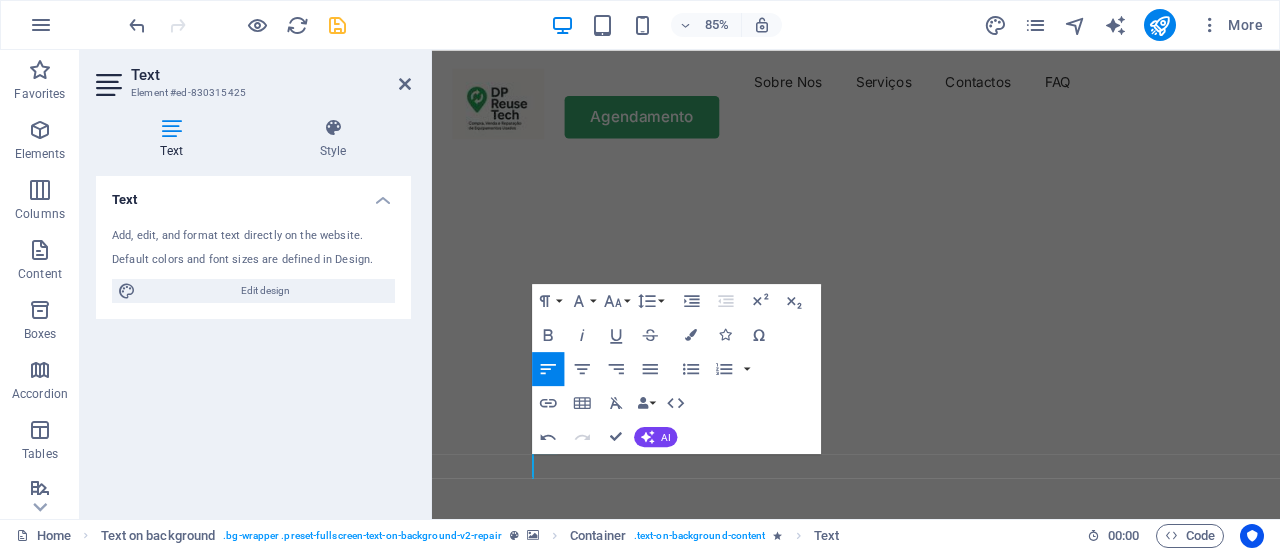 type 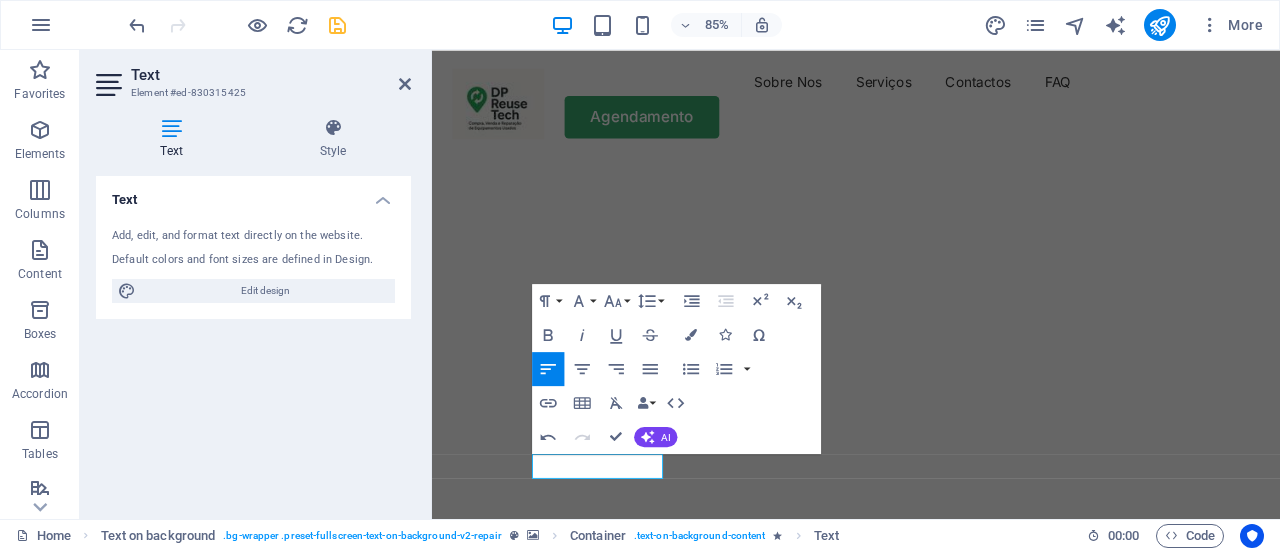 click at bounding box center (-59, 176) 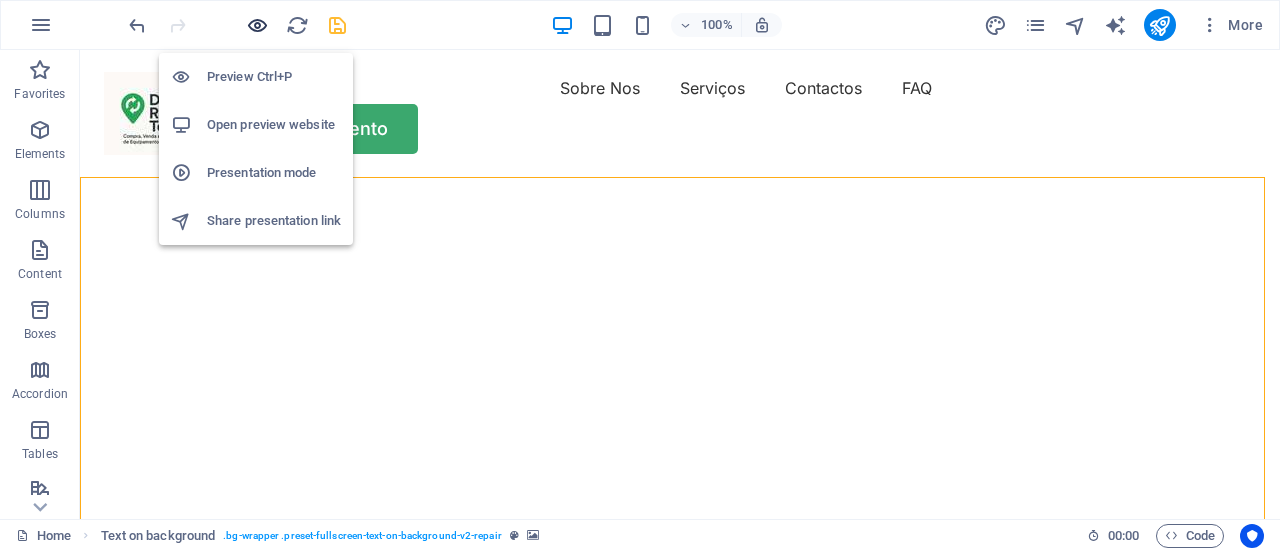 click at bounding box center (257, 25) 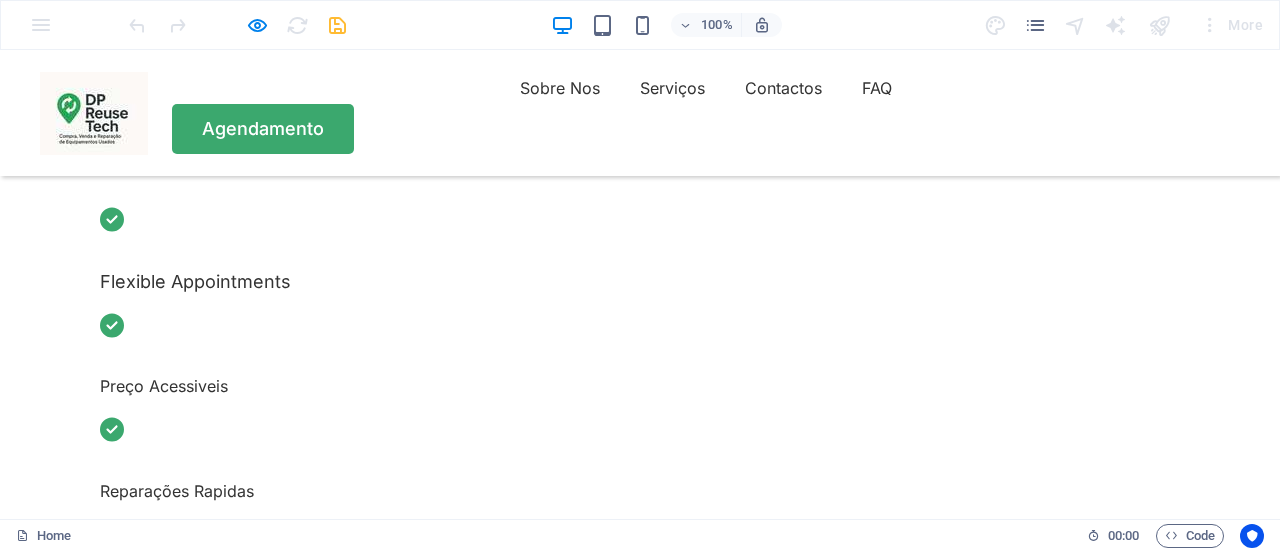 scroll, scrollTop: 0, scrollLeft: 0, axis: both 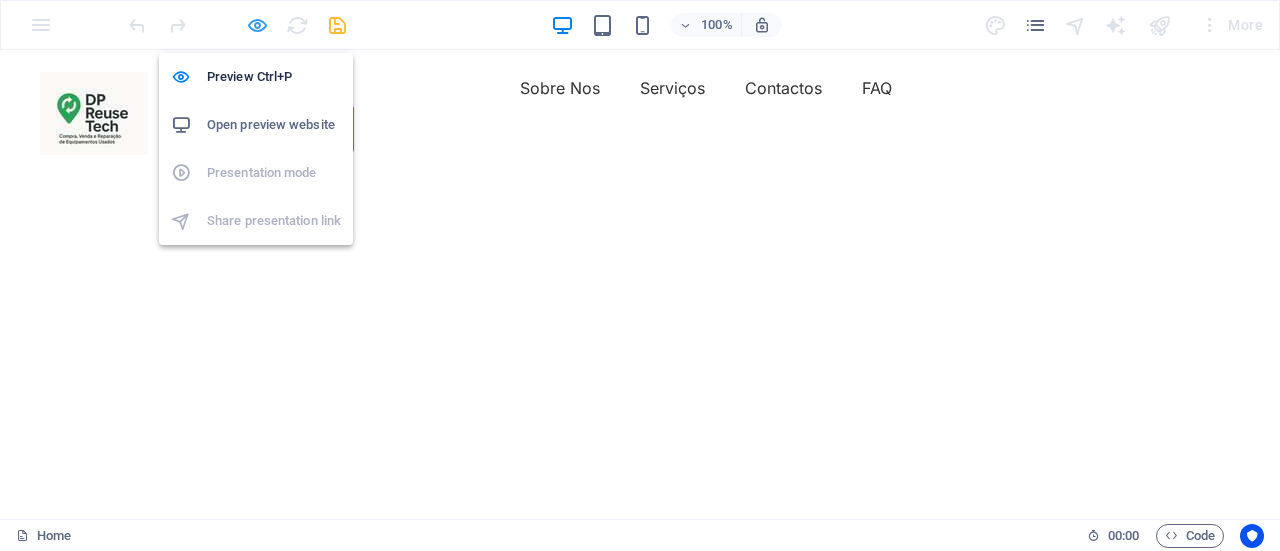 click at bounding box center (257, 25) 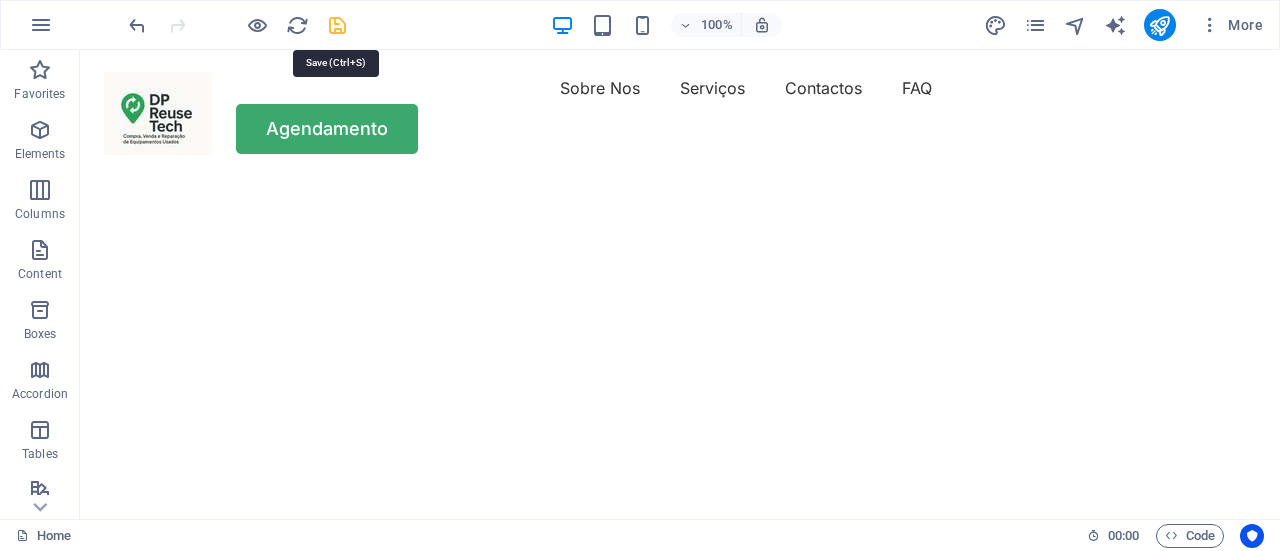 click at bounding box center [337, 25] 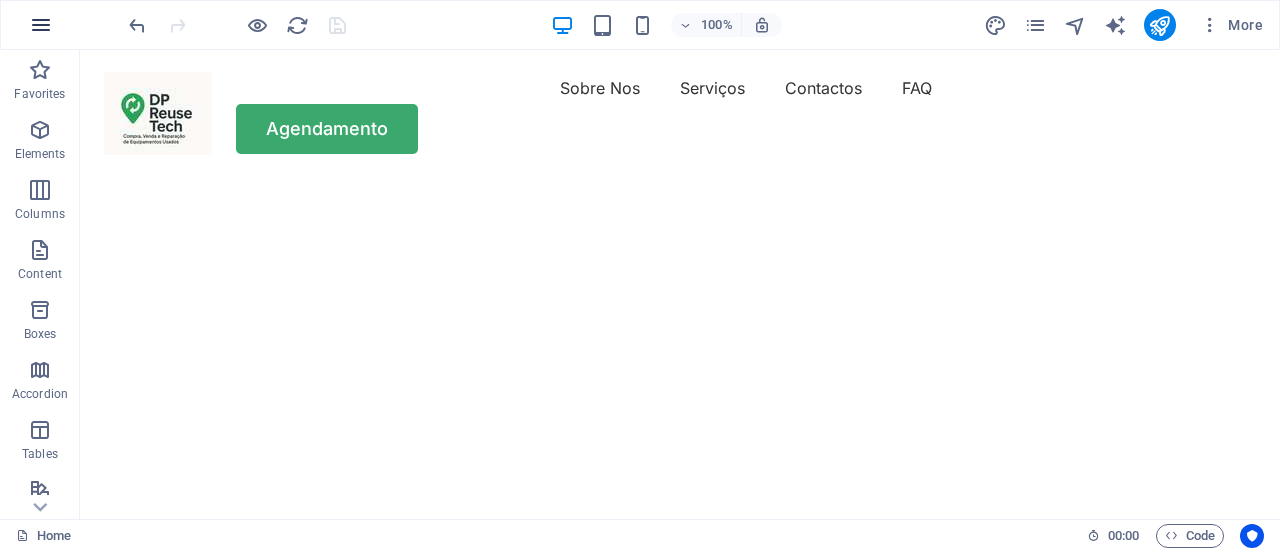 click at bounding box center (41, 25) 